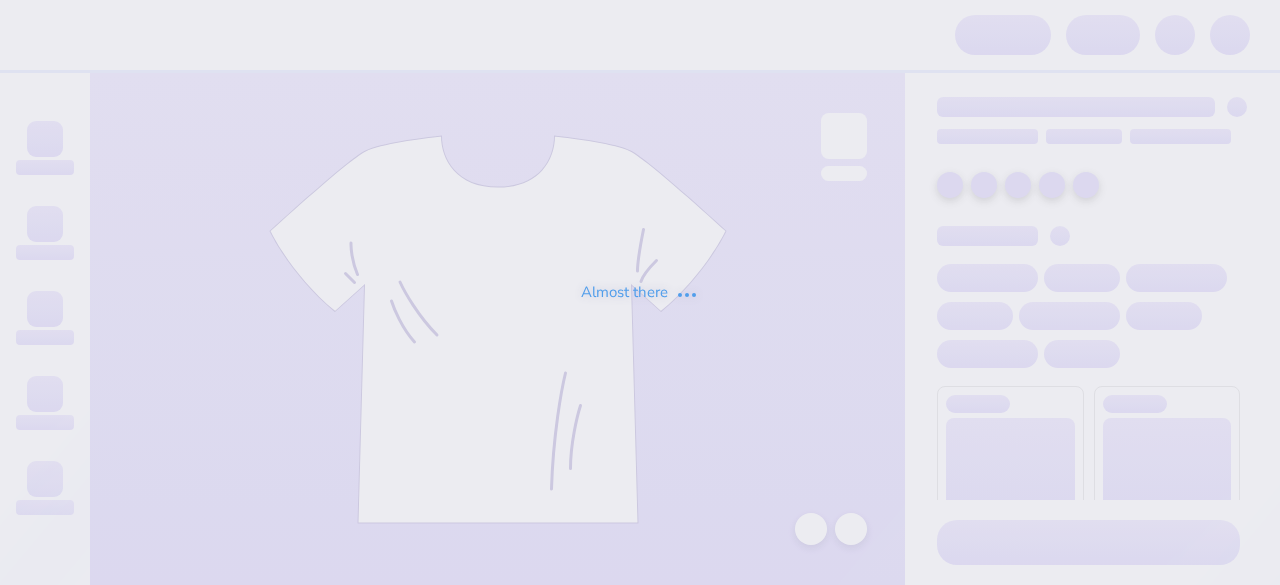 scroll, scrollTop: 0, scrollLeft: 0, axis: both 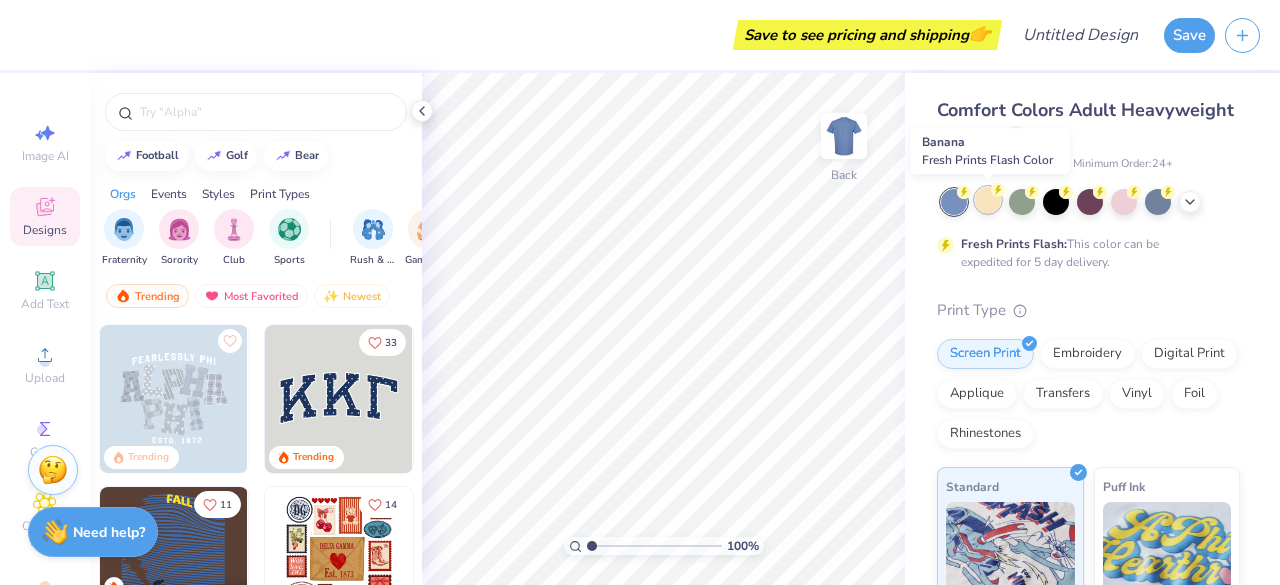 click at bounding box center (988, 200) 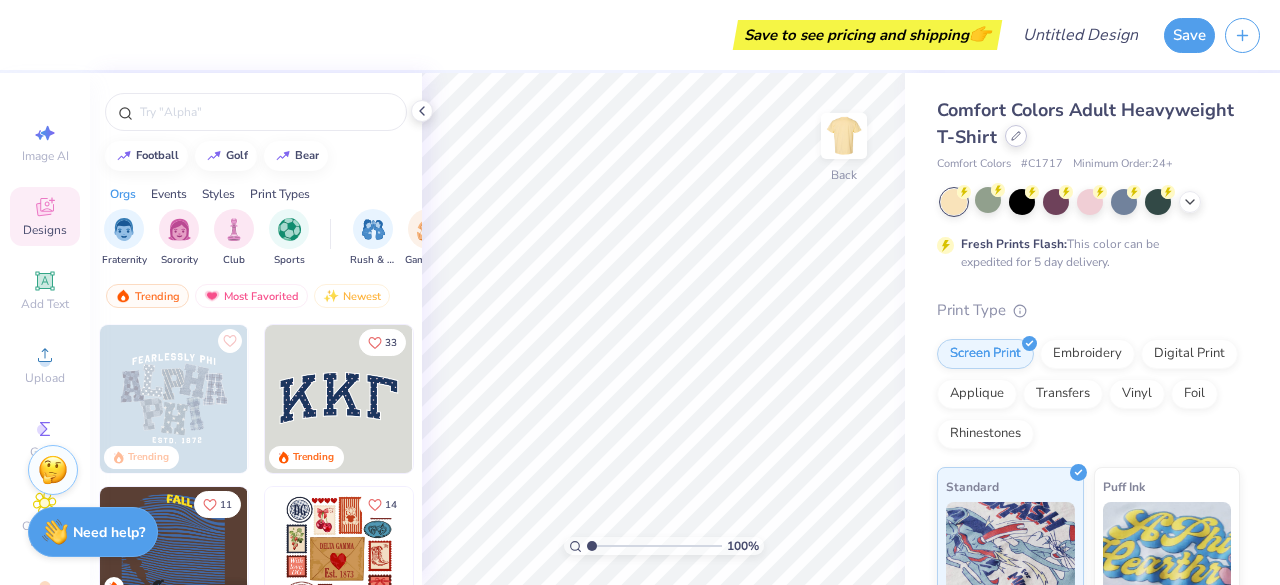 click at bounding box center (1016, 136) 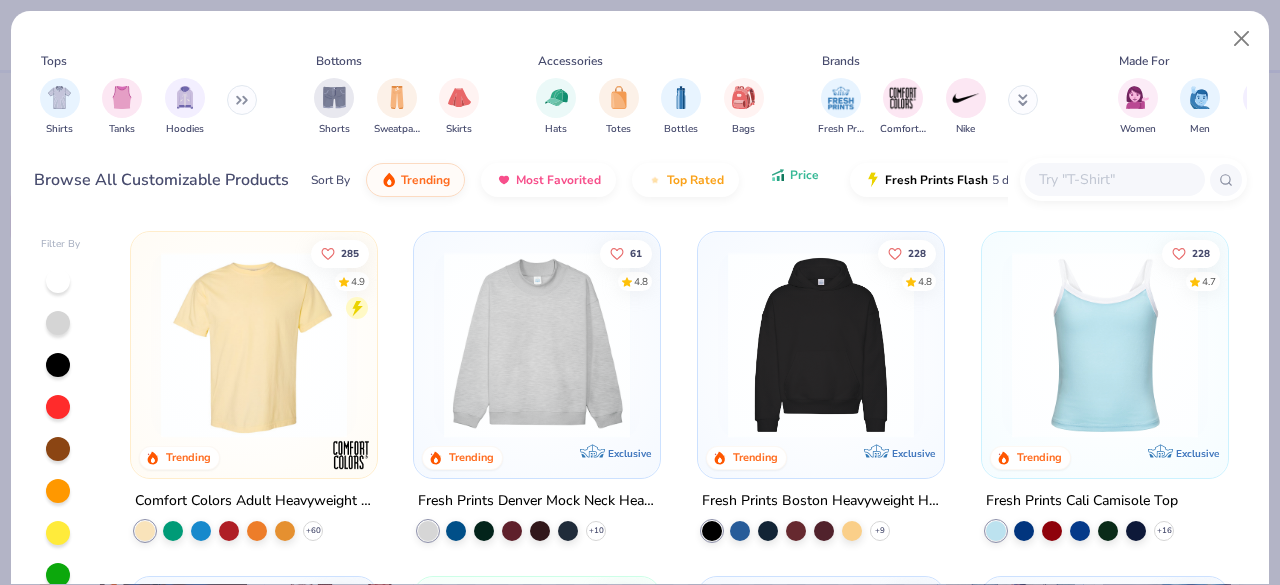 click on "Price" at bounding box center (804, 175) 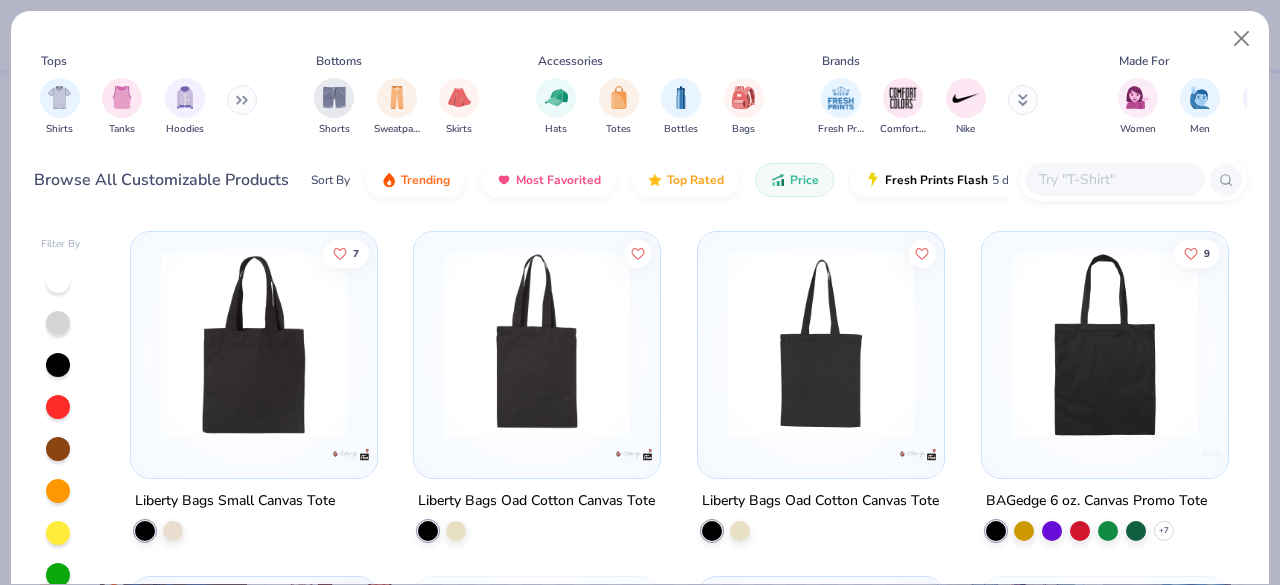 type 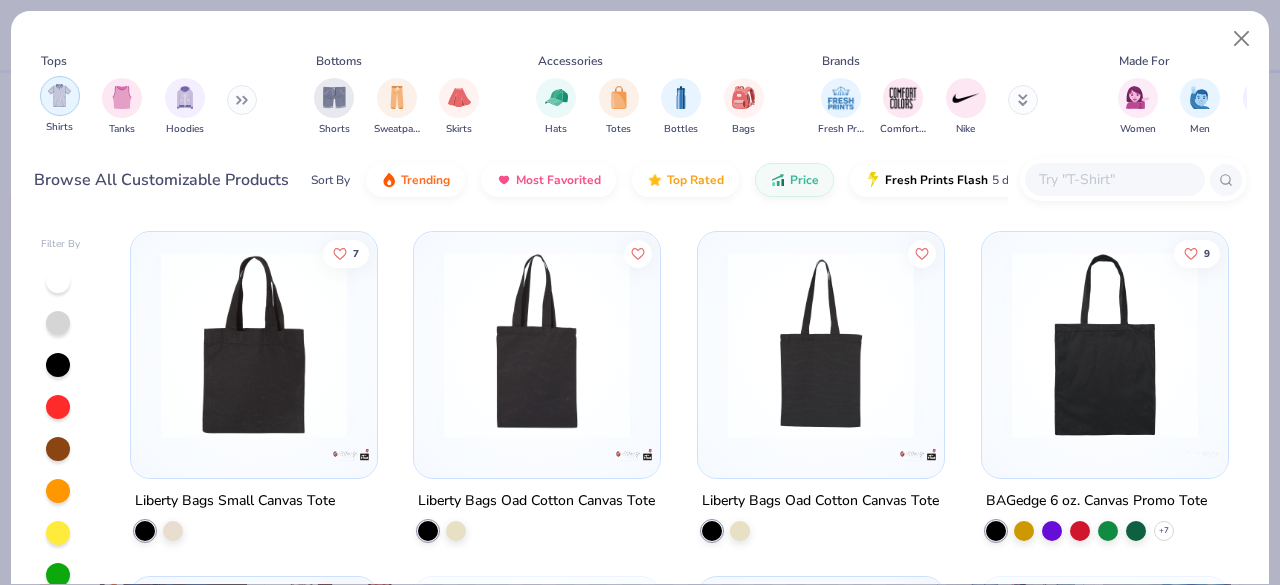 click at bounding box center (59, 95) 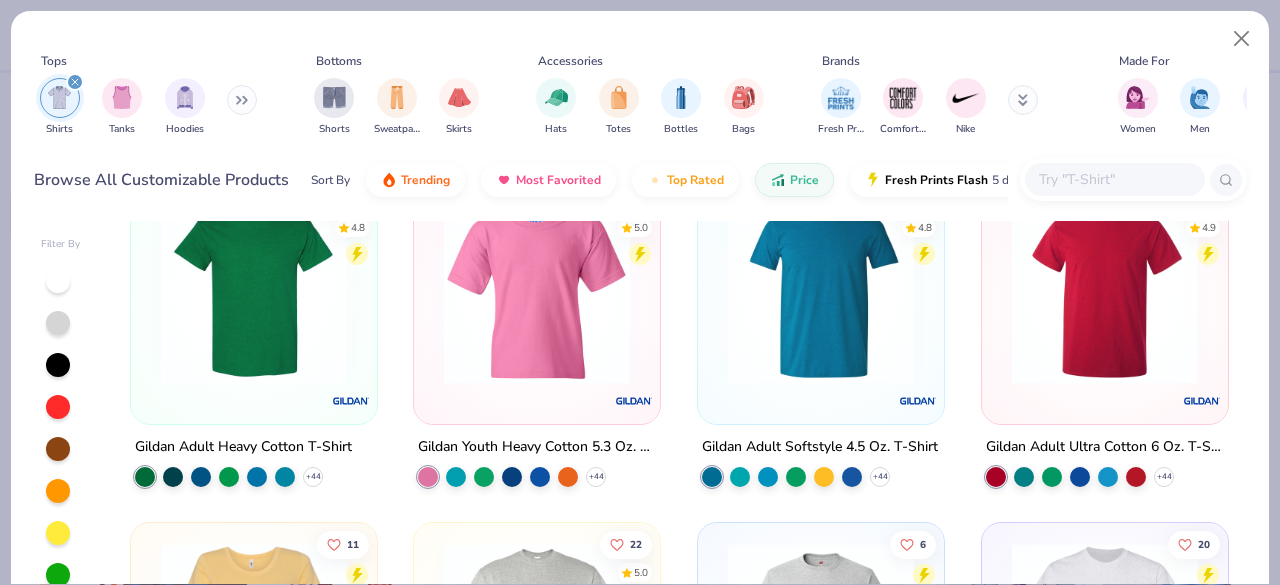 scroll, scrollTop: 100, scrollLeft: 0, axis: vertical 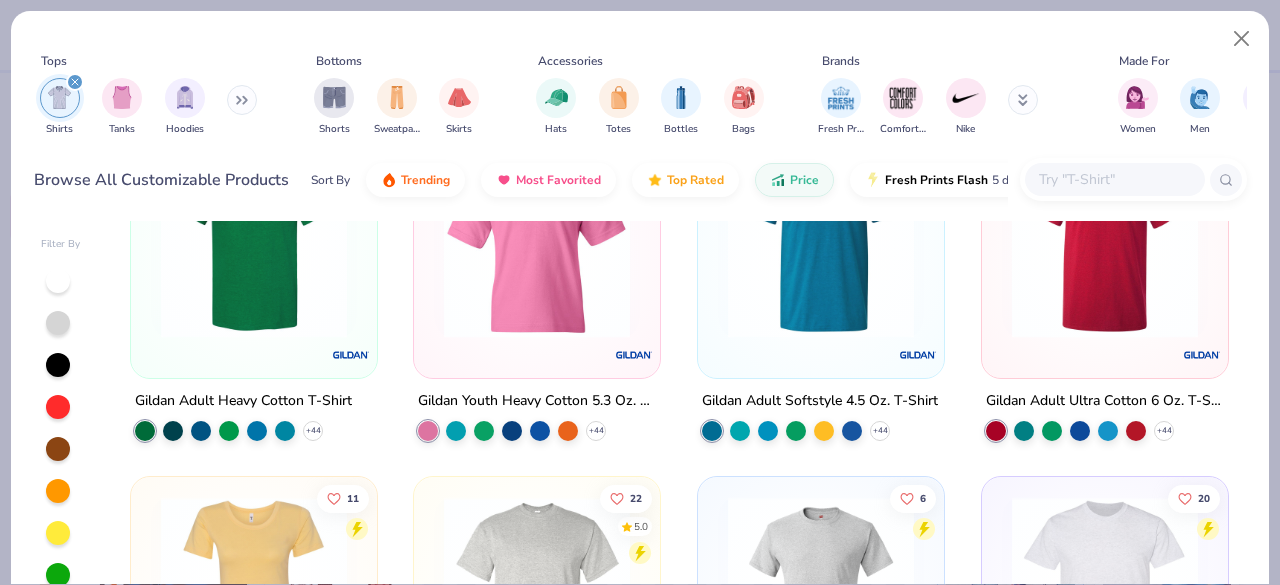 click at bounding box center [254, 245] 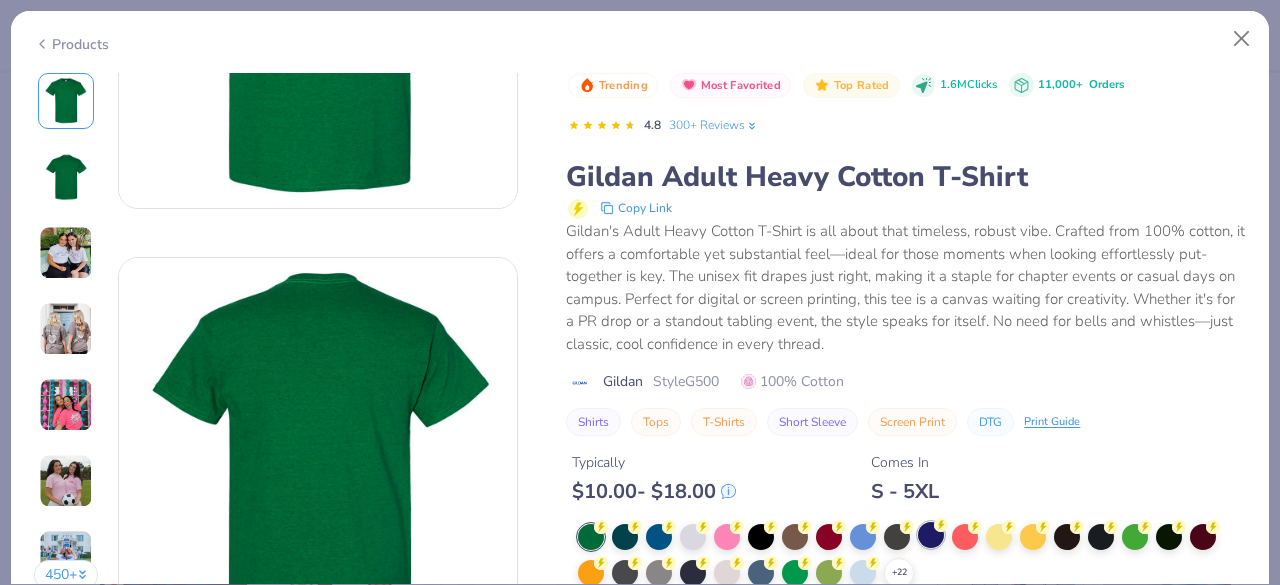 scroll, scrollTop: 300, scrollLeft: 0, axis: vertical 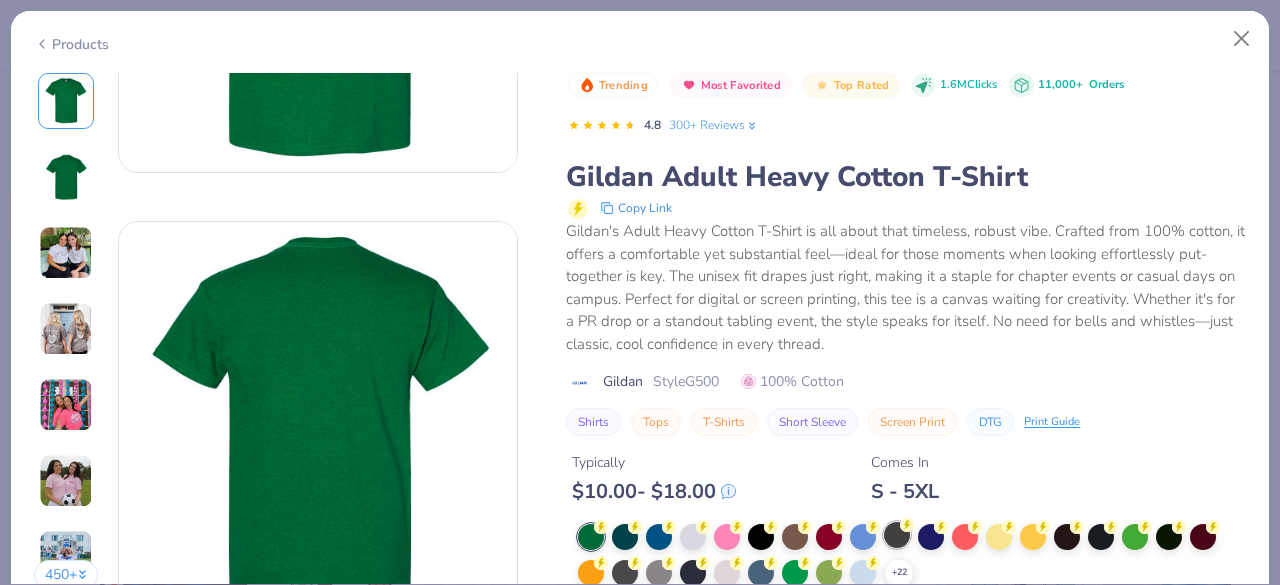 click at bounding box center (897, 535) 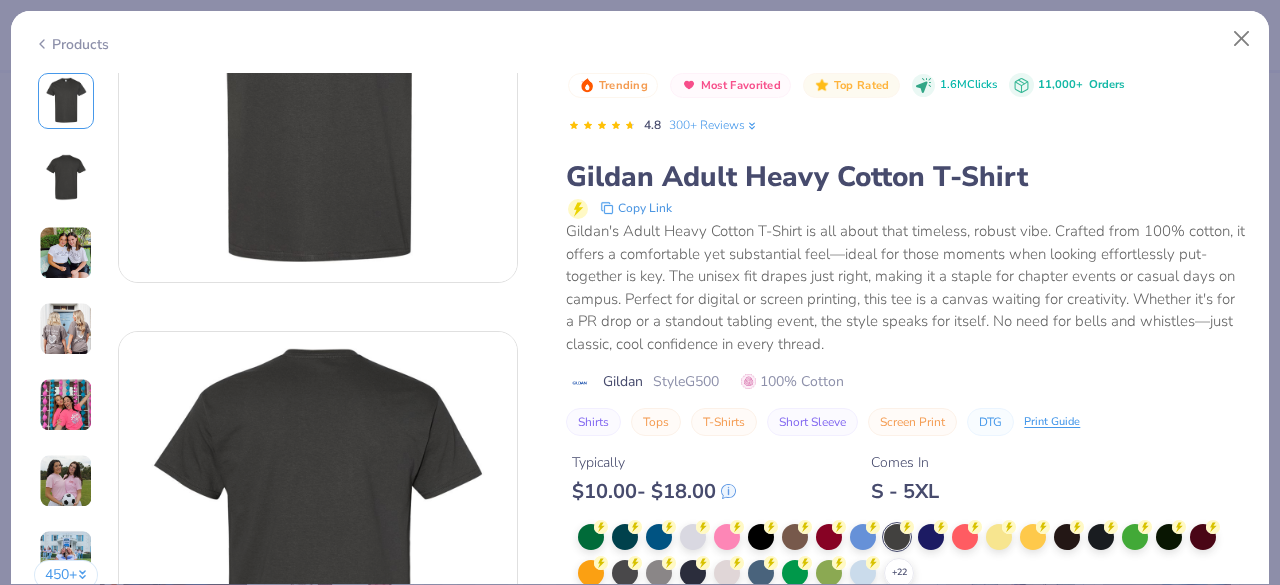 scroll, scrollTop: 0, scrollLeft: 0, axis: both 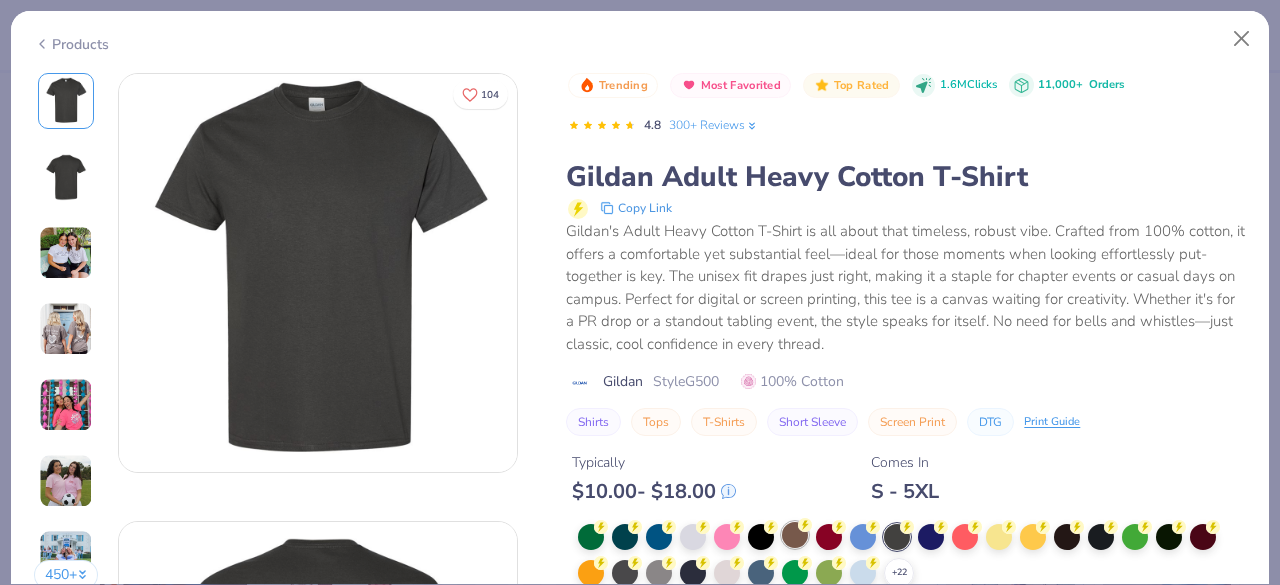 click at bounding box center [795, 535] 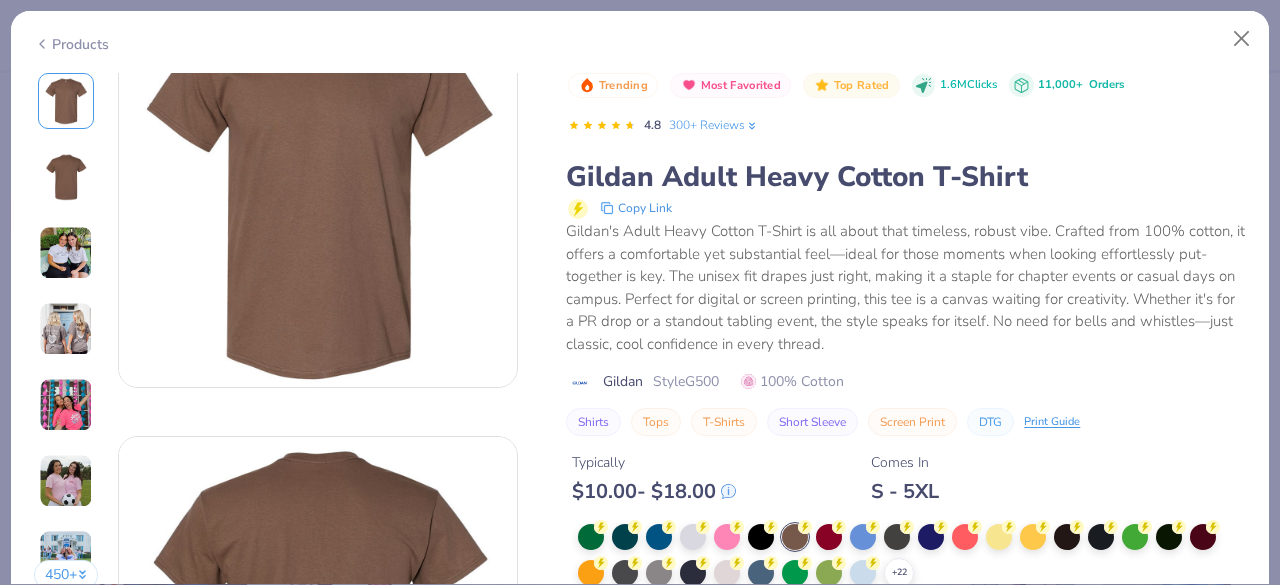 scroll, scrollTop: 0, scrollLeft: 0, axis: both 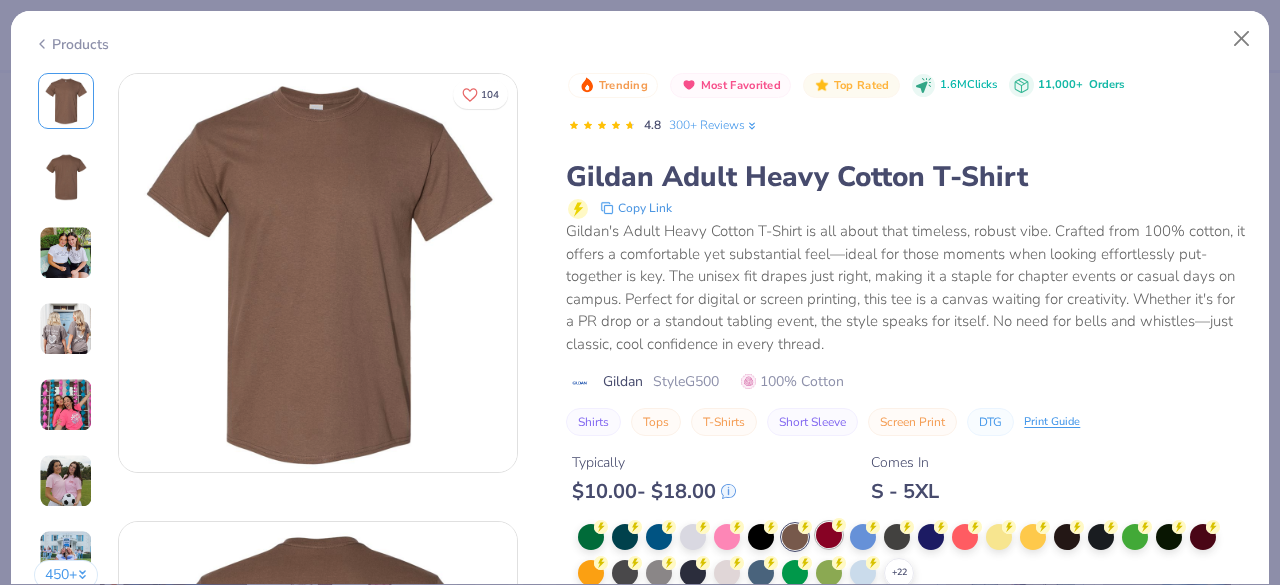 click at bounding box center [829, 535] 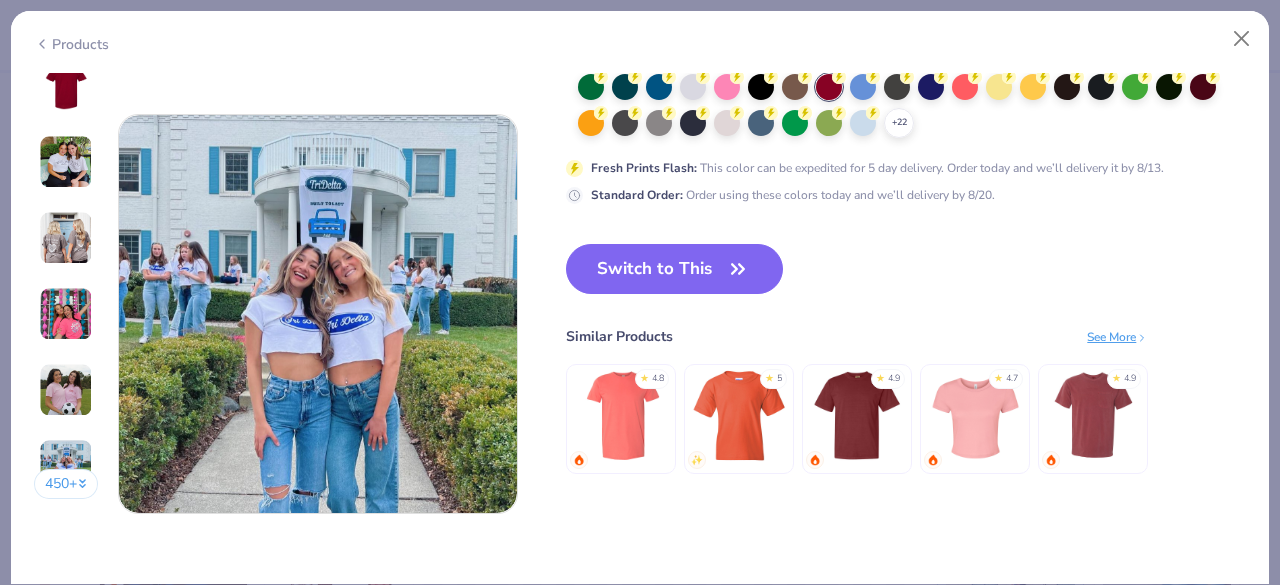 scroll, scrollTop: 2636, scrollLeft: 0, axis: vertical 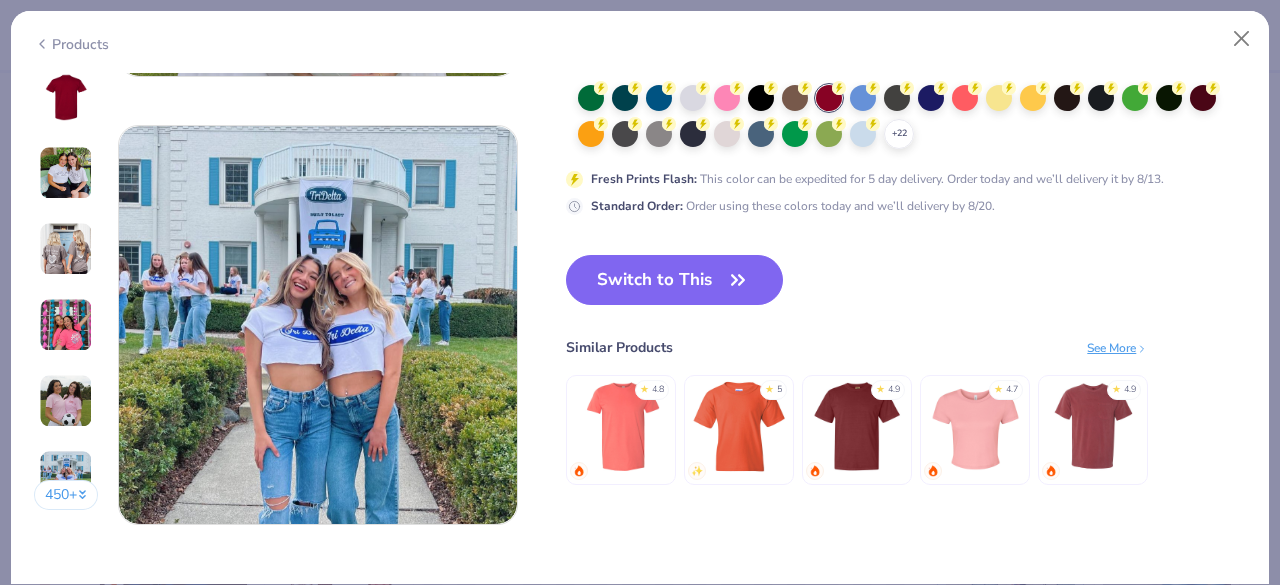 drag, startPoint x: 691, startPoint y: 275, endPoint x: 716, endPoint y: 360, distance: 88.60023 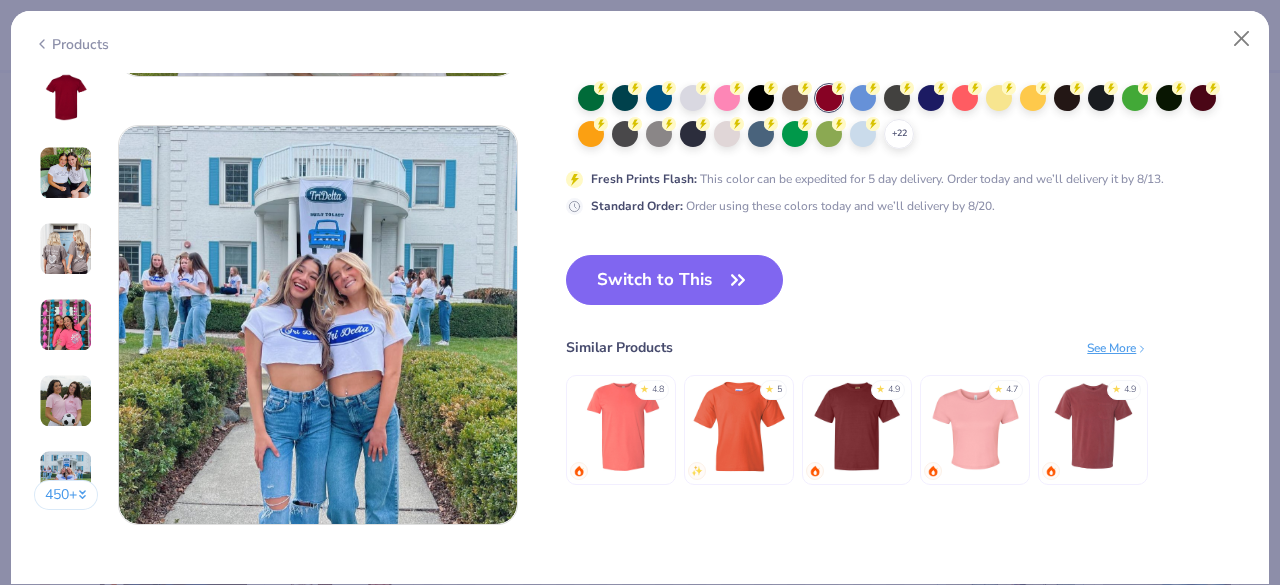 click on "Switch to This" at bounding box center (674, 280) 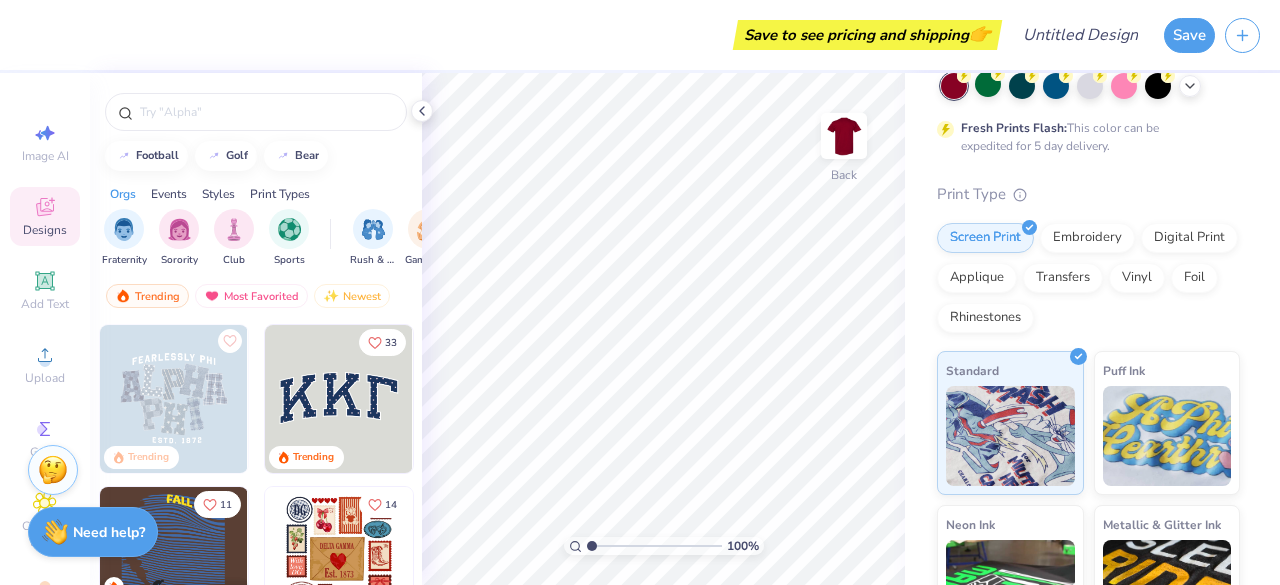 scroll, scrollTop: 0, scrollLeft: 0, axis: both 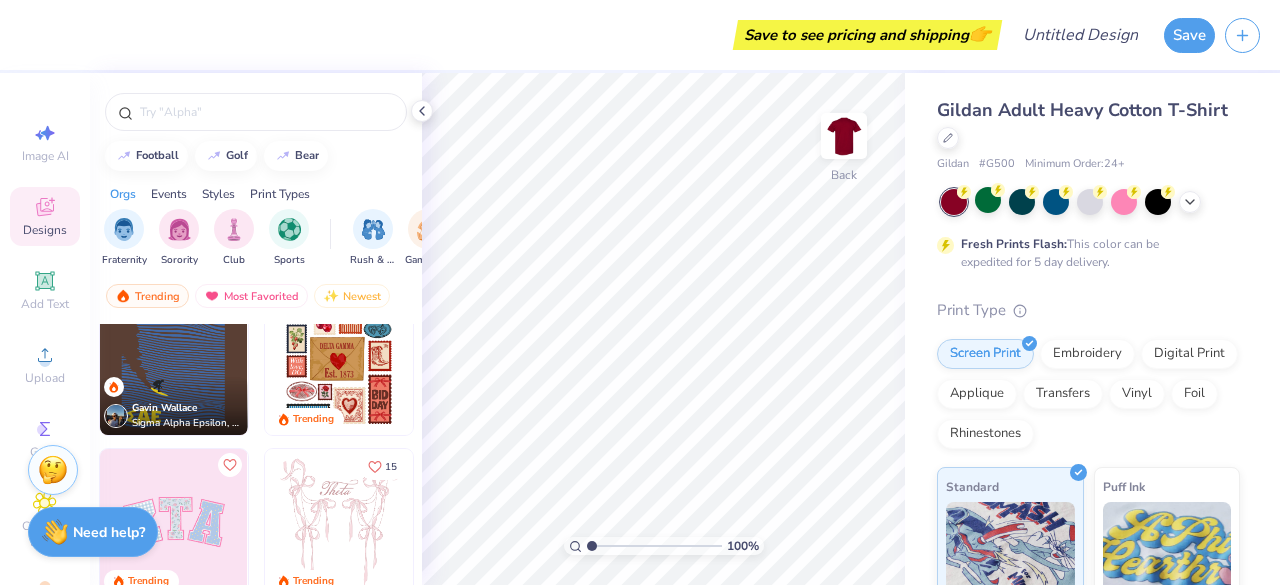 click at bounding box center (339, 361) 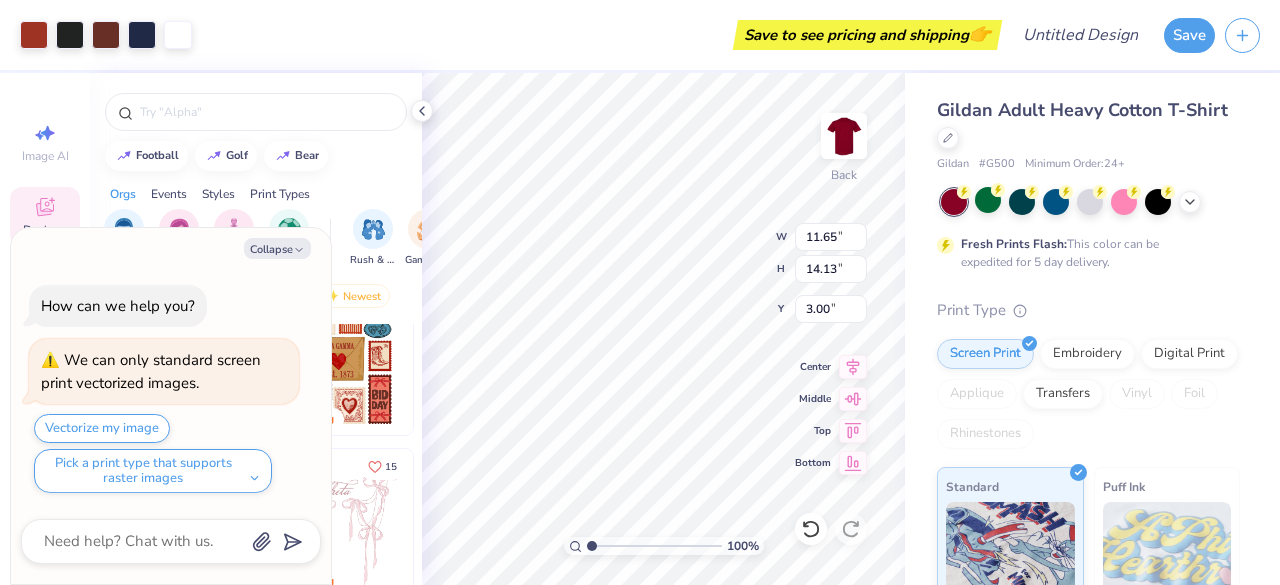 type on "x" 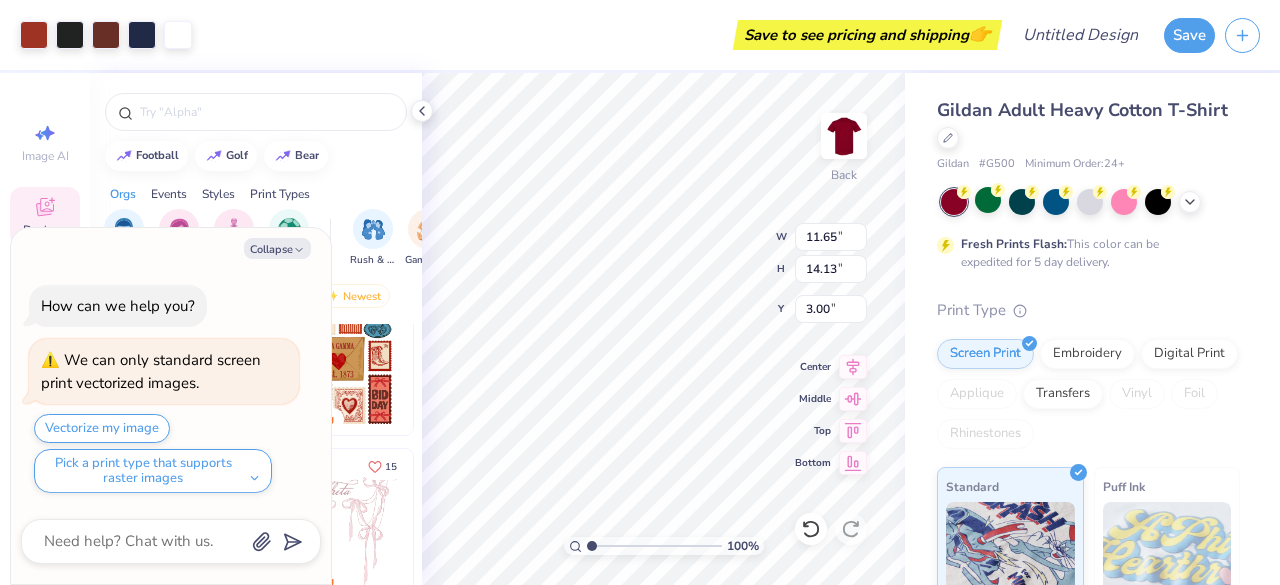 type on "6.56" 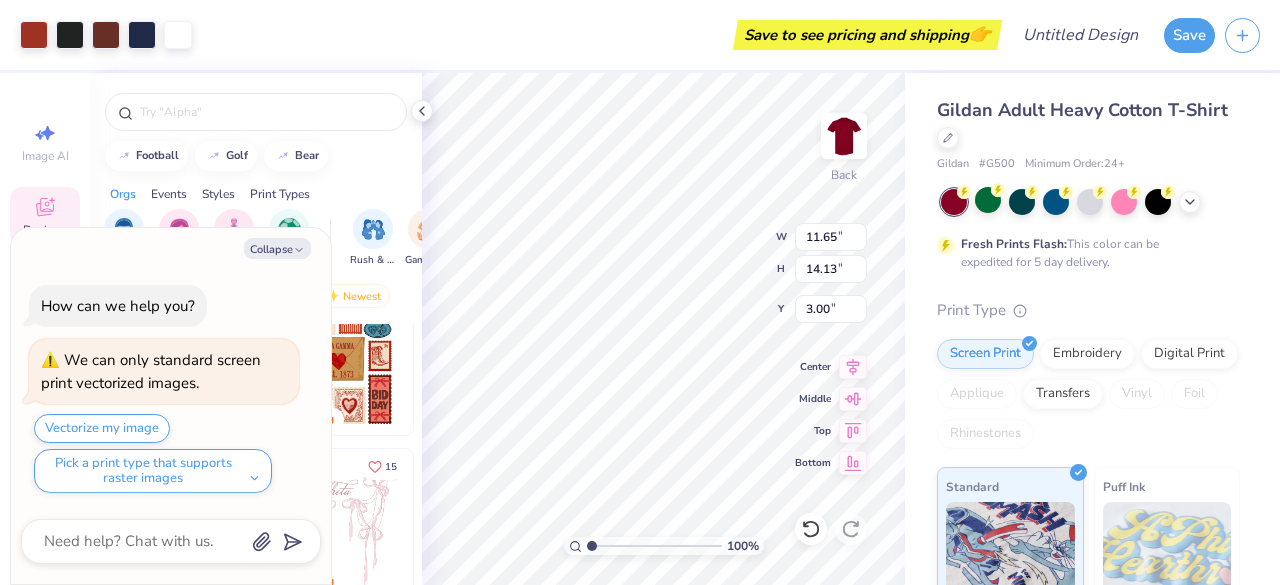 type on "7.96" 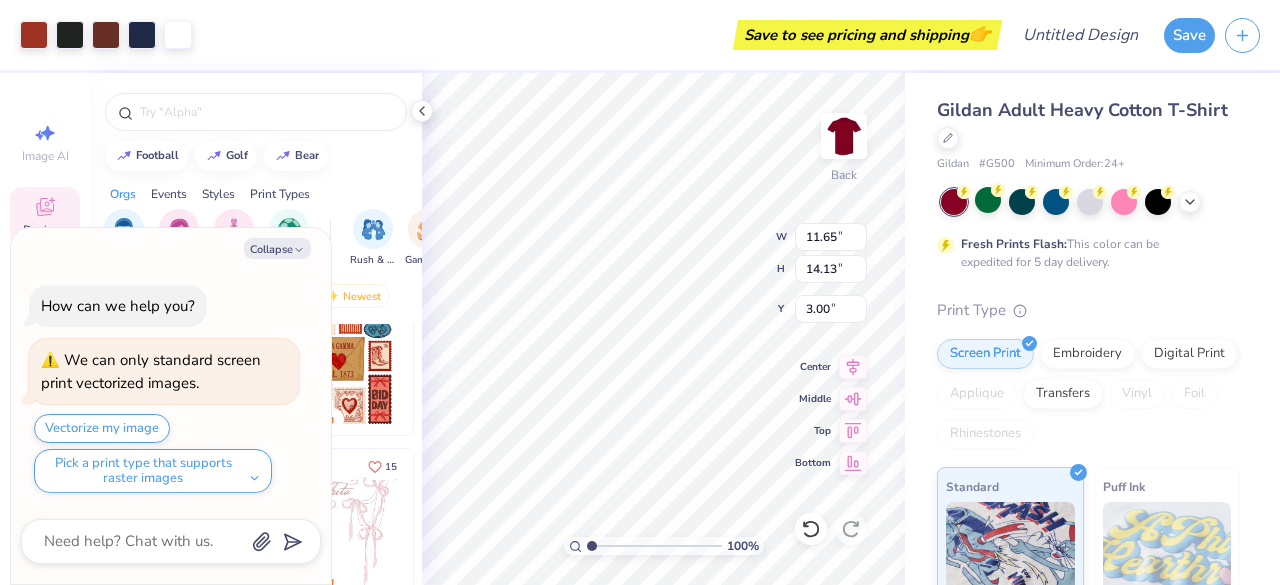 type on "6.95" 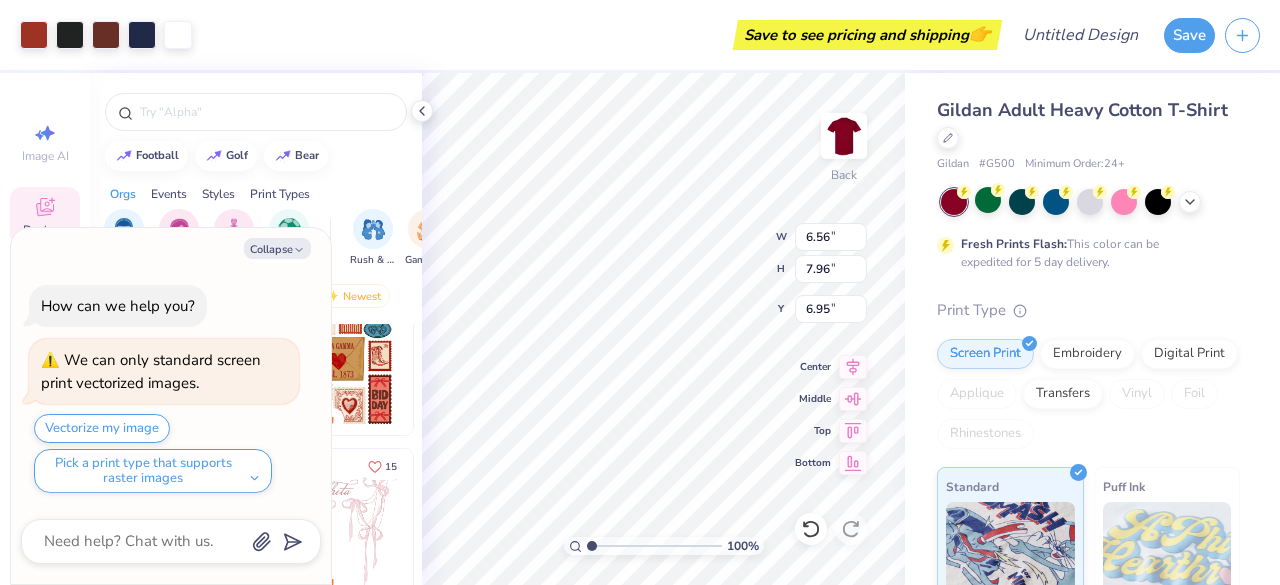 type on "x" 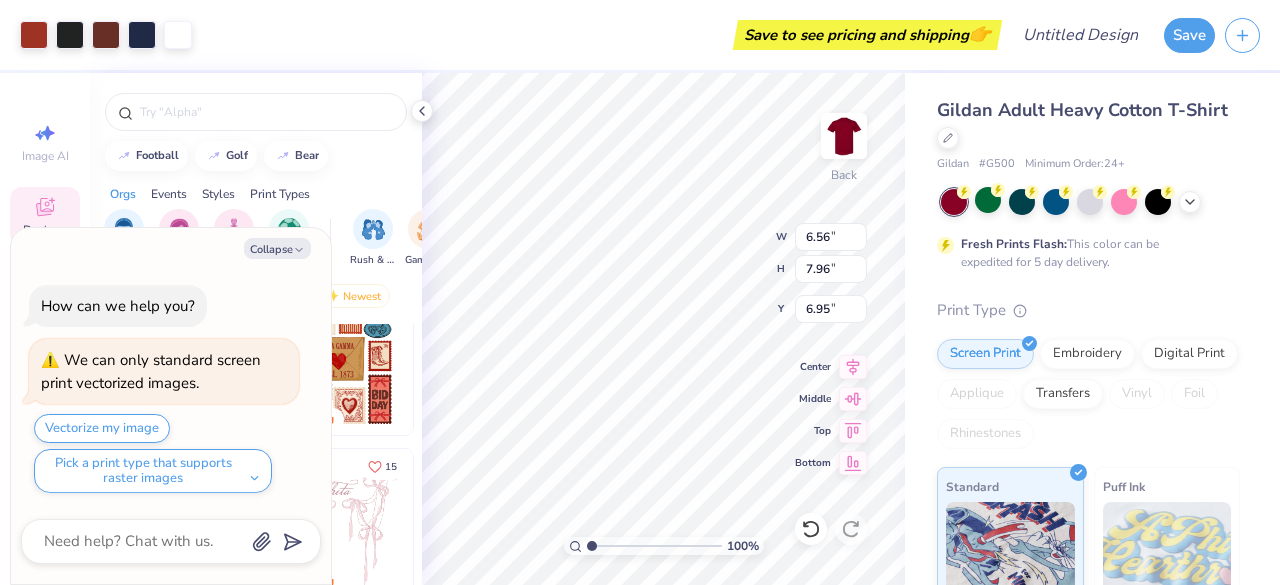 type on "4.87" 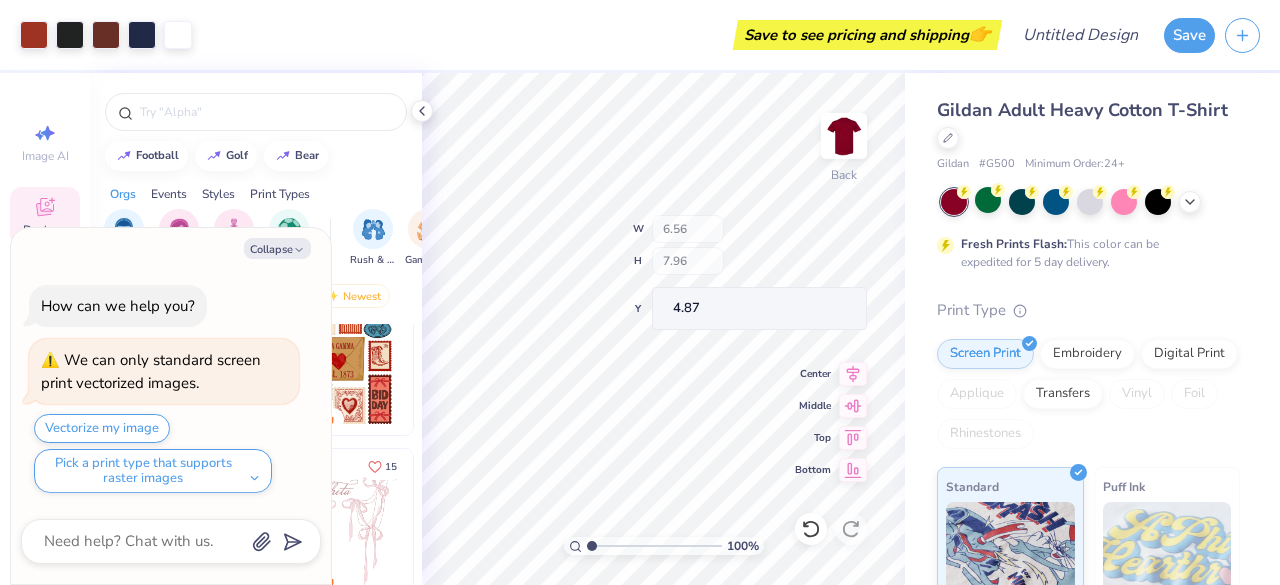 type on "x" 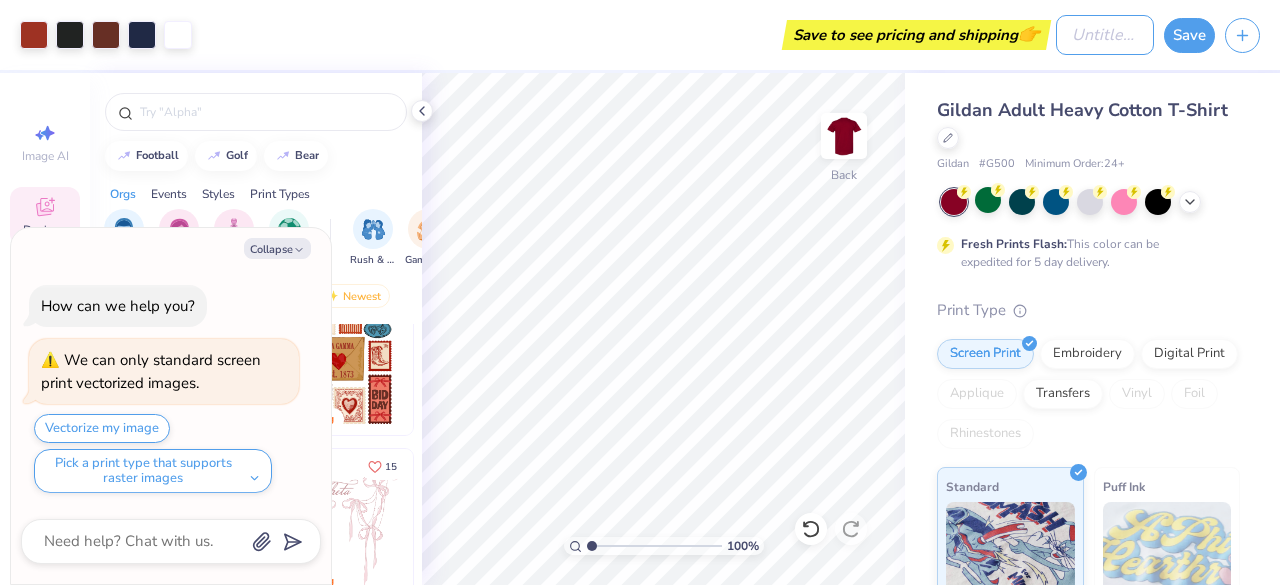 click on "Design Title" at bounding box center [1105, 35] 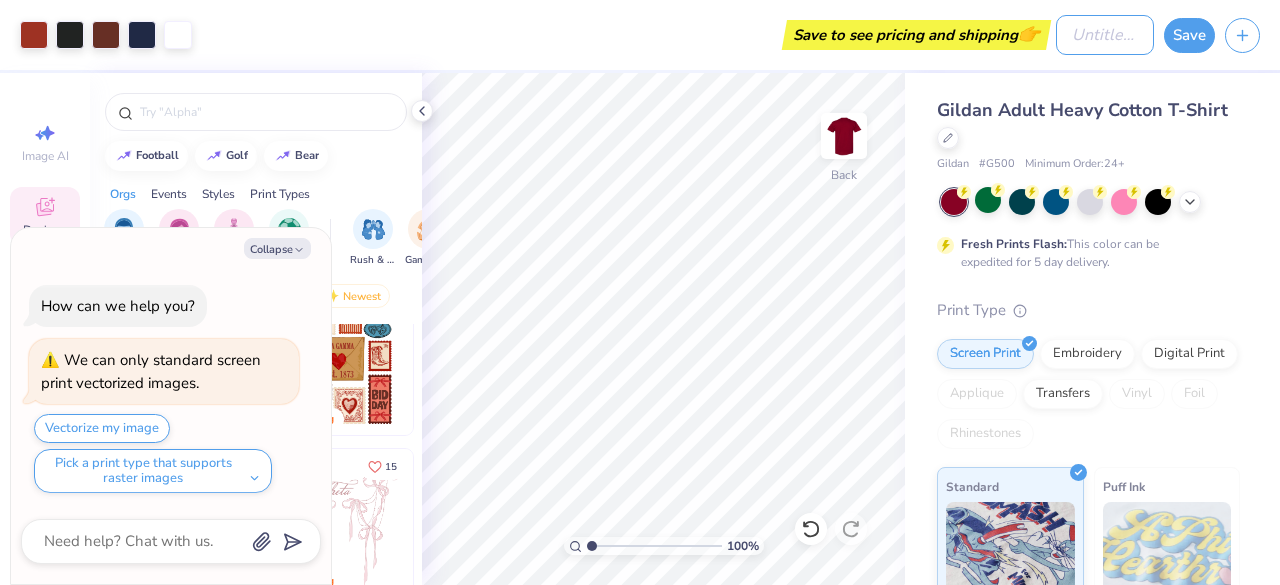 type on "o" 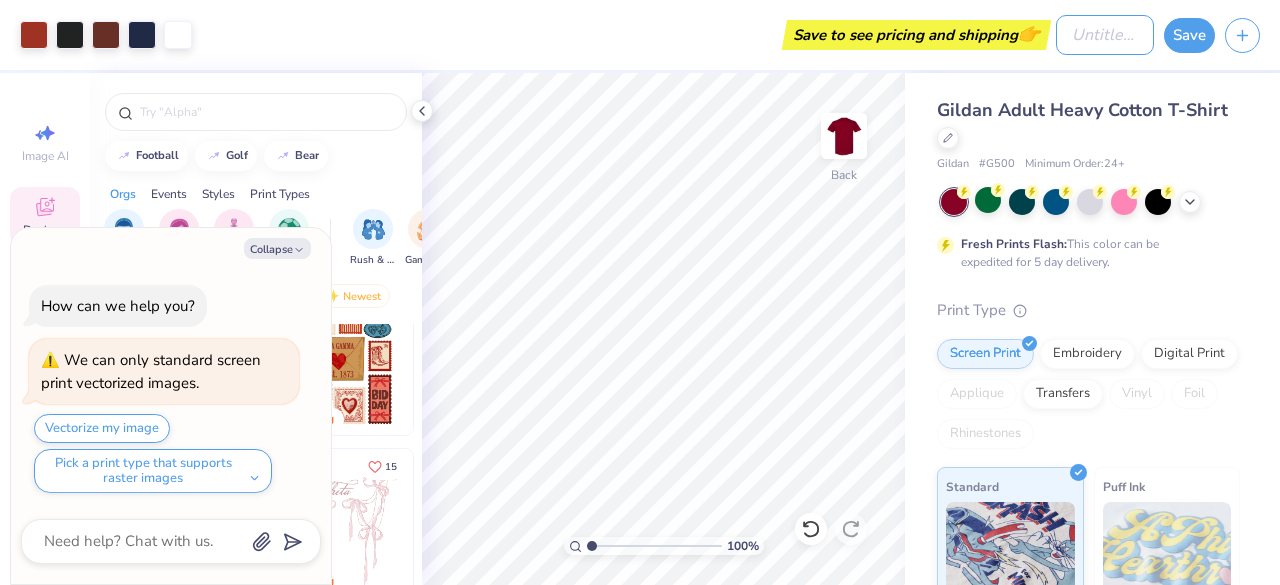 type on "x" 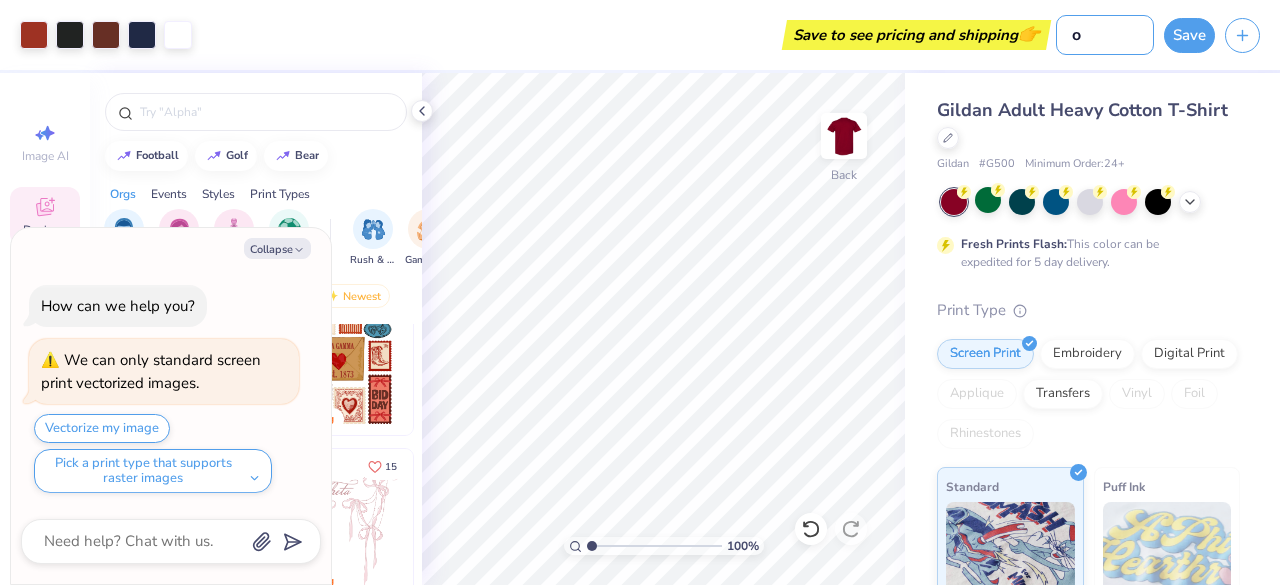 type on "op" 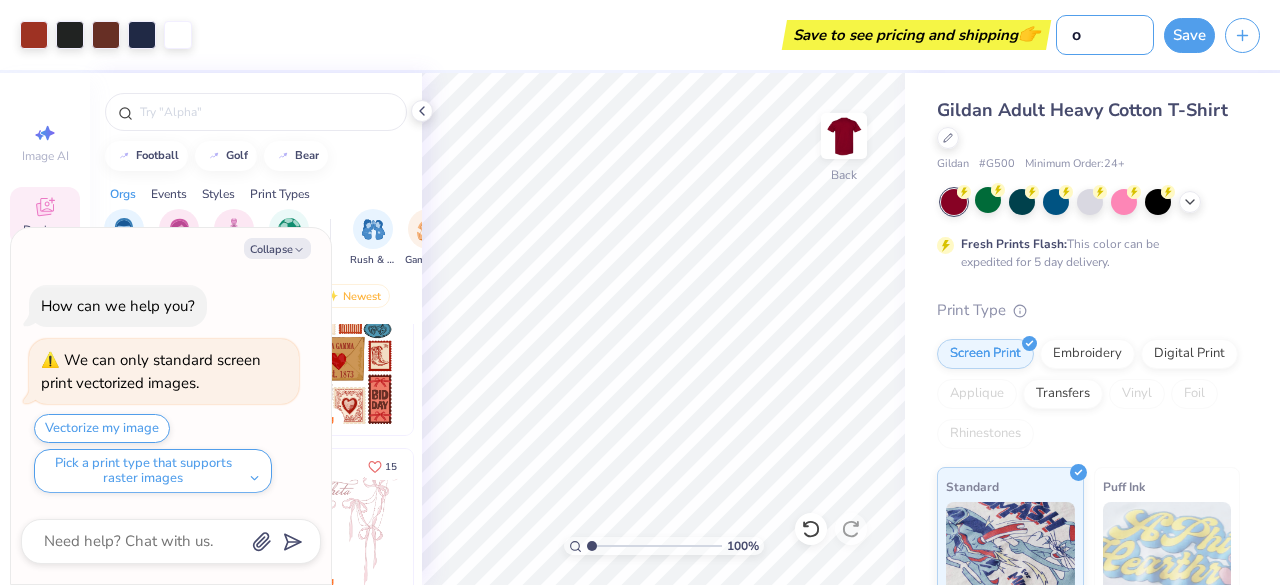 type on "x" 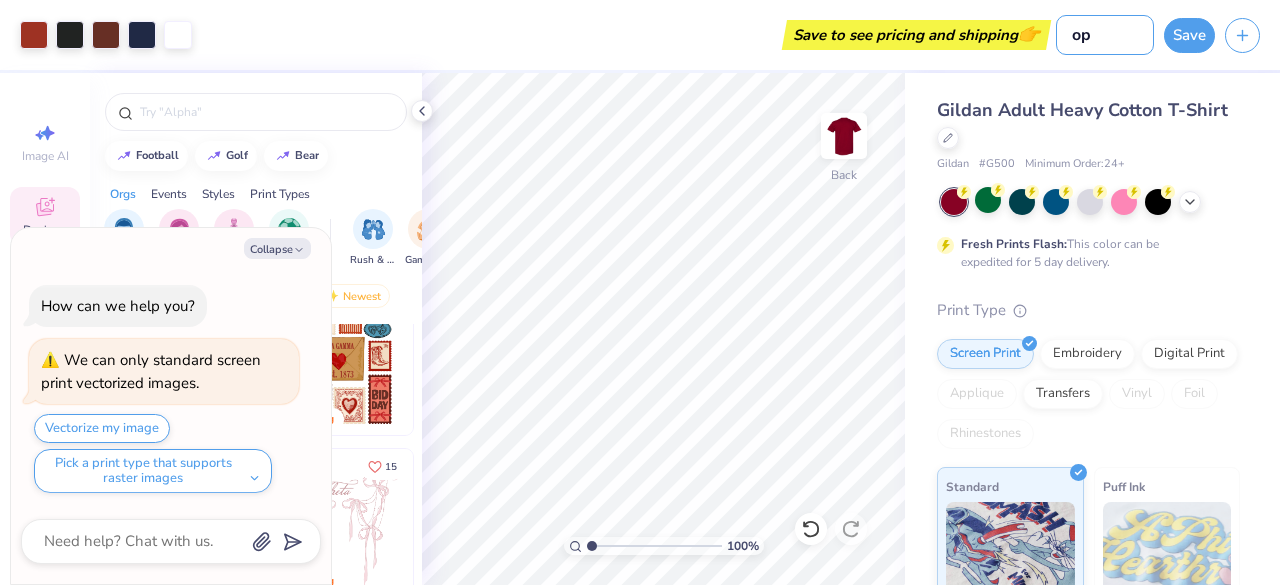 type on "opt" 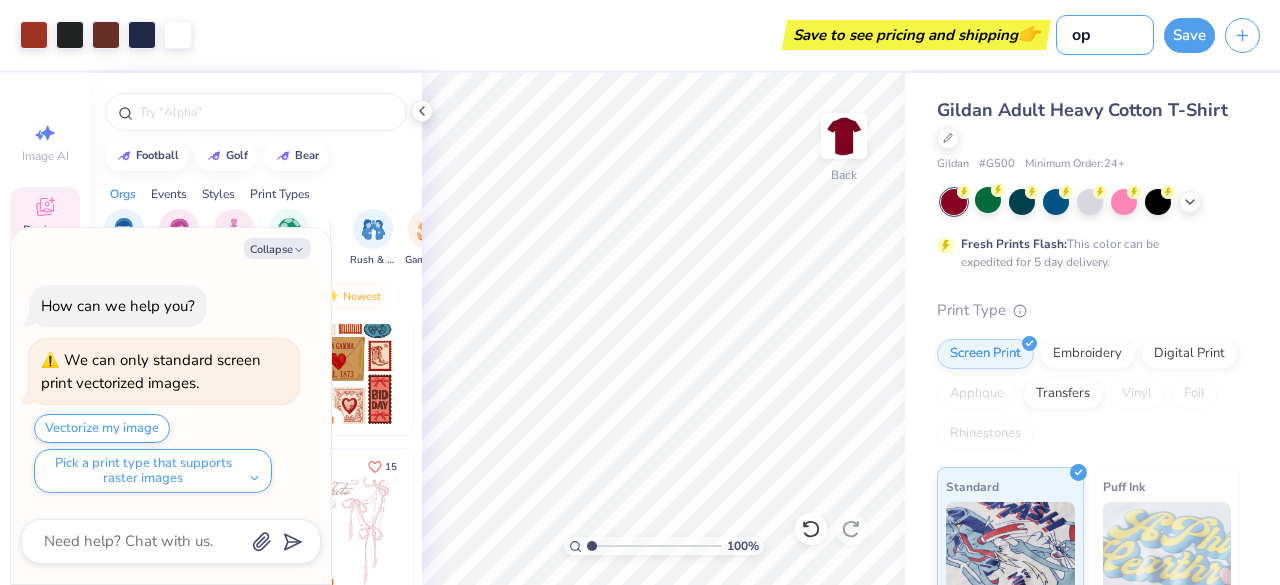 type on "x" 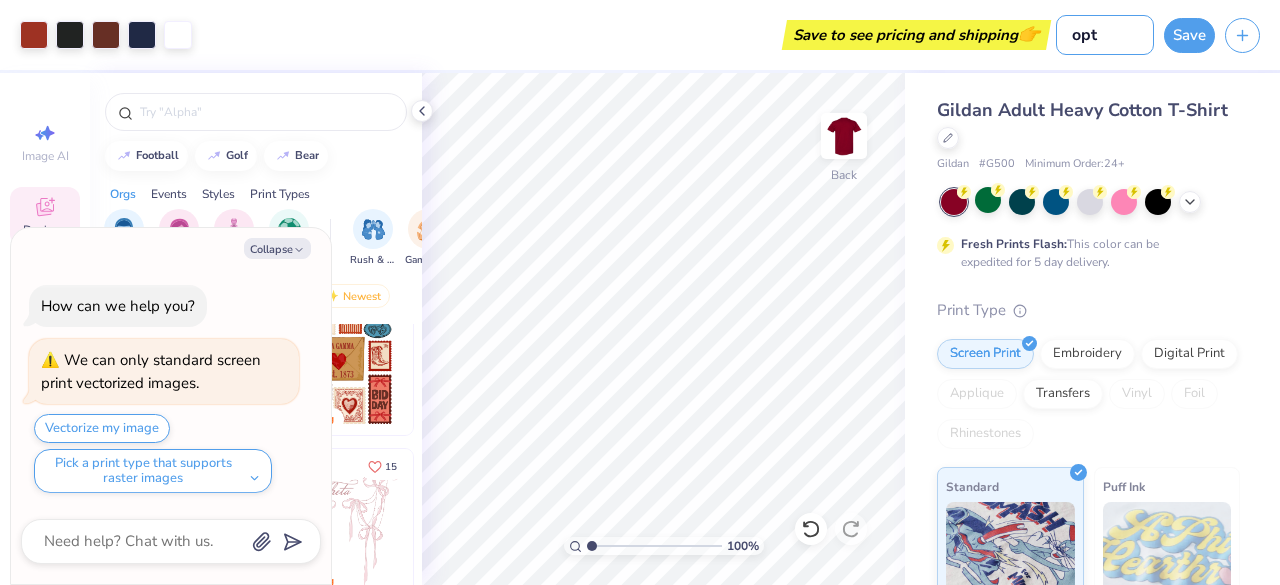type on "opti" 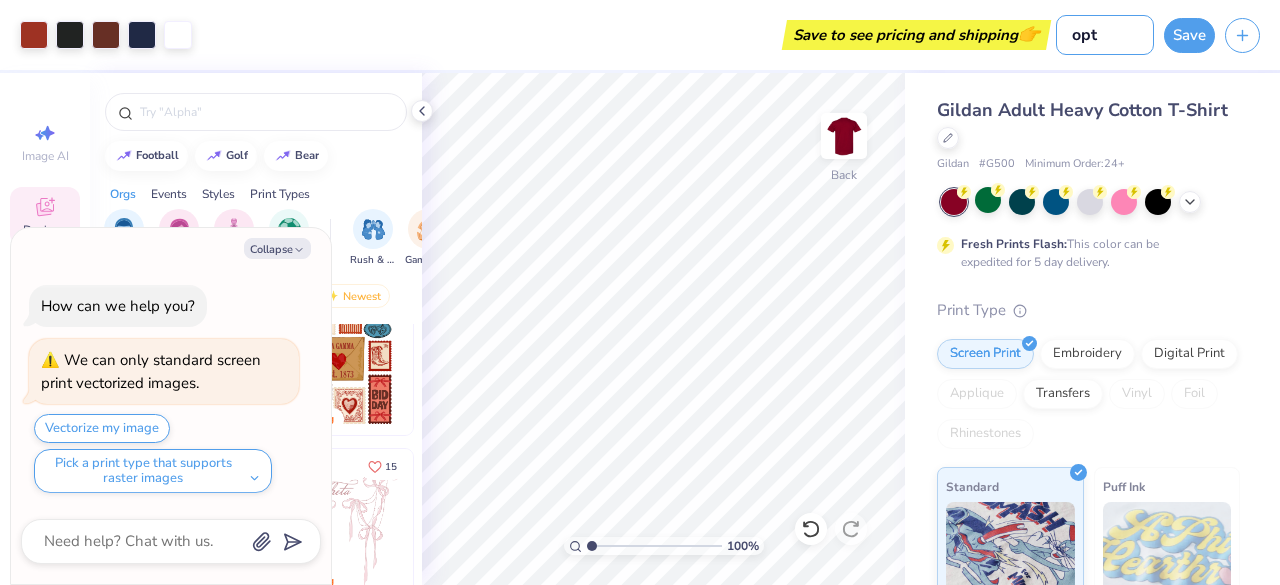 type on "x" 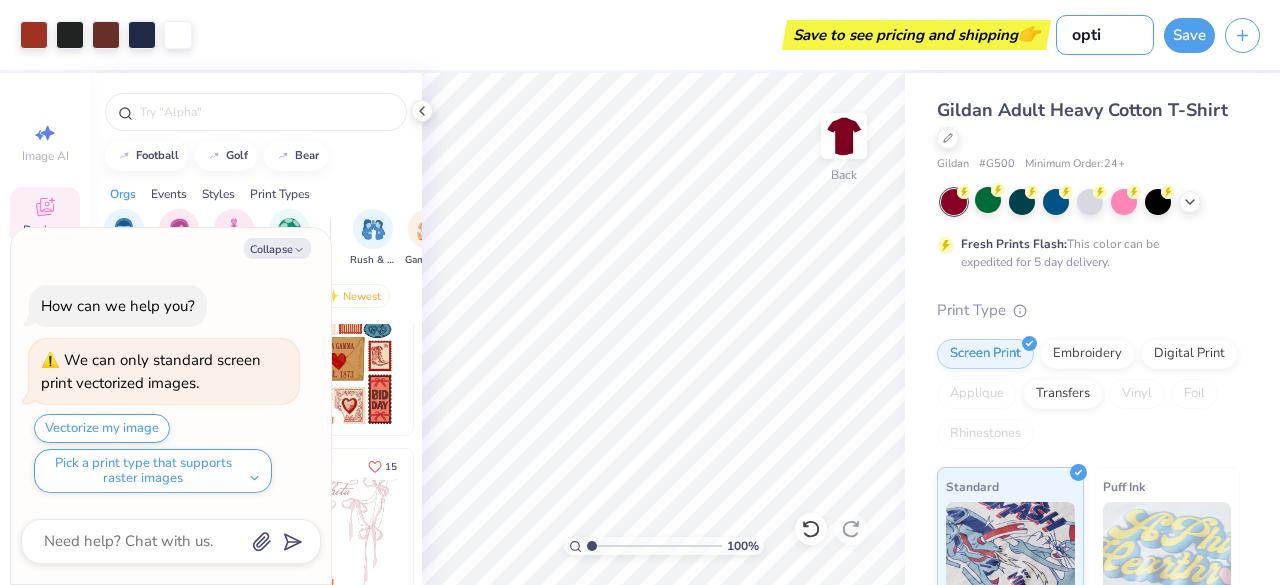 type on "optim" 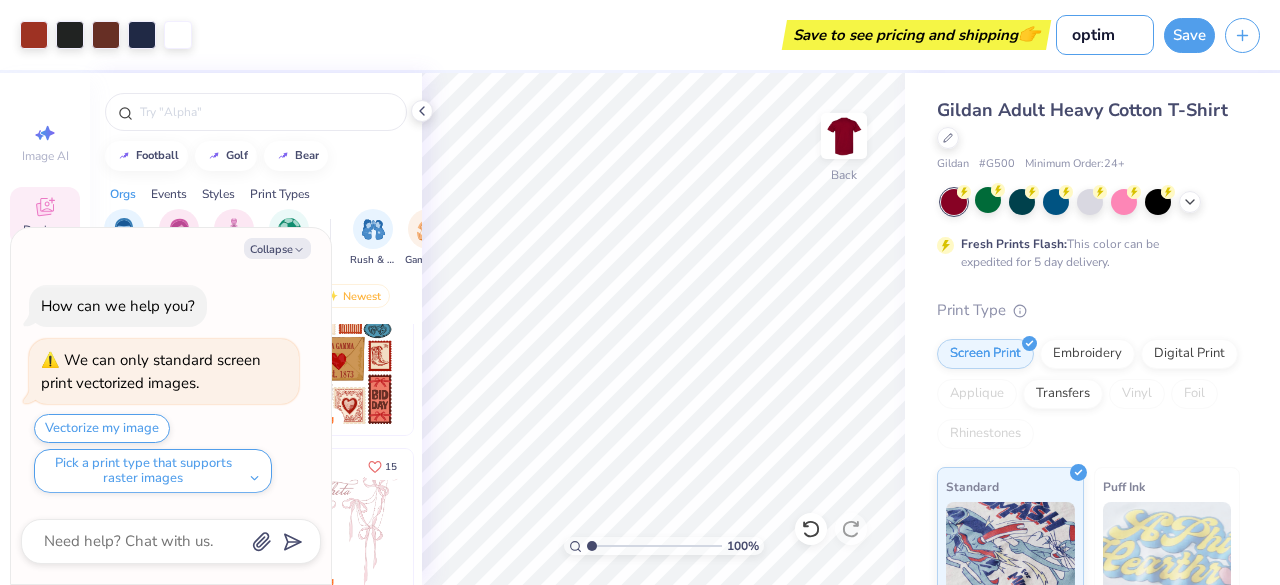 type on "x" 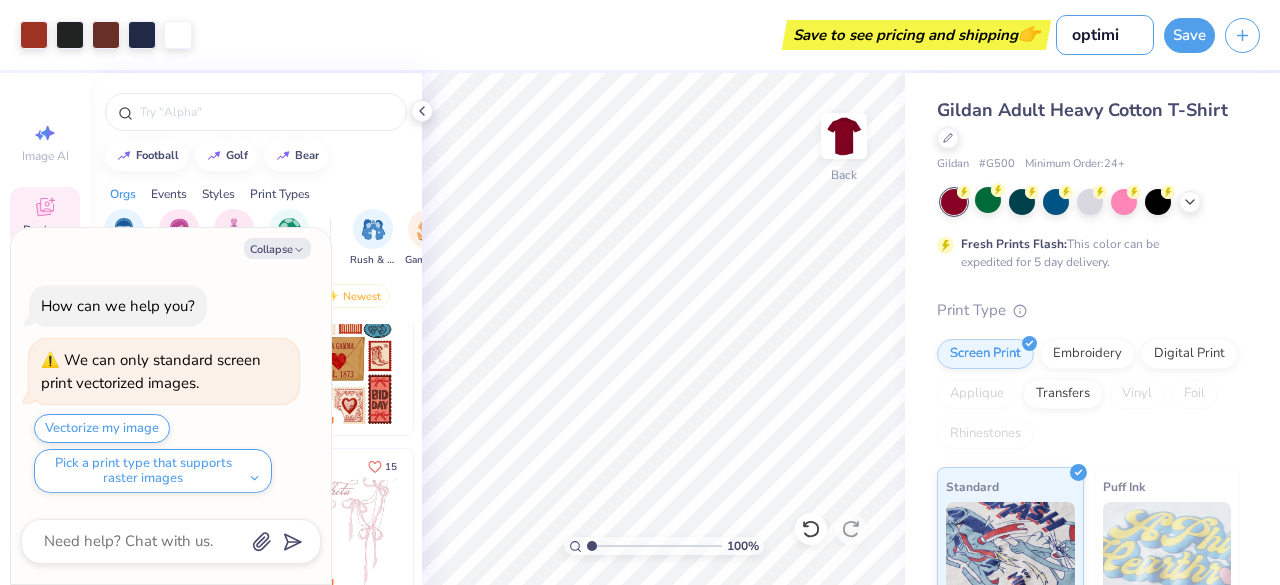 type on "optimiz" 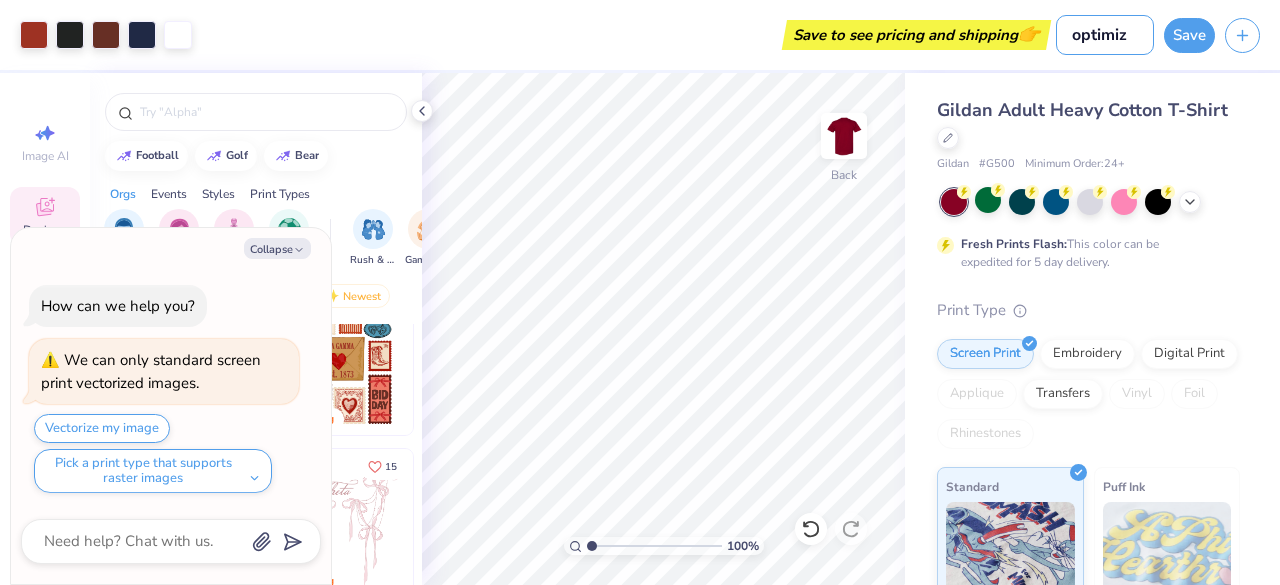 type on "x" 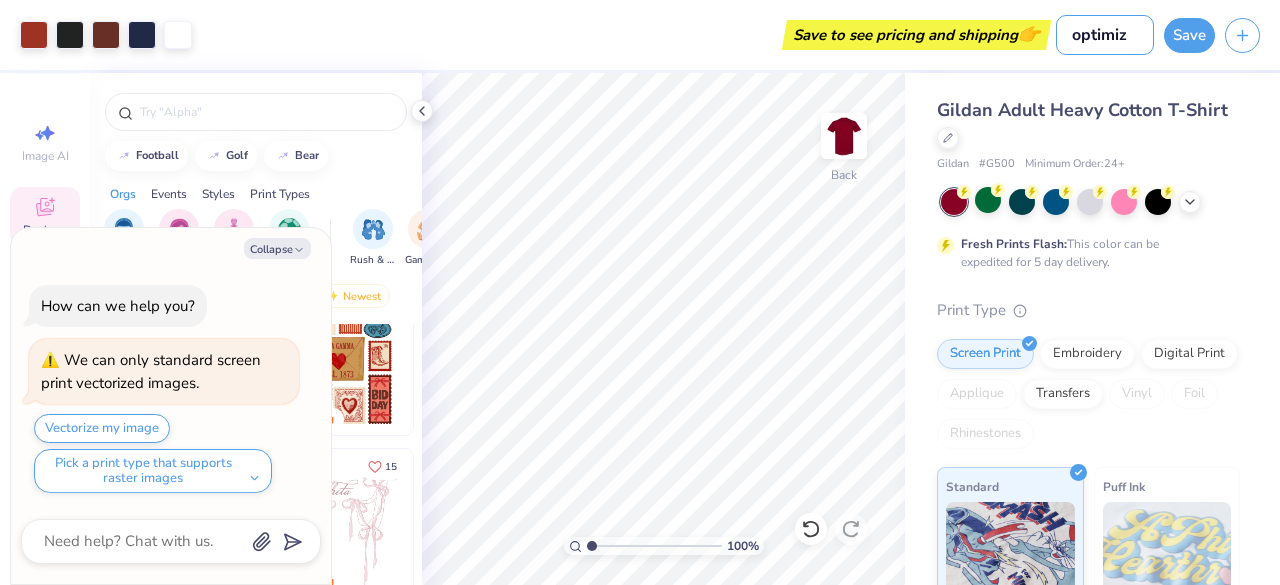 type on "optimize" 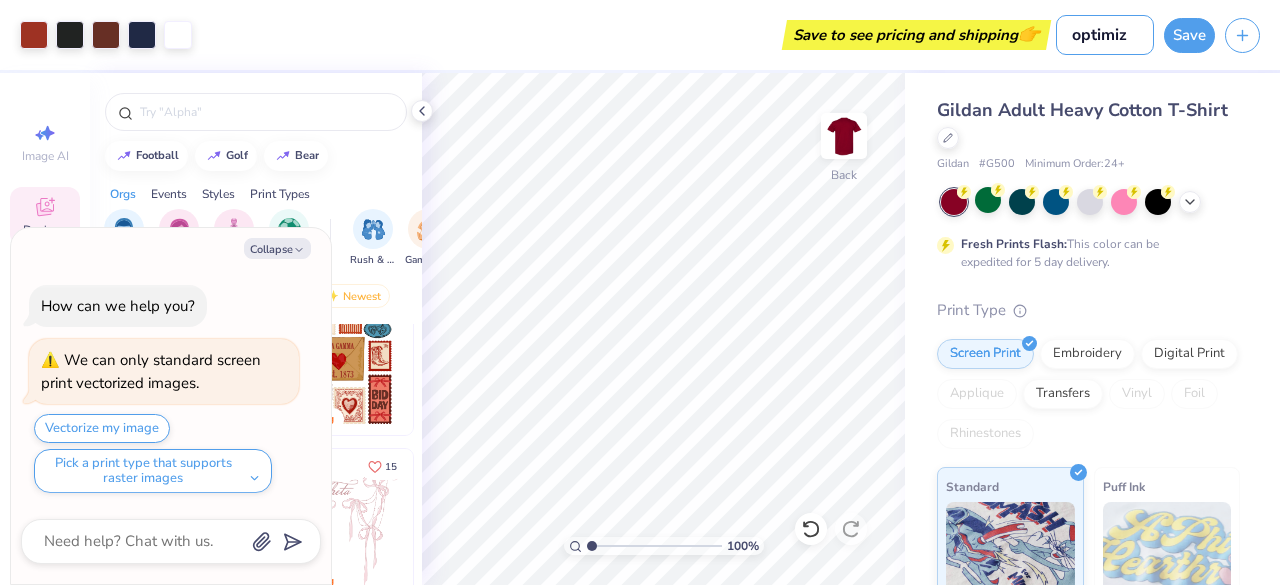 type on "x" 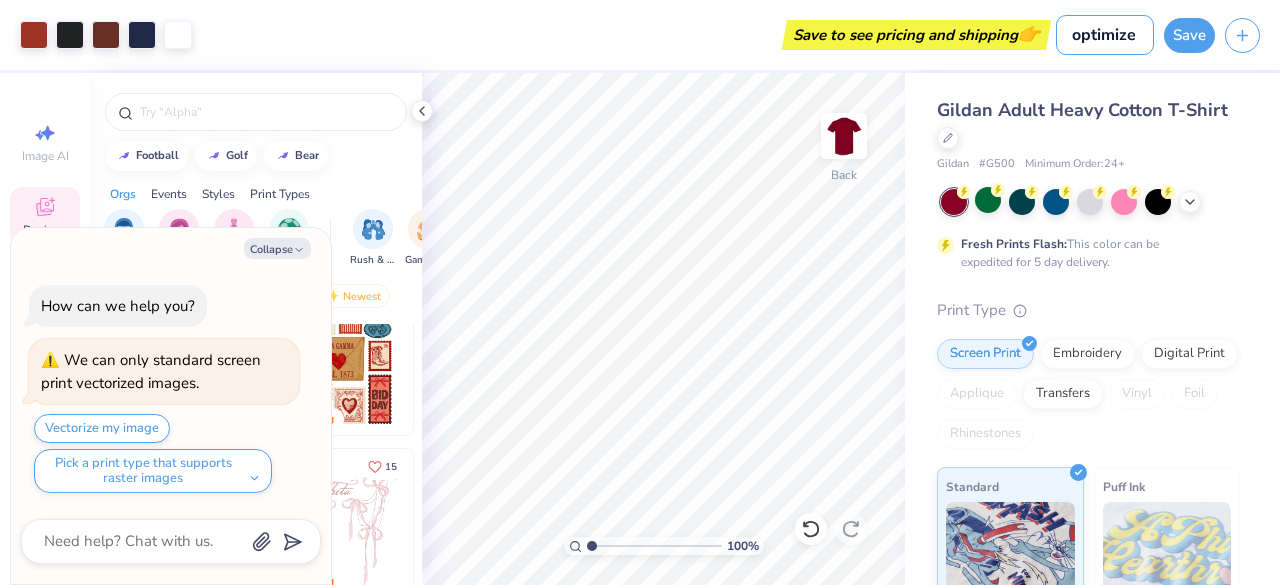 type on "optimize" 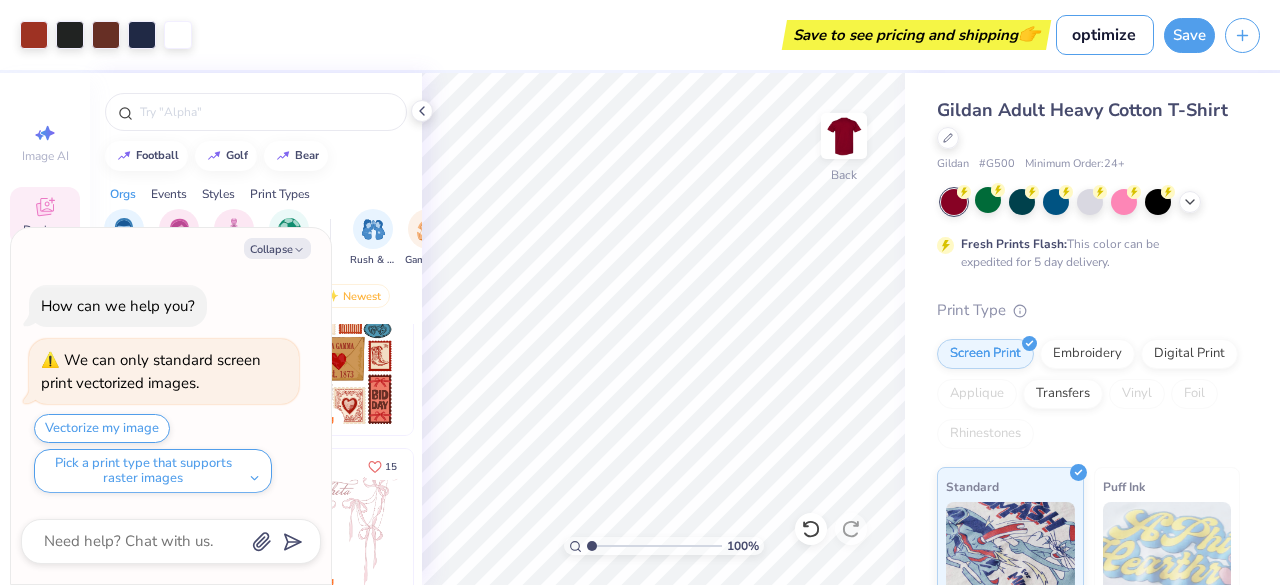 type on "x" 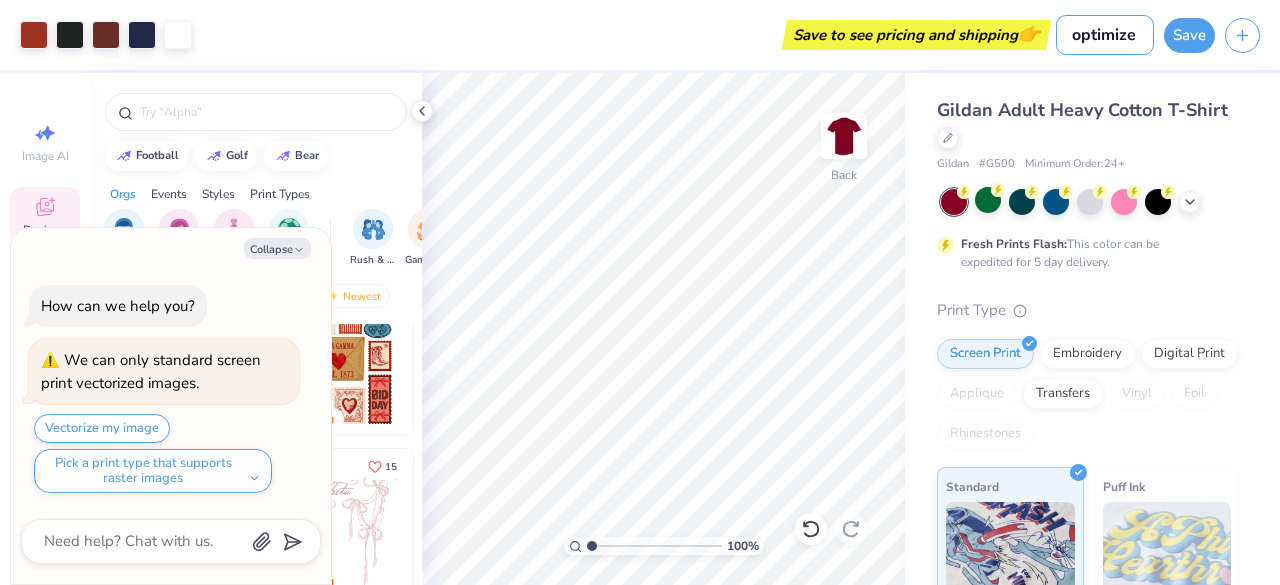 scroll, scrollTop: 0, scrollLeft: 0, axis: both 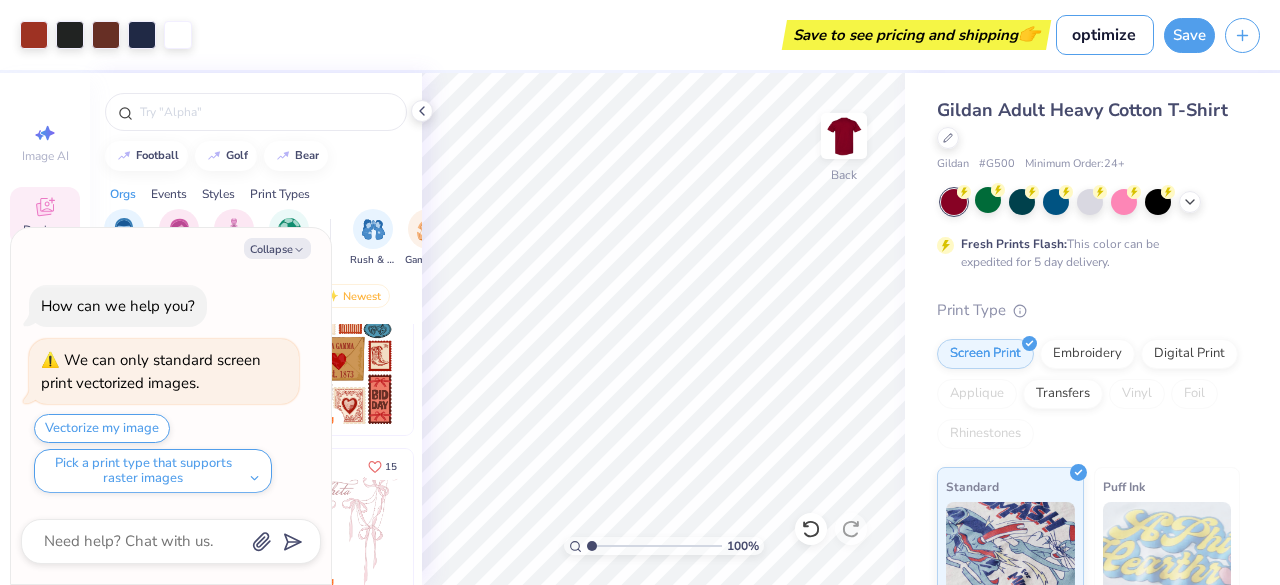 type on "optimize s" 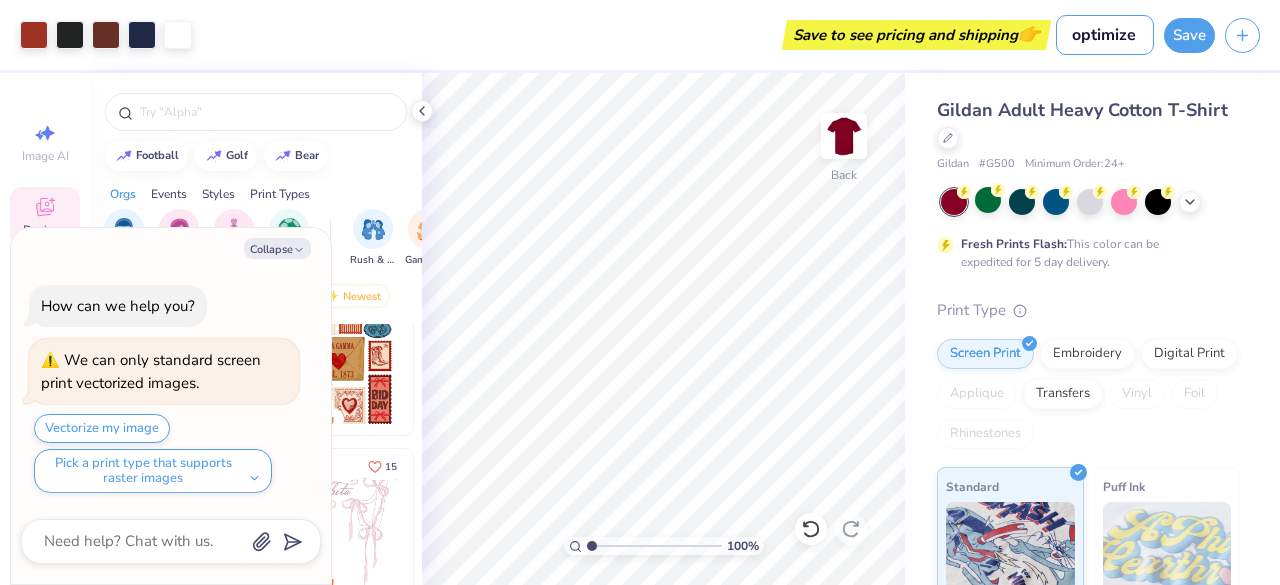 type on "x" 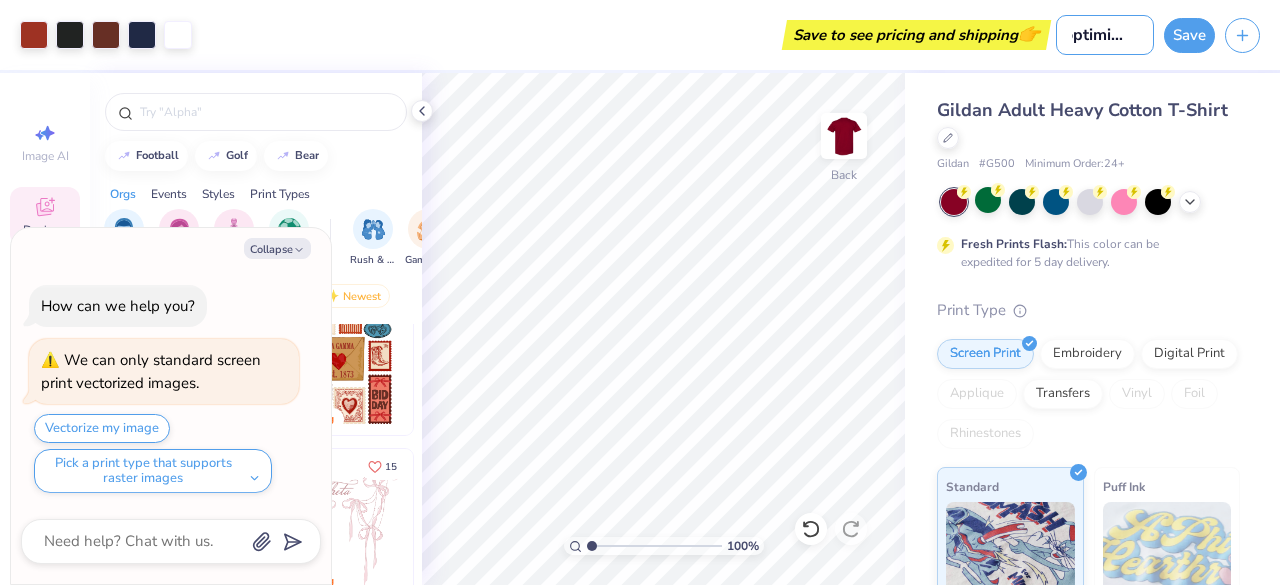 type on "optimize sh" 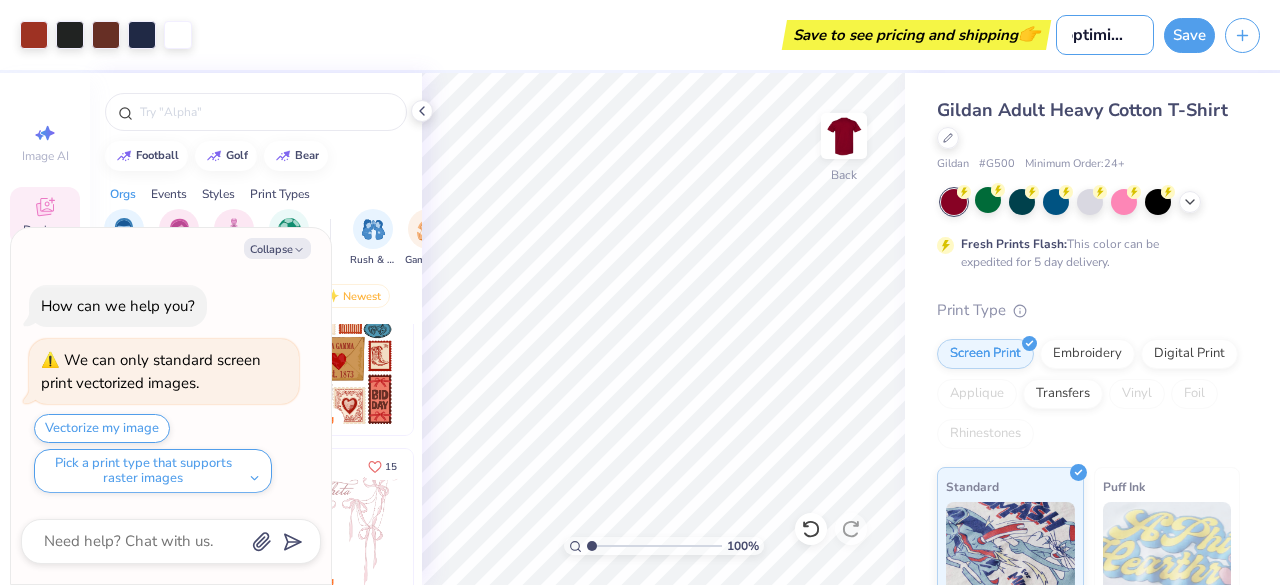 type on "x" 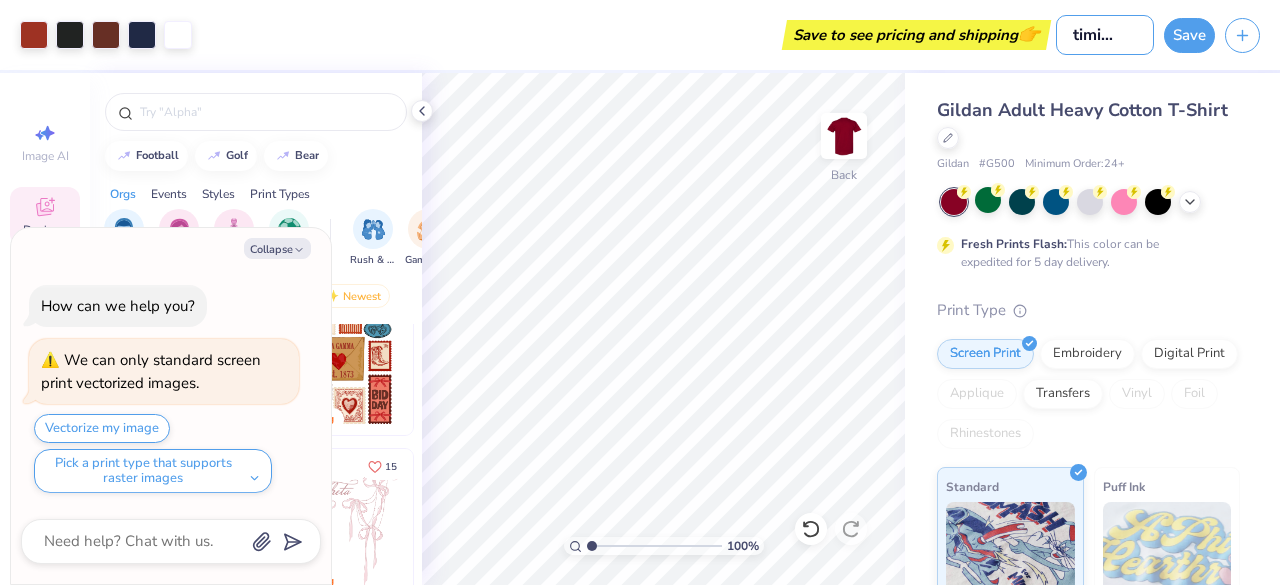 type on "optimize shi" 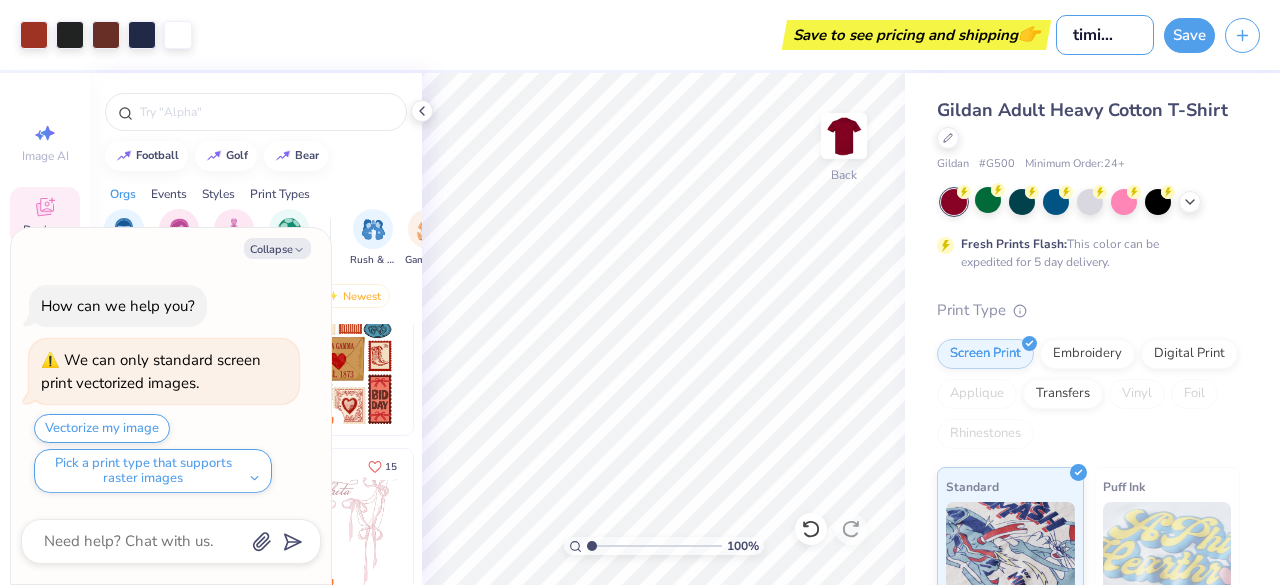 type on "x" 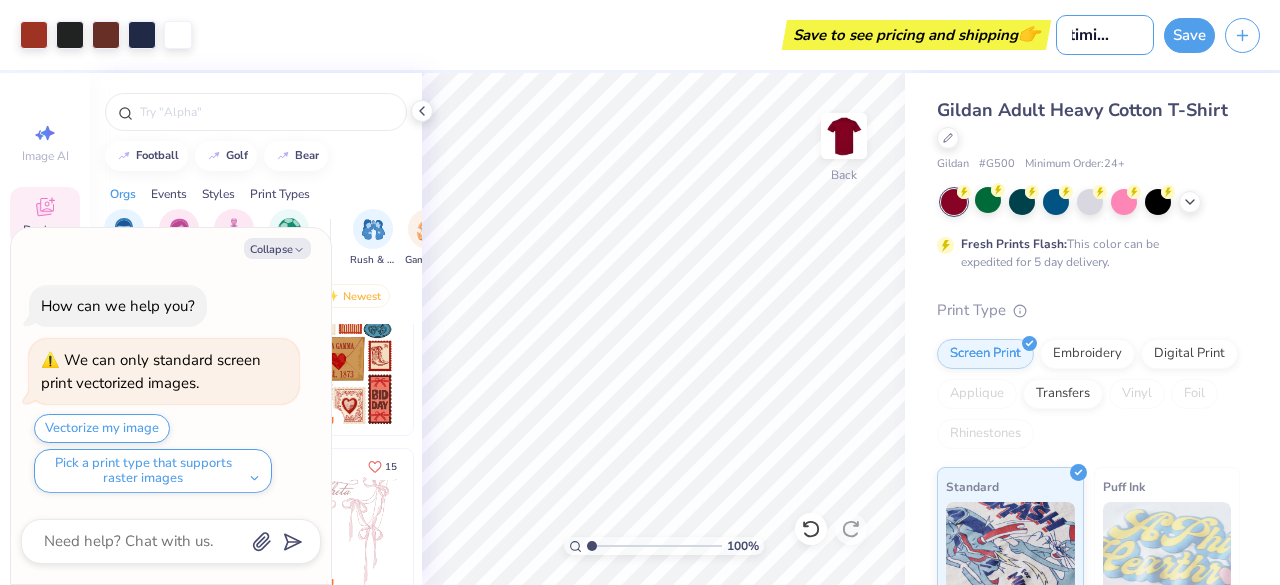 type on "optimize shir" 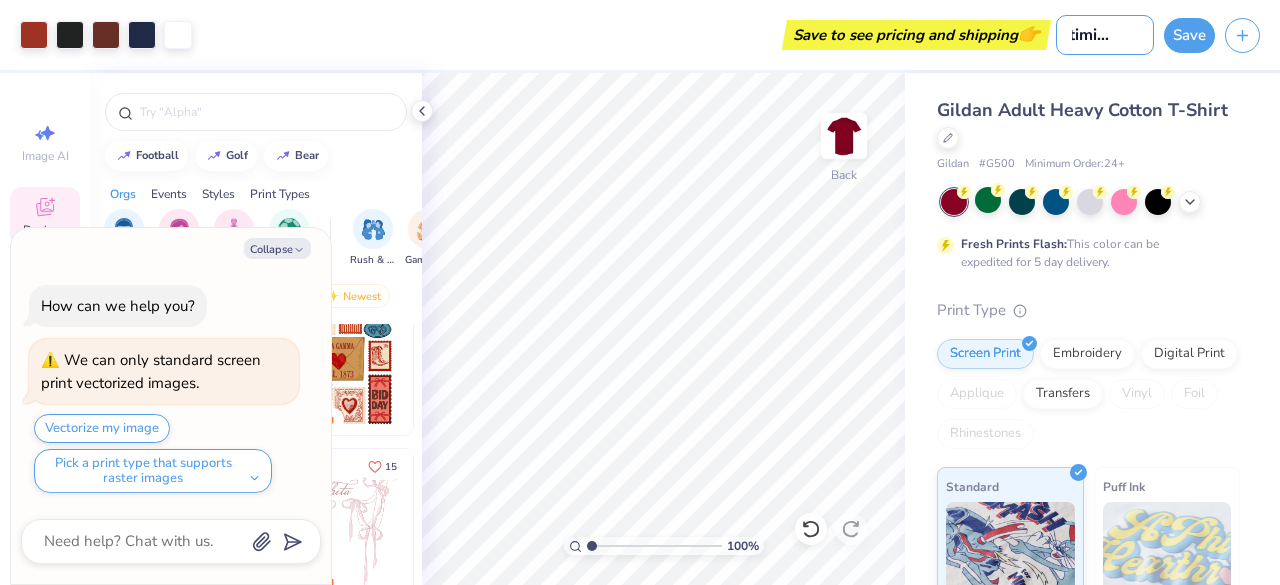 type on "x" 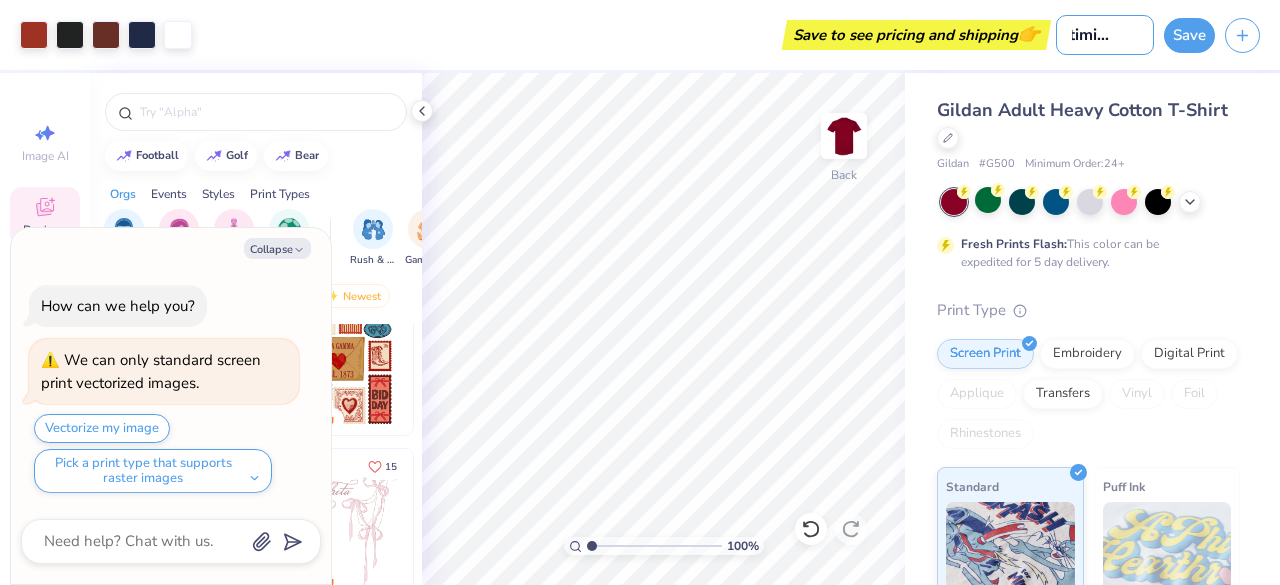 scroll, scrollTop: 0, scrollLeft: 34, axis: horizontal 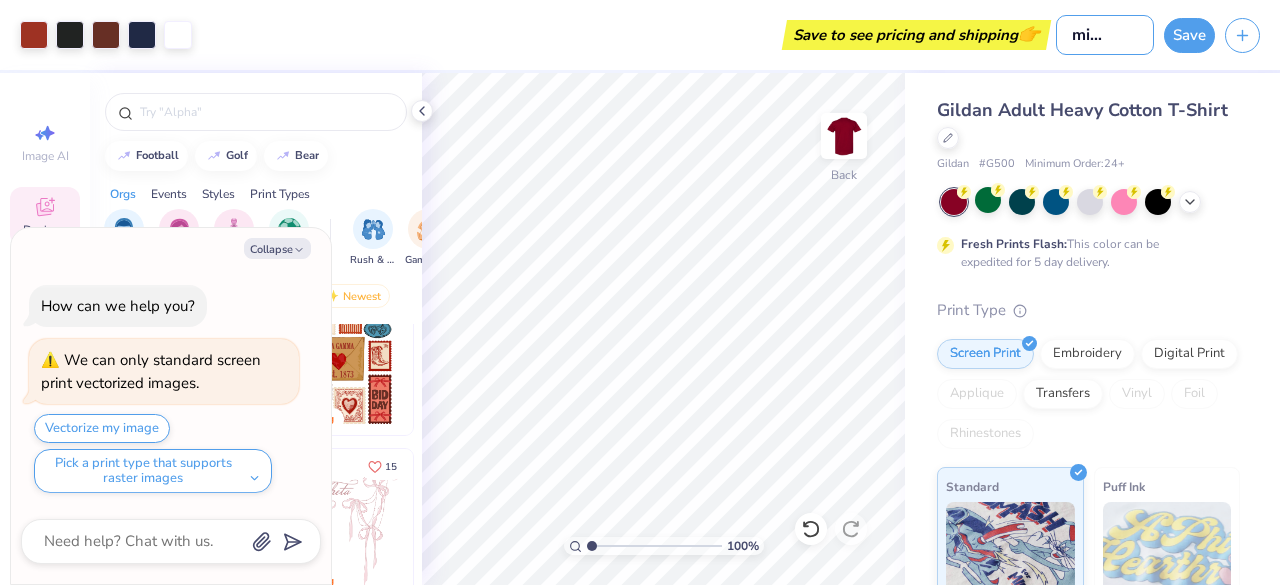 type on "optimize shirt" 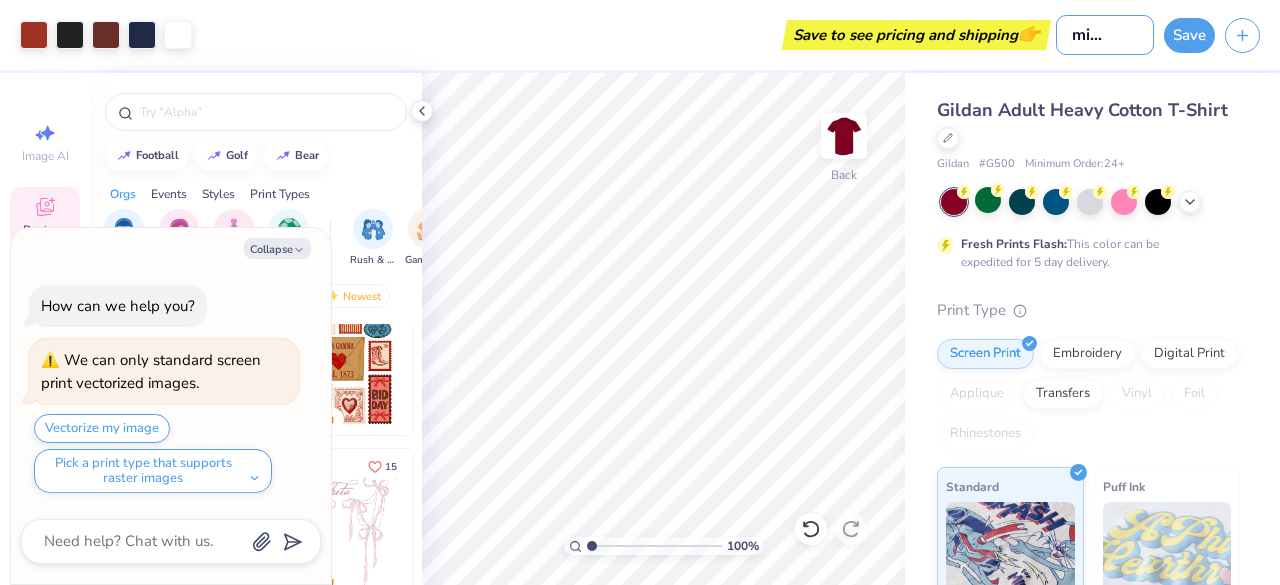 type on "x" 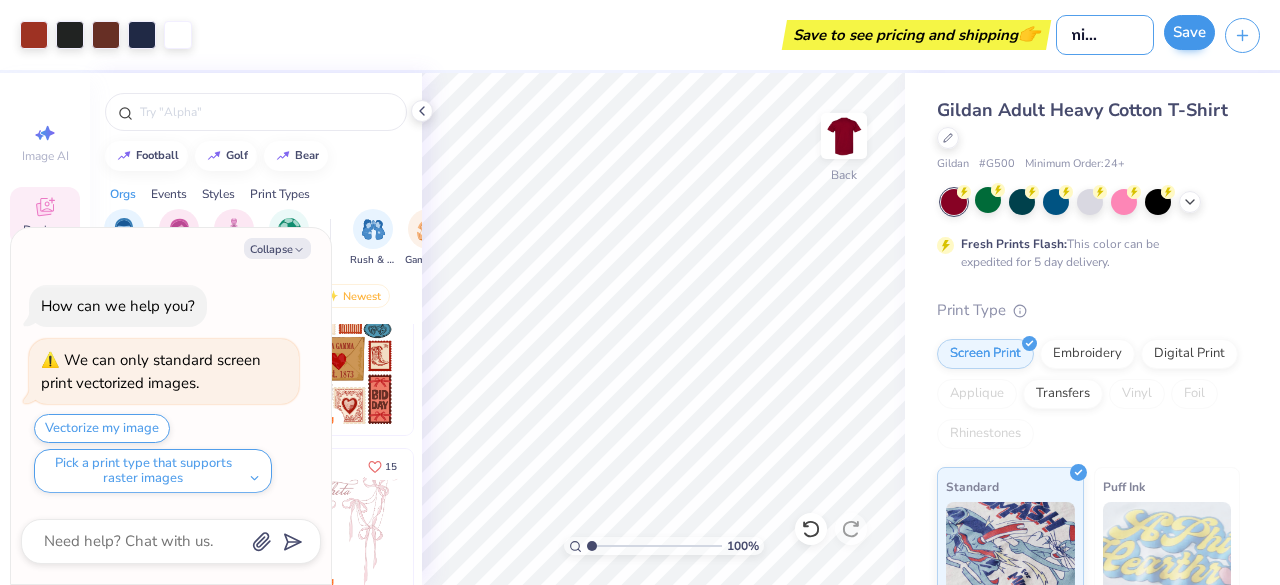 type on "optimize shirt" 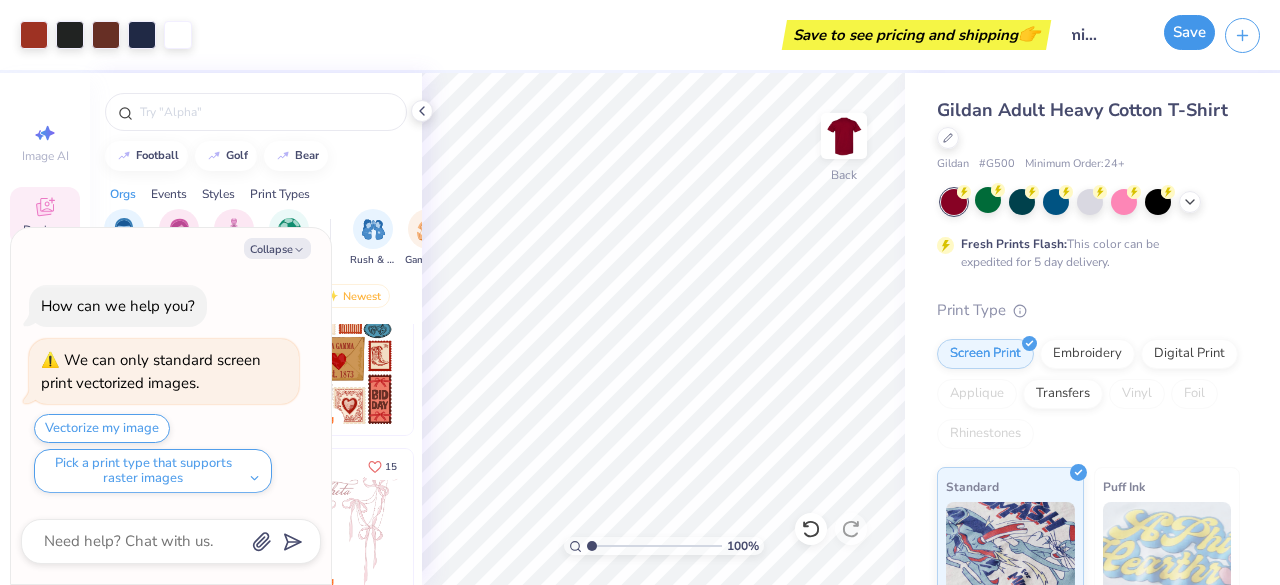 click on "Save" at bounding box center (1189, 32) 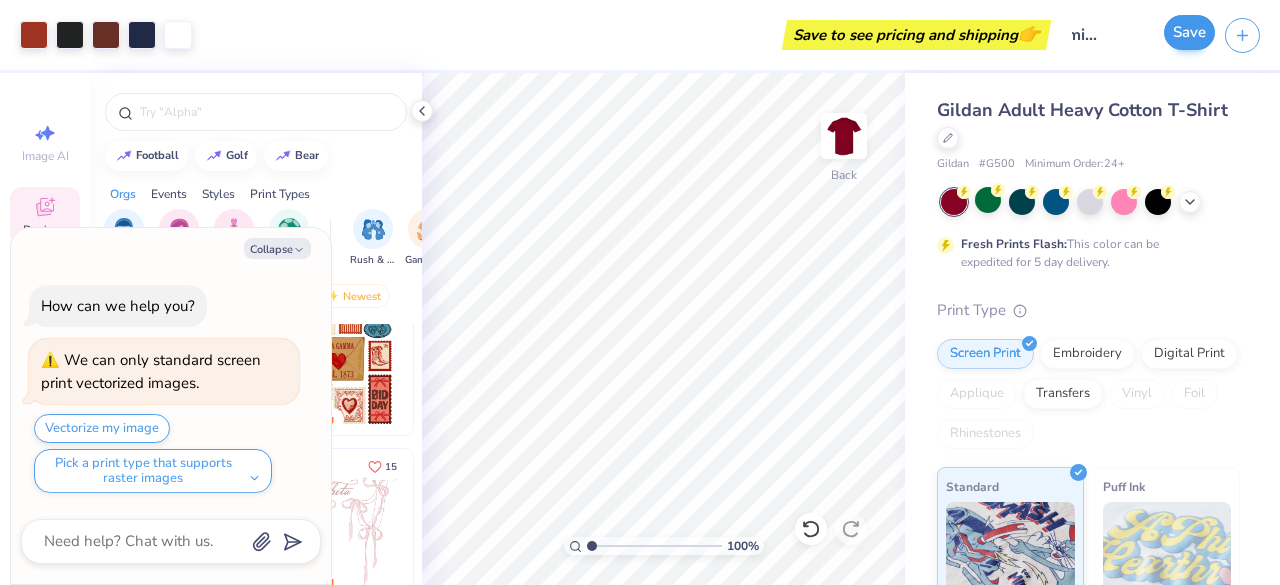 scroll, scrollTop: 0, scrollLeft: 0, axis: both 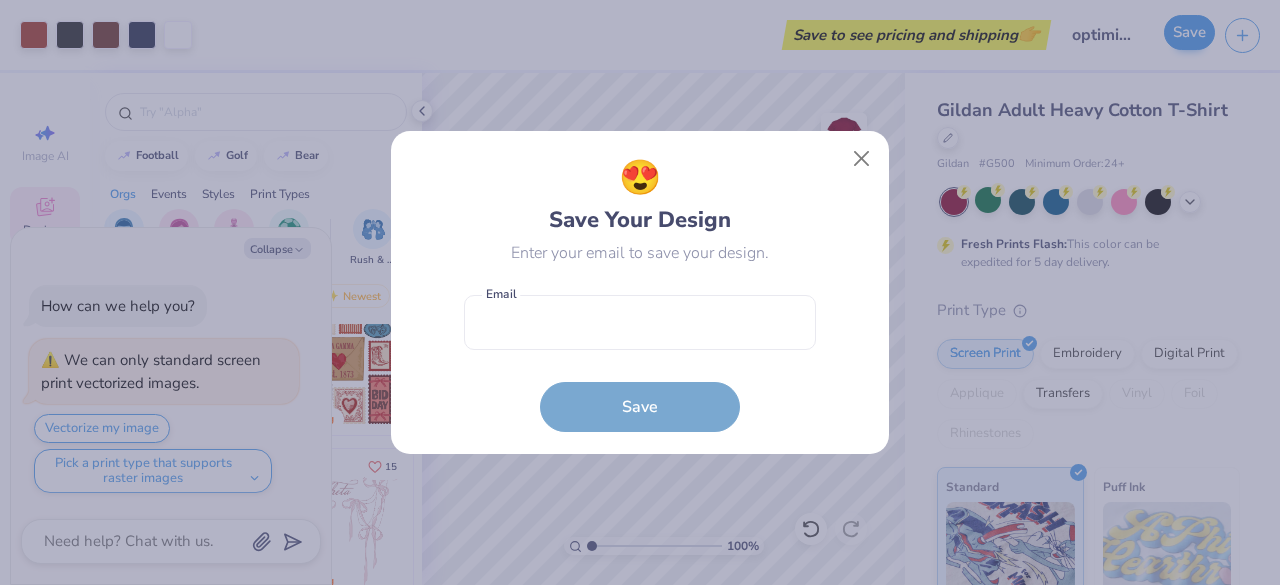 type on "x" 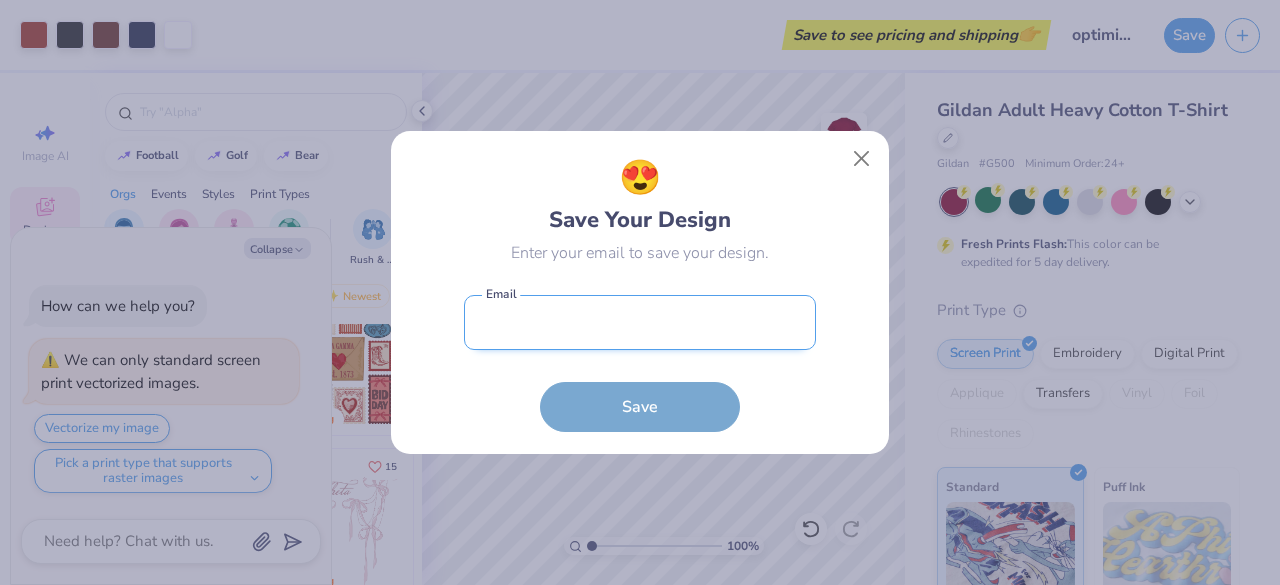 drag, startPoint x: 614, startPoint y: 307, endPoint x: 633, endPoint y: 309, distance: 19.104973 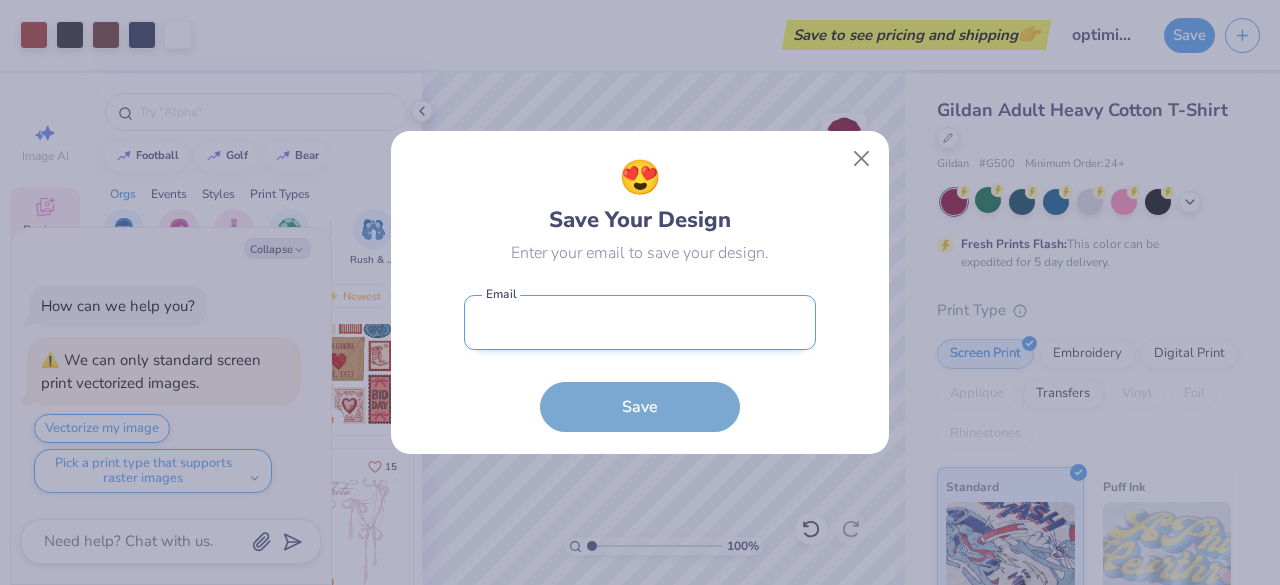 click at bounding box center [640, 322] 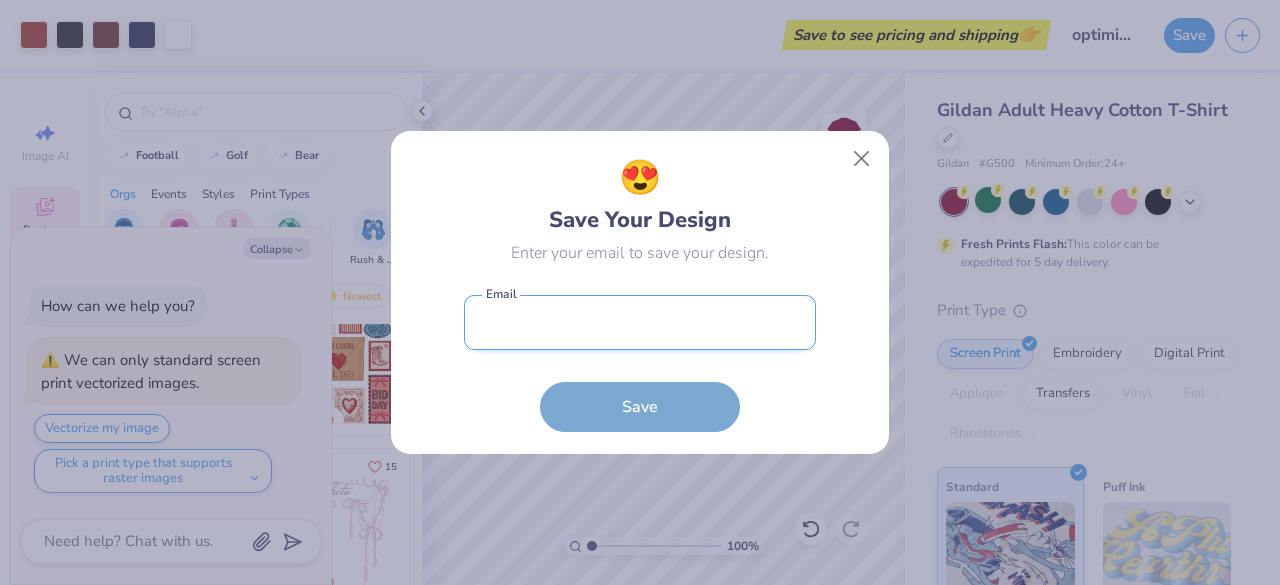type on "rayatsa@umich.edu" 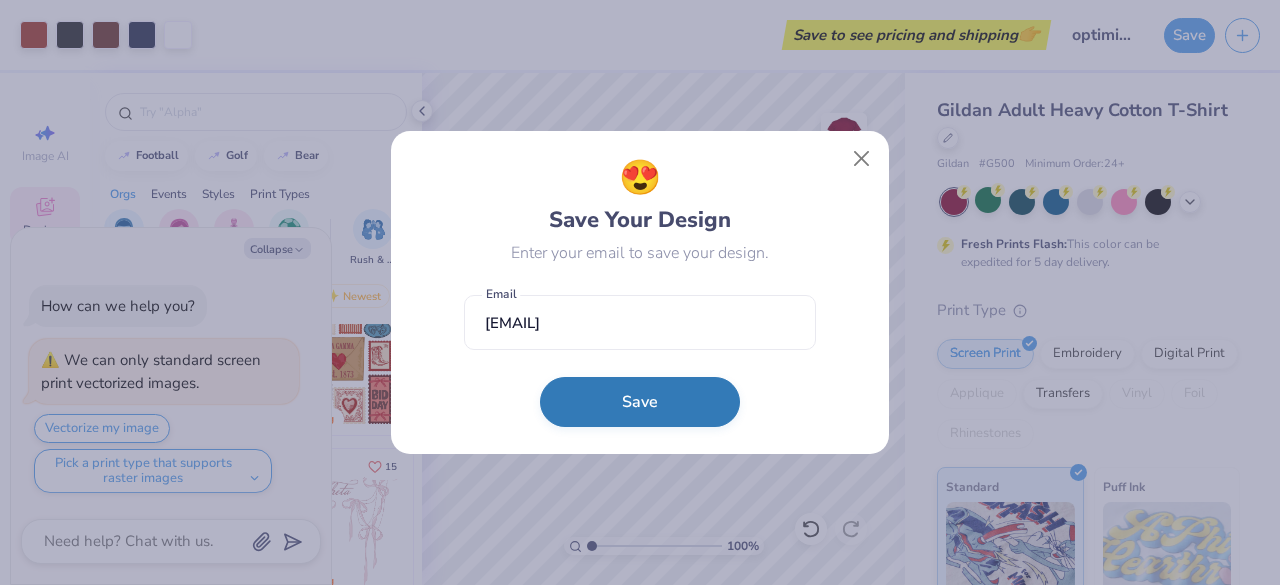 click on "Save" at bounding box center [640, 402] 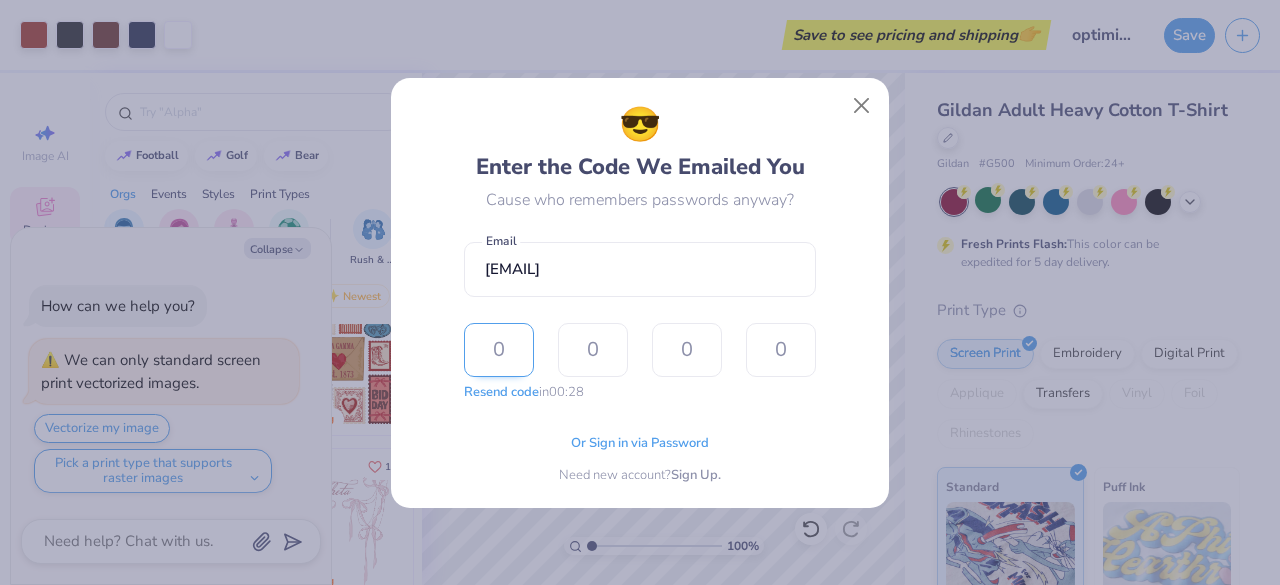 click at bounding box center (499, 350) 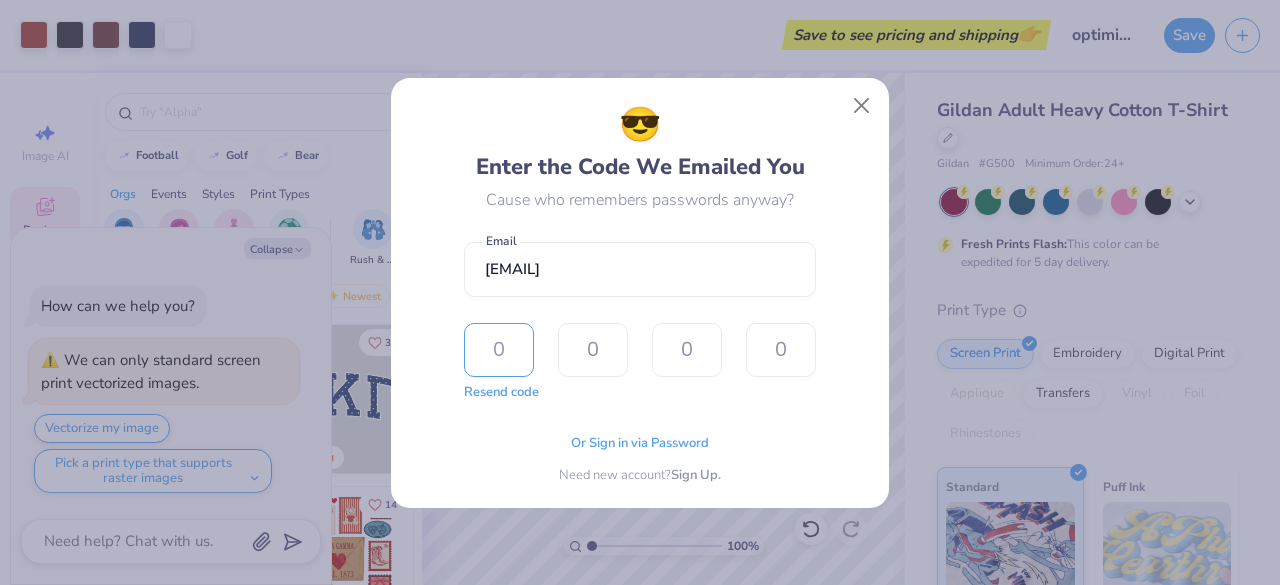 scroll, scrollTop: 0, scrollLeft: 0, axis: both 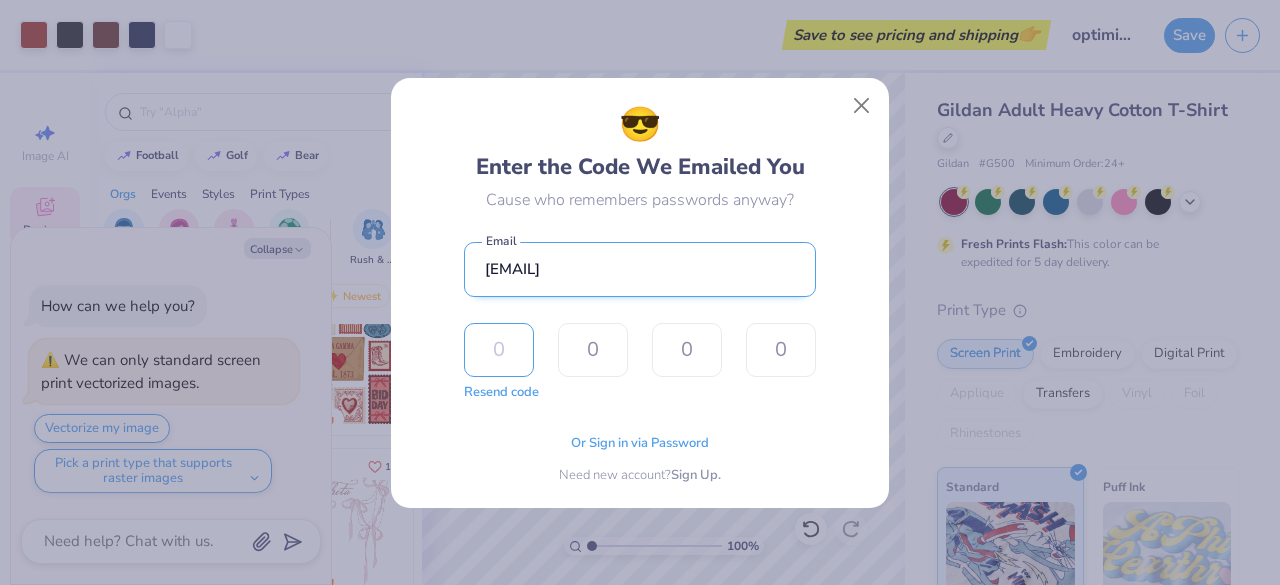 type on "6" 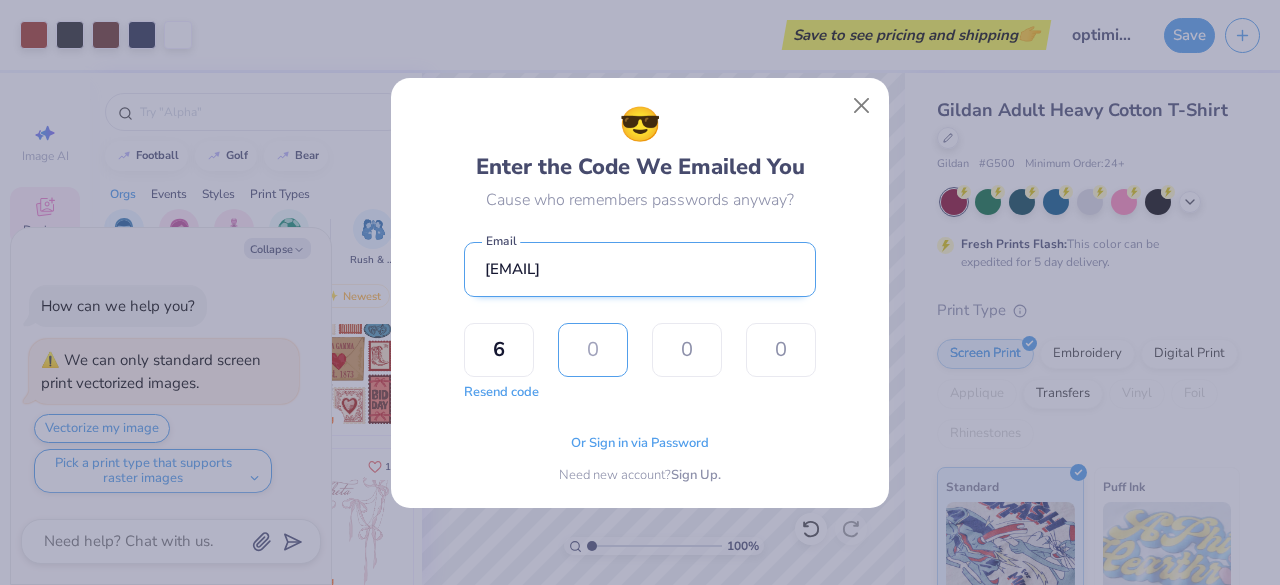 type on "3" 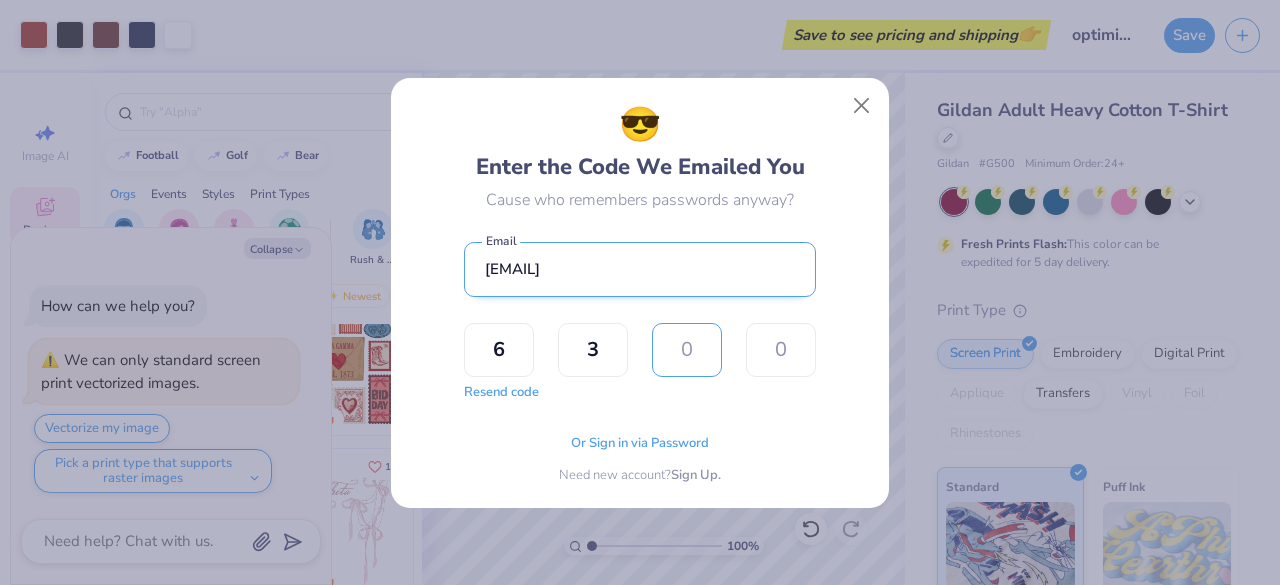 type on "2" 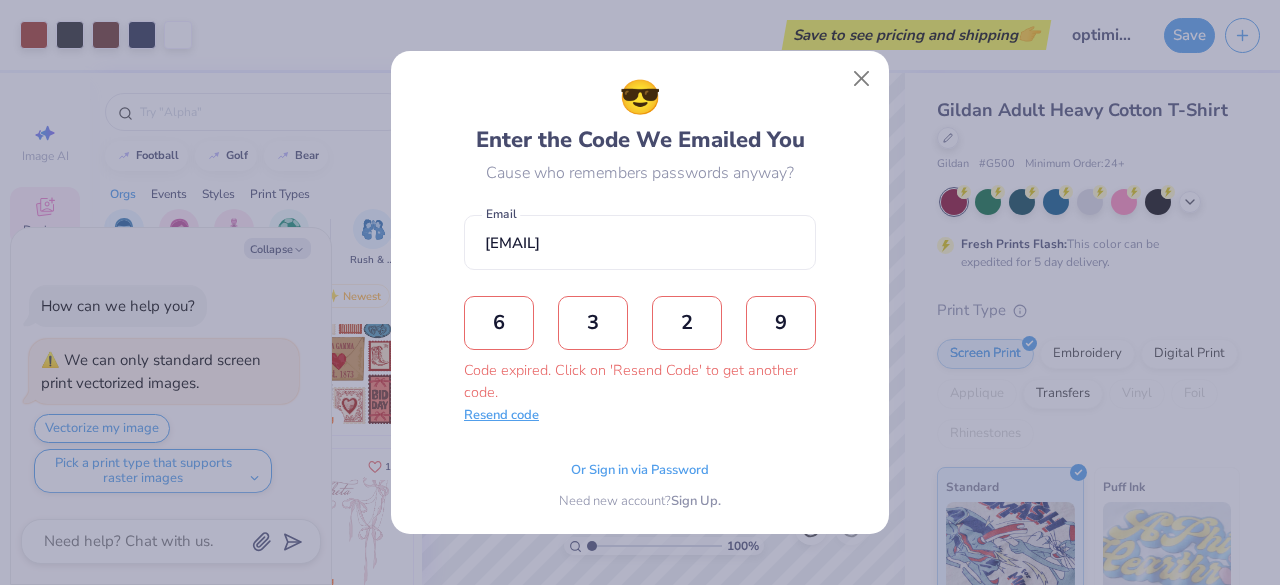 type on "9" 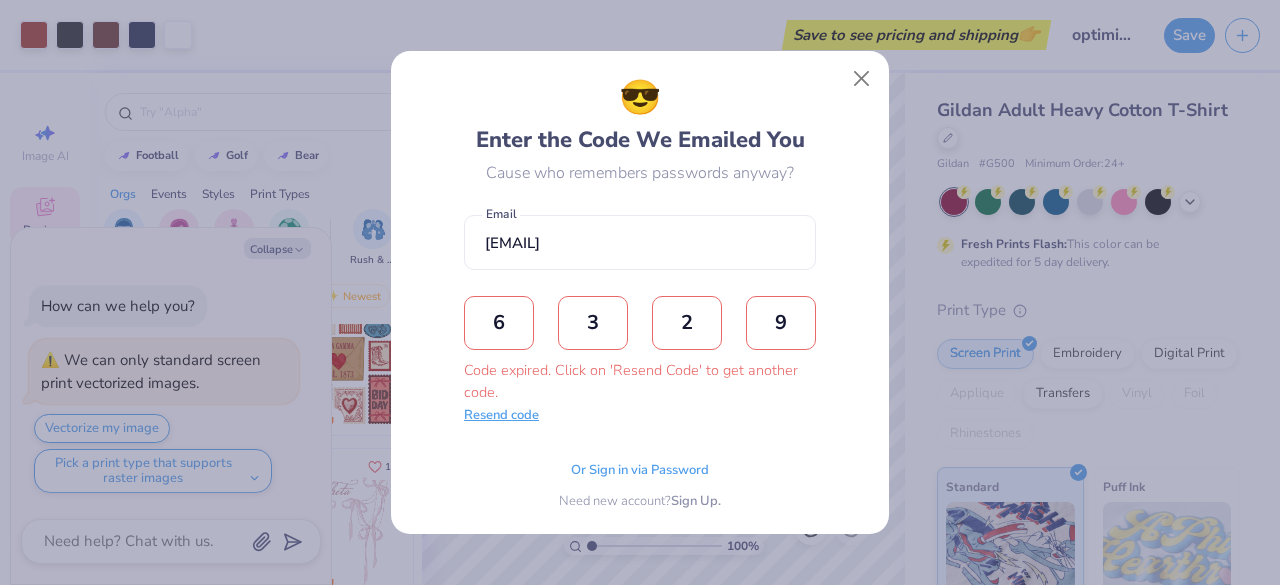 click on "Resend code" at bounding box center [501, 416] 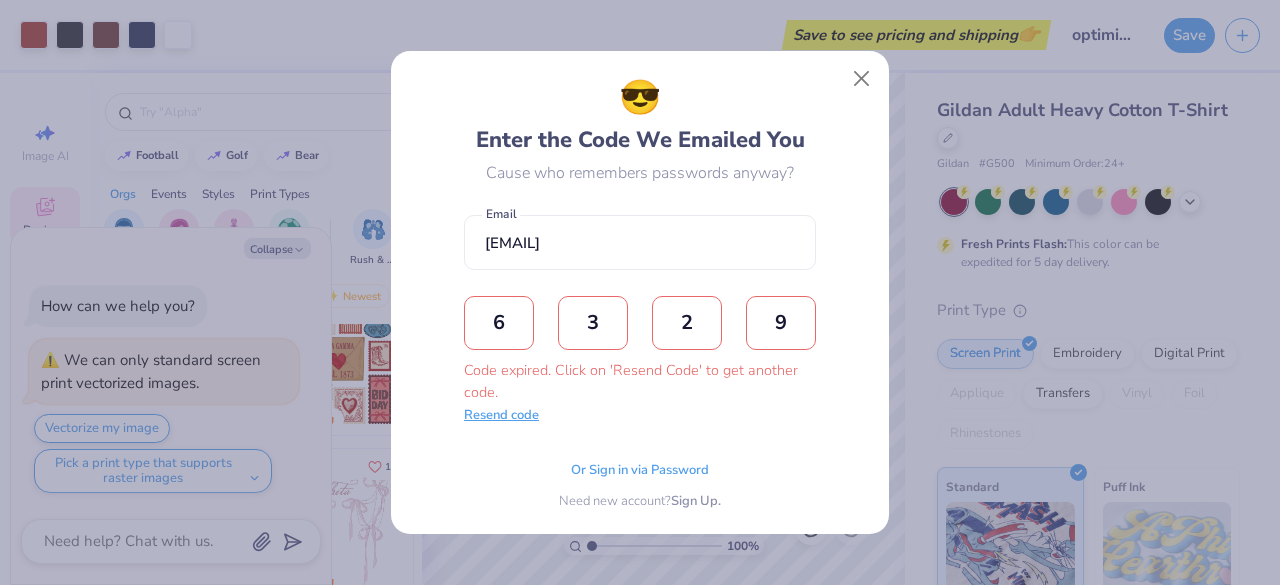 type 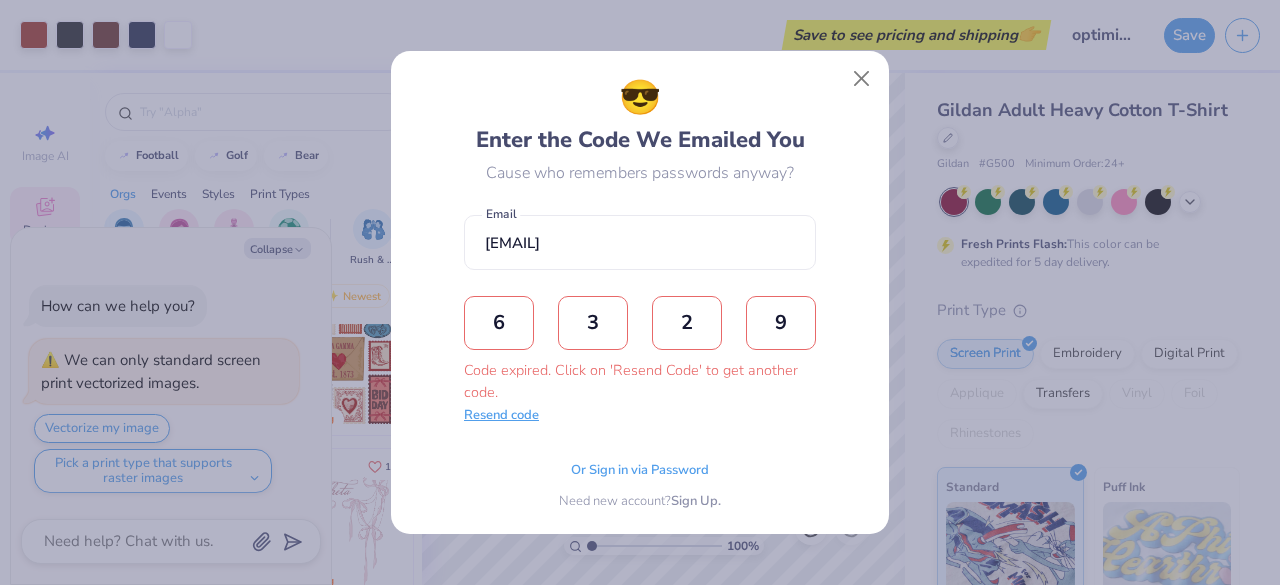 type 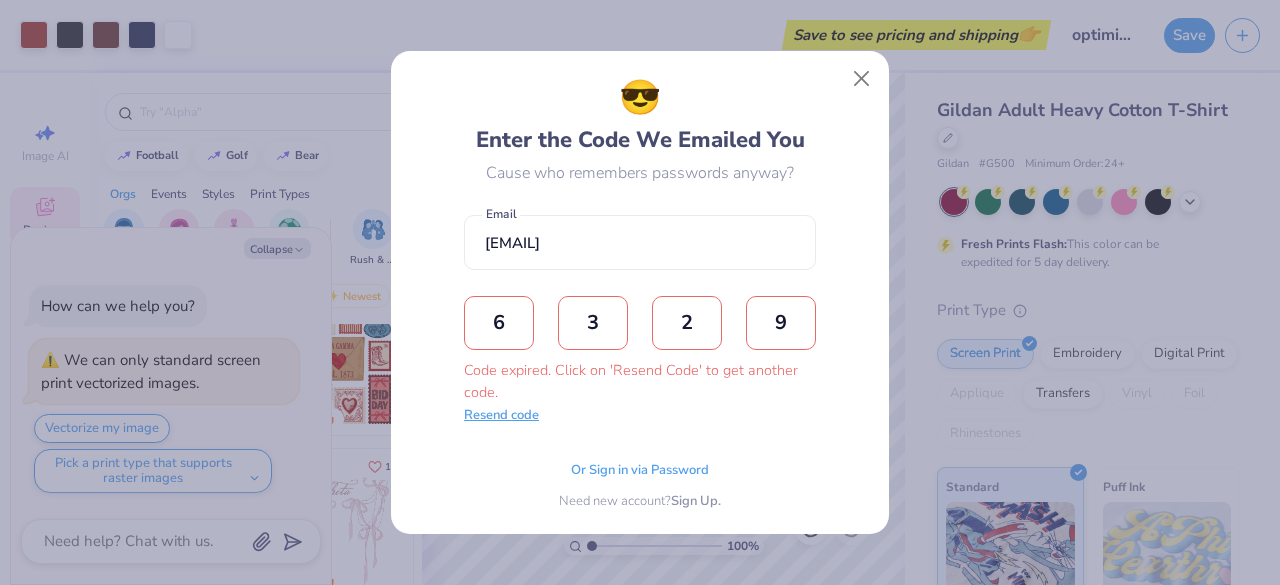 type 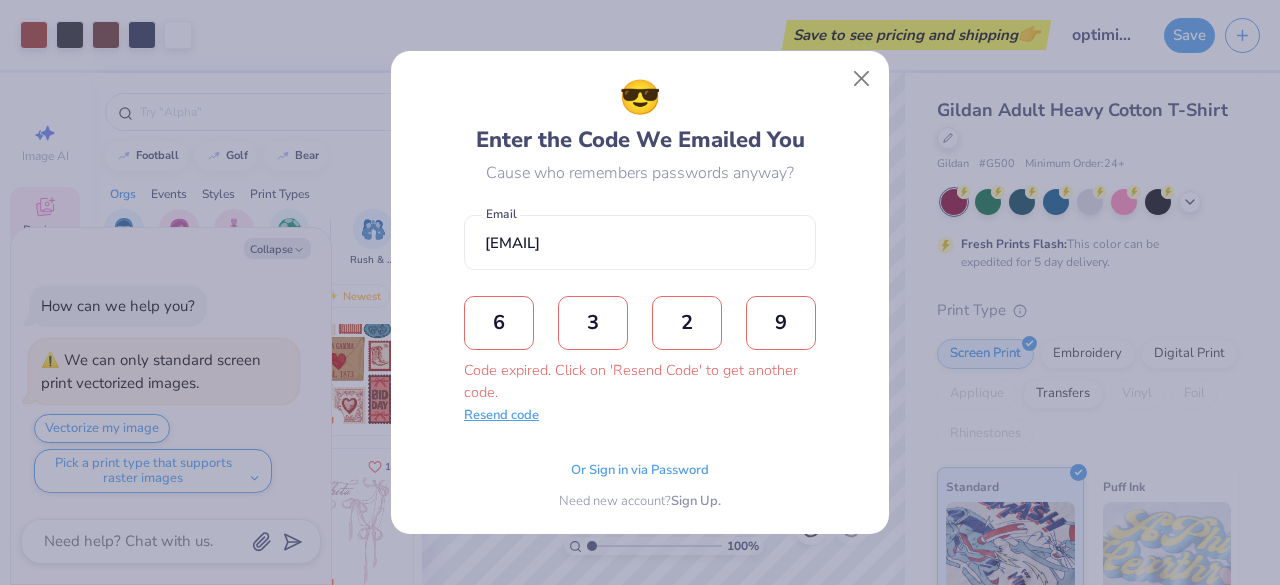 type 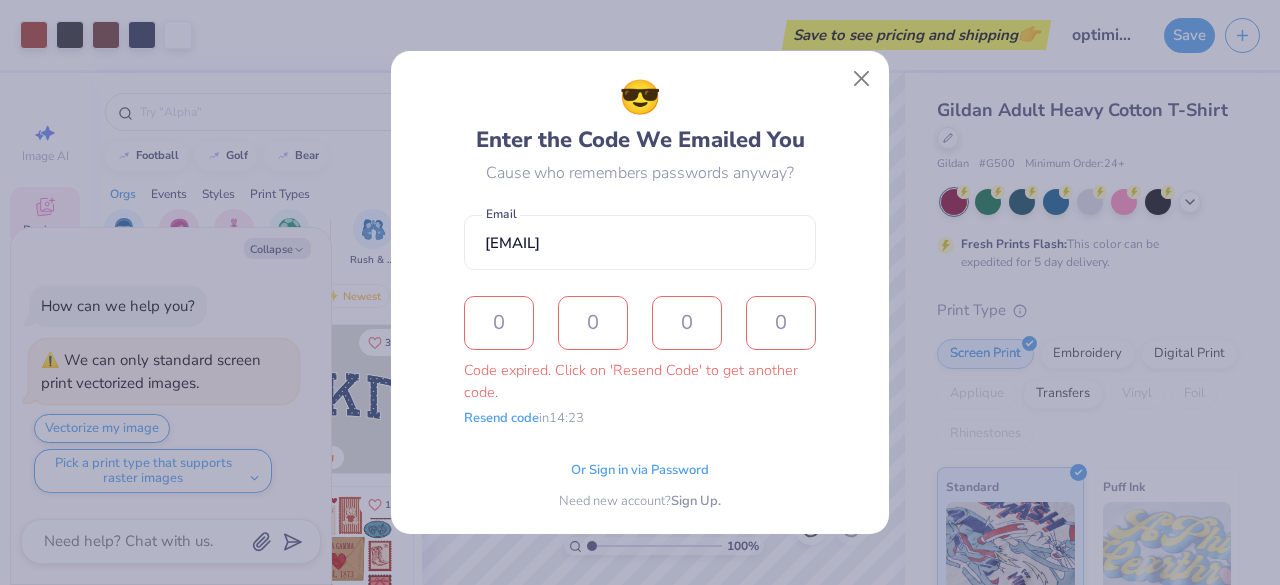 scroll, scrollTop: 0, scrollLeft: 0, axis: both 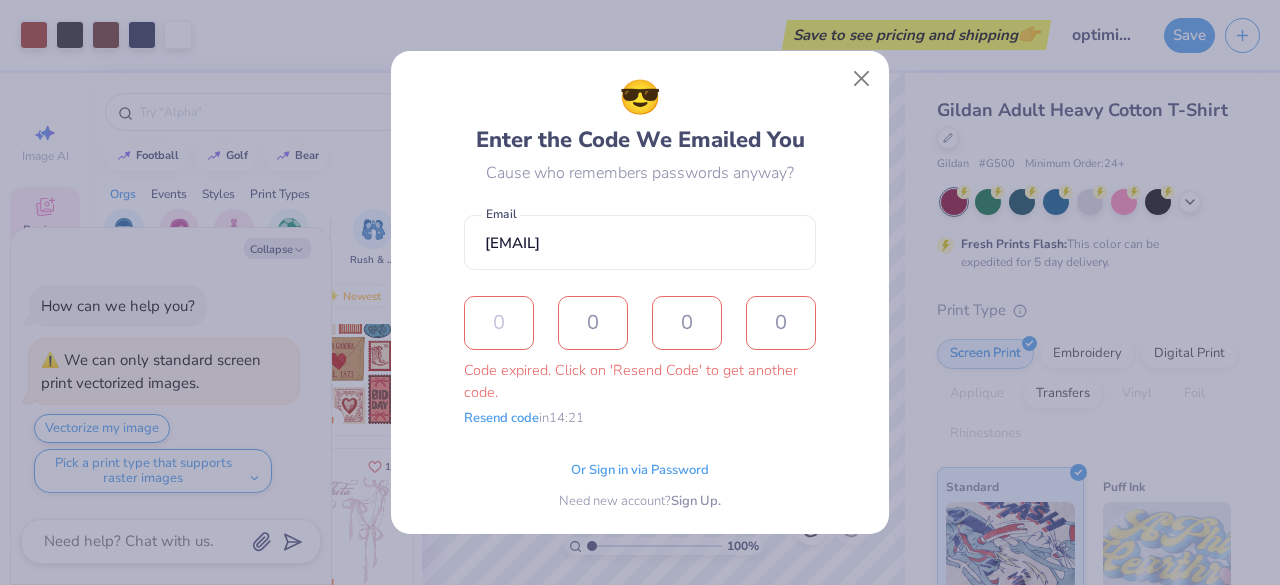 click at bounding box center (499, 323) 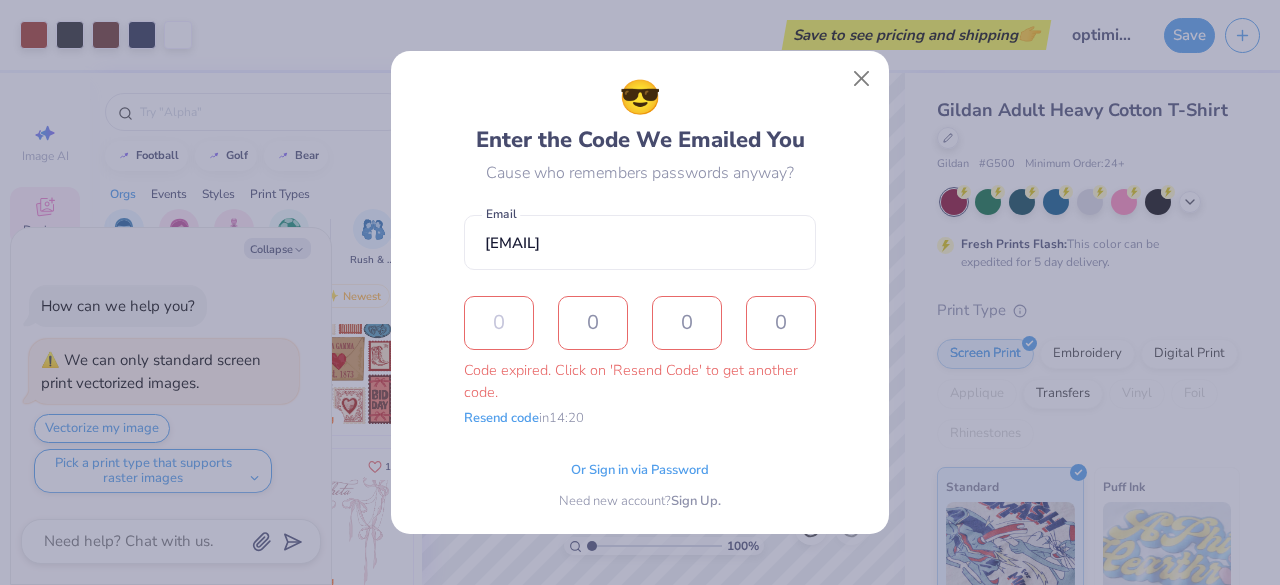 type on "9" 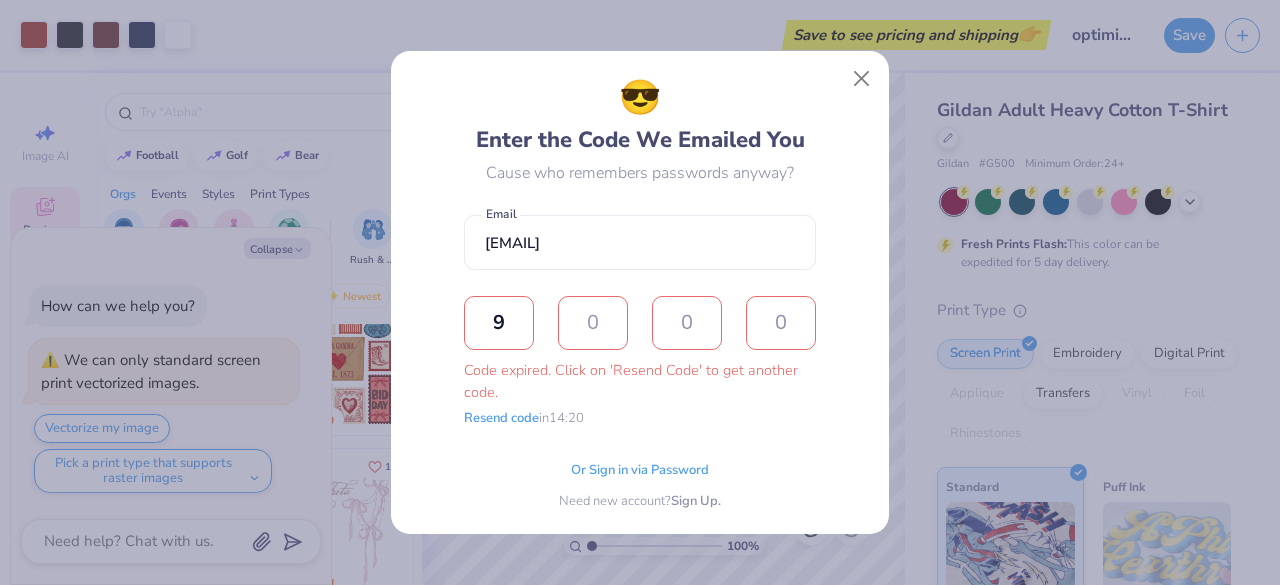 type on "4" 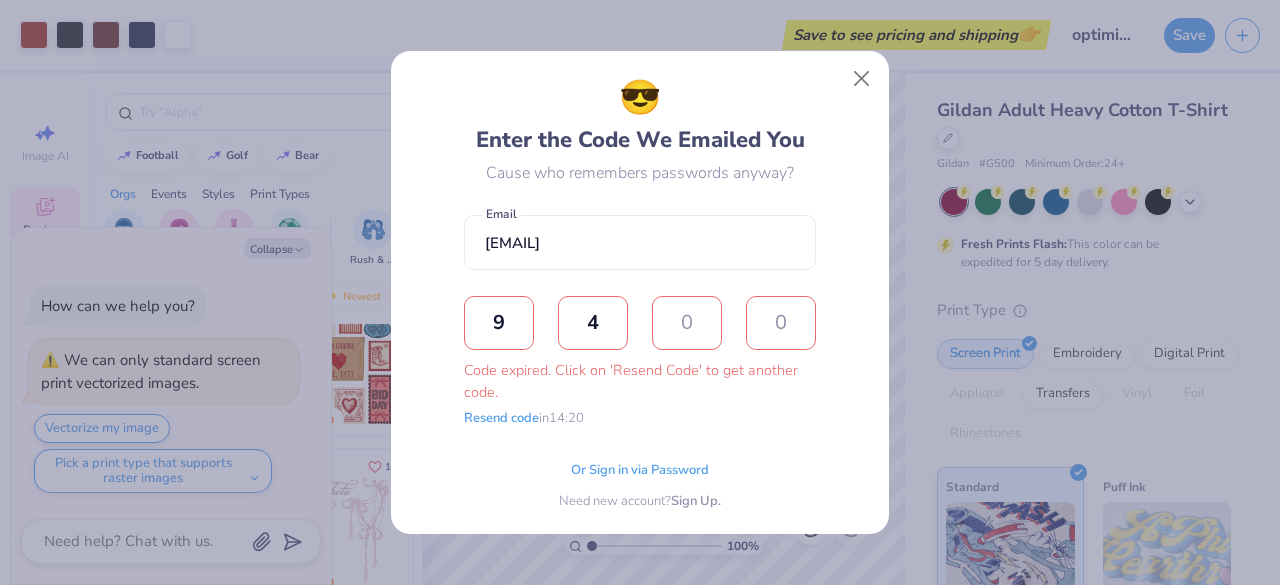 type on "1" 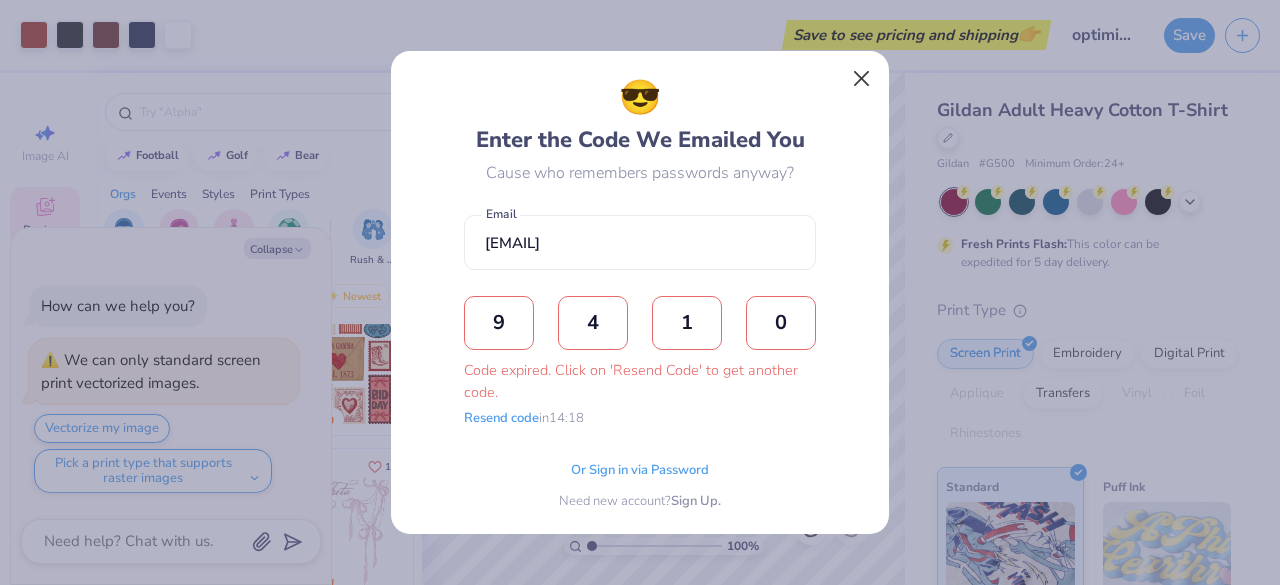 type on "0" 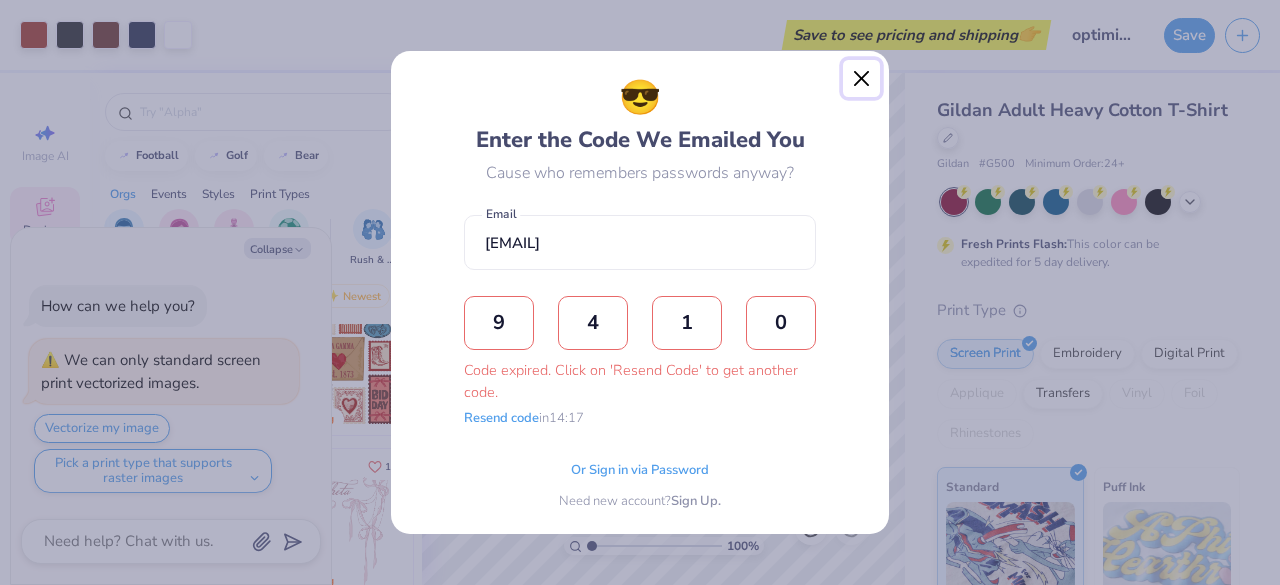 click at bounding box center (862, 79) 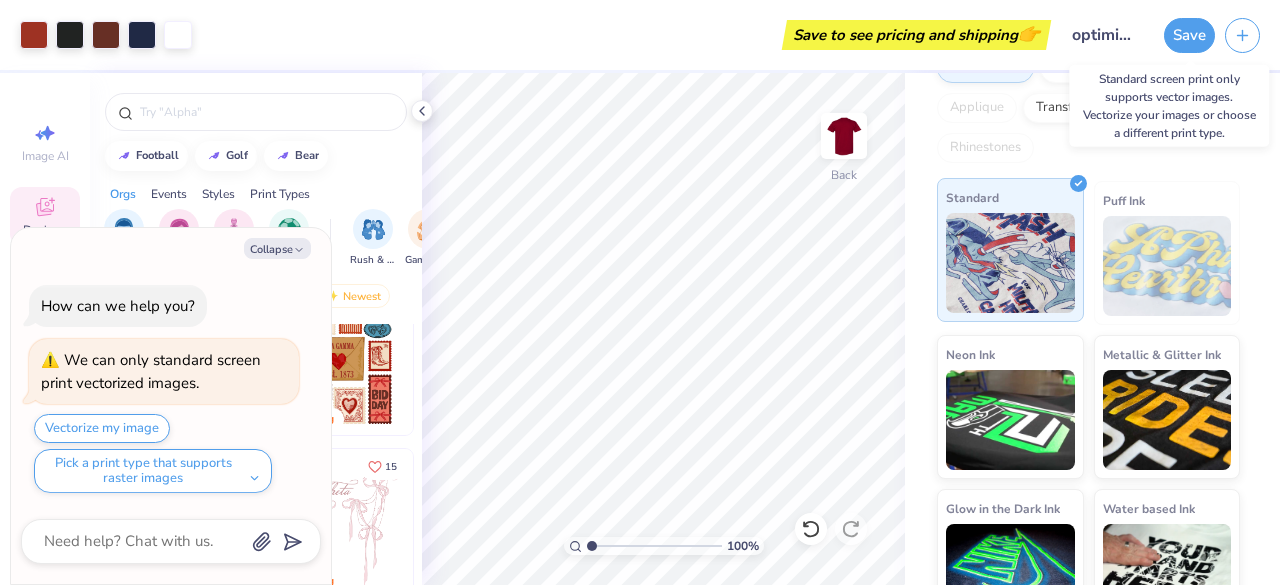 scroll, scrollTop: 333, scrollLeft: 0, axis: vertical 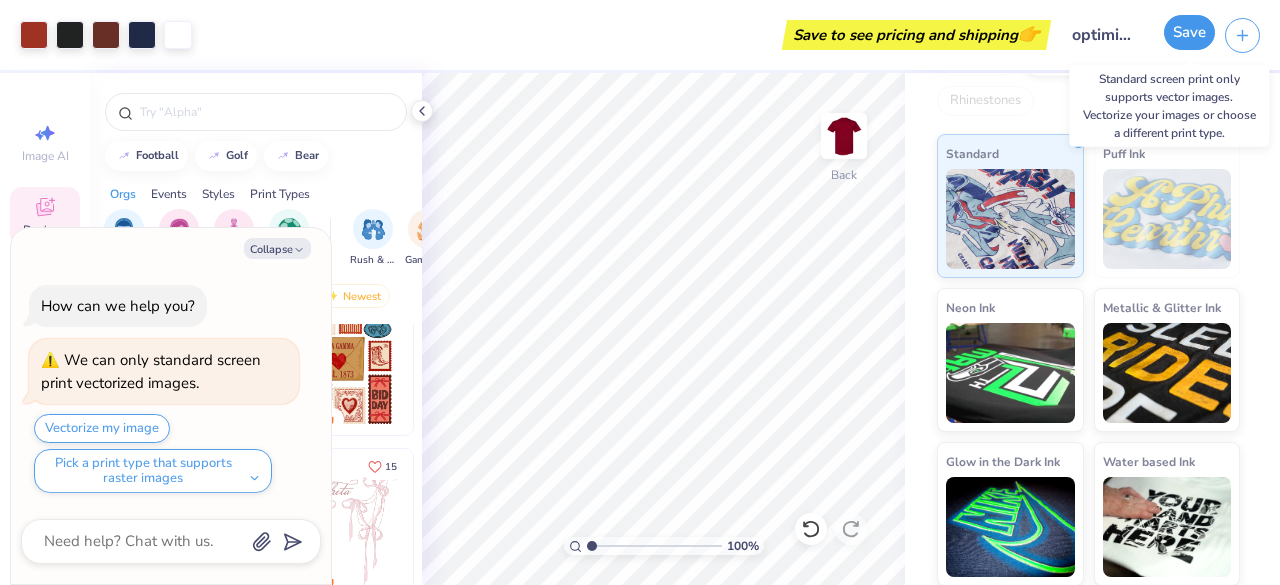 click on "Save" at bounding box center (1189, 32) 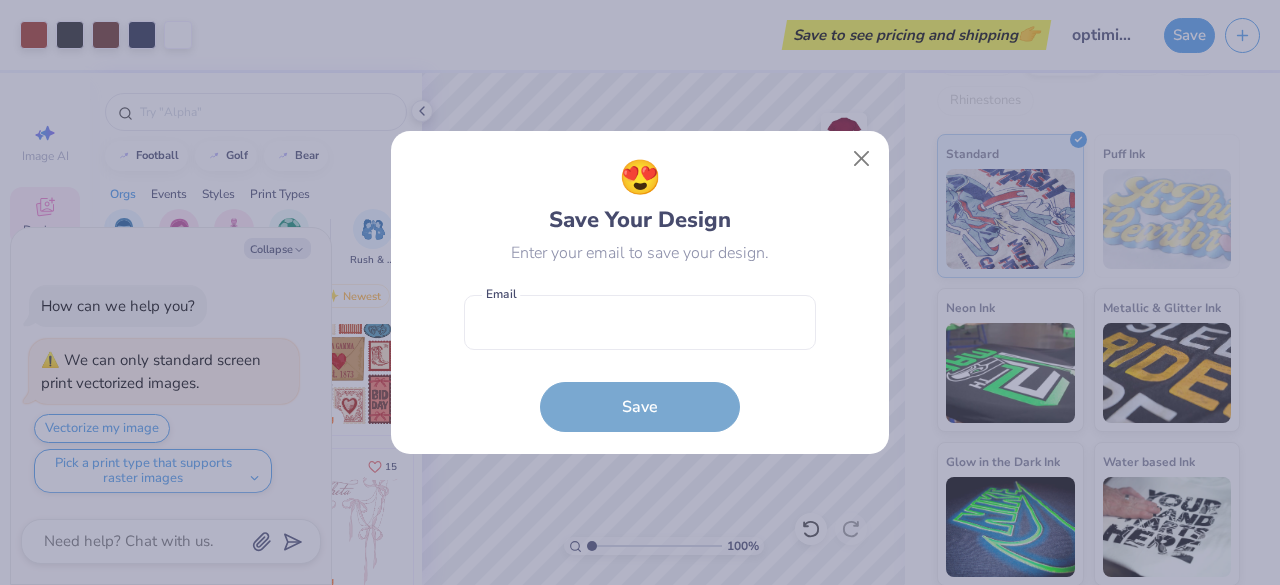 drag, startPoint x: 498, startPoint y: 360, endPoint x: 522, endPoint y: 350, distance: 26 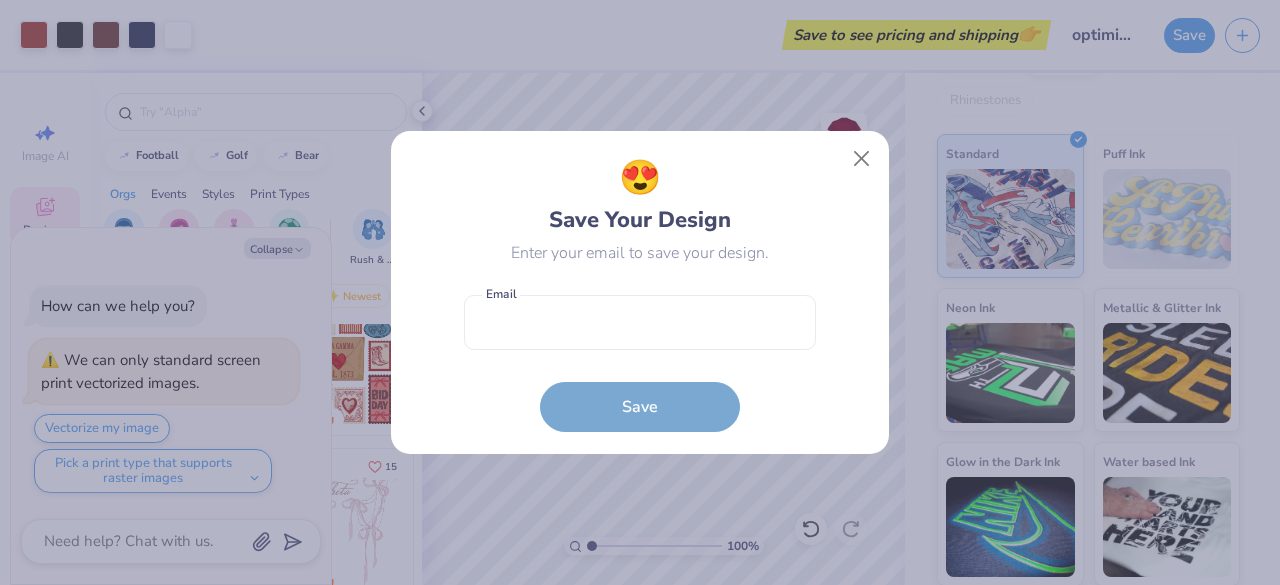 click on "Email is a required field Email Save" at bounding box center (640, 358) 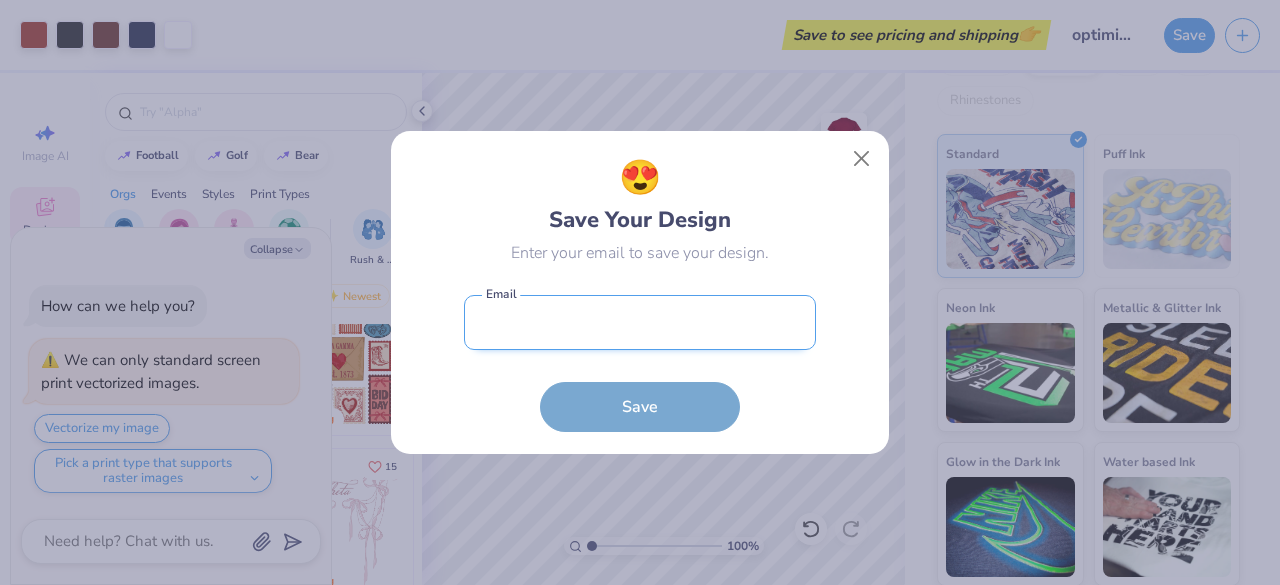 drag, startPoint x: 561, startPoint y: 325, endPoint x: 568, endPoint y: 310, distance: 16.552946 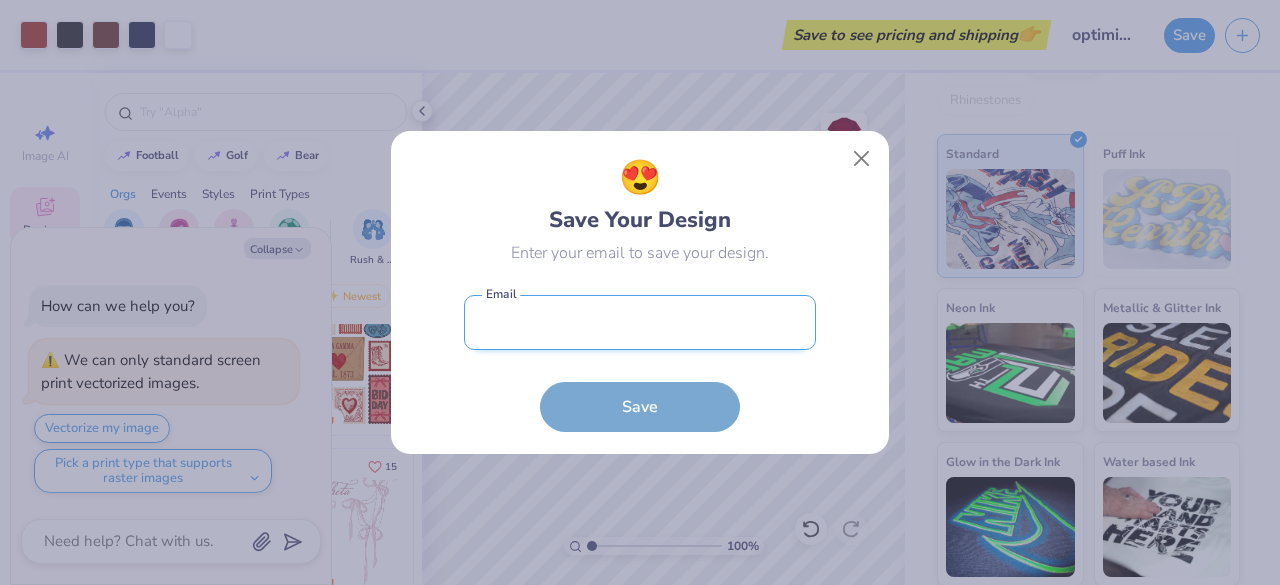 click at bounding box center [640, 322] 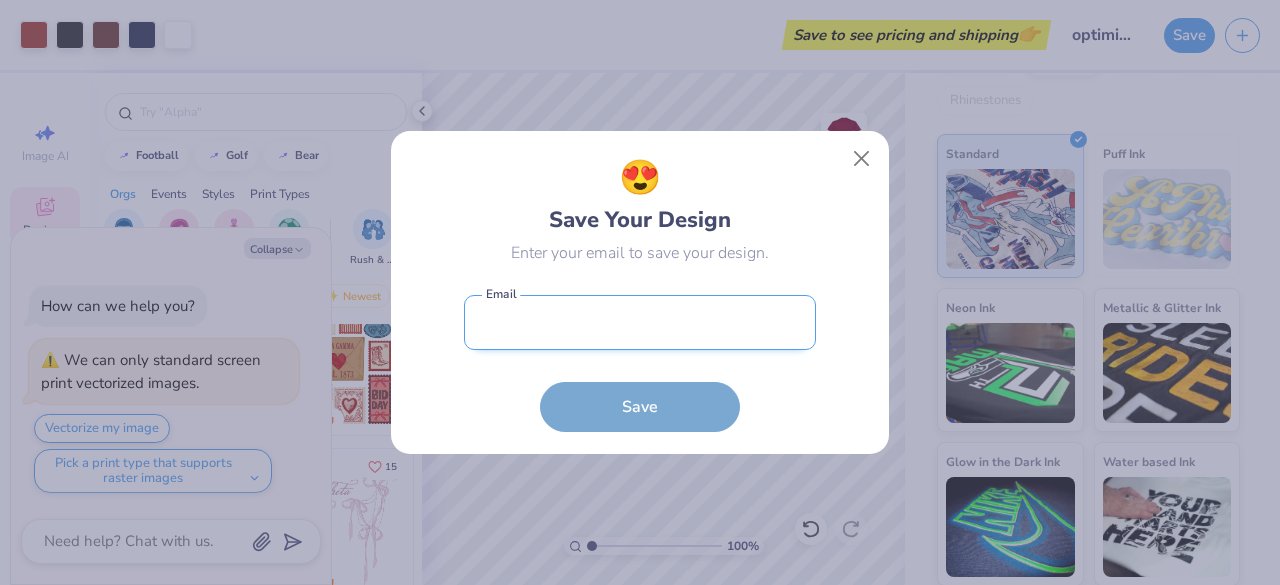 type on "rayatsa@umich.edu" 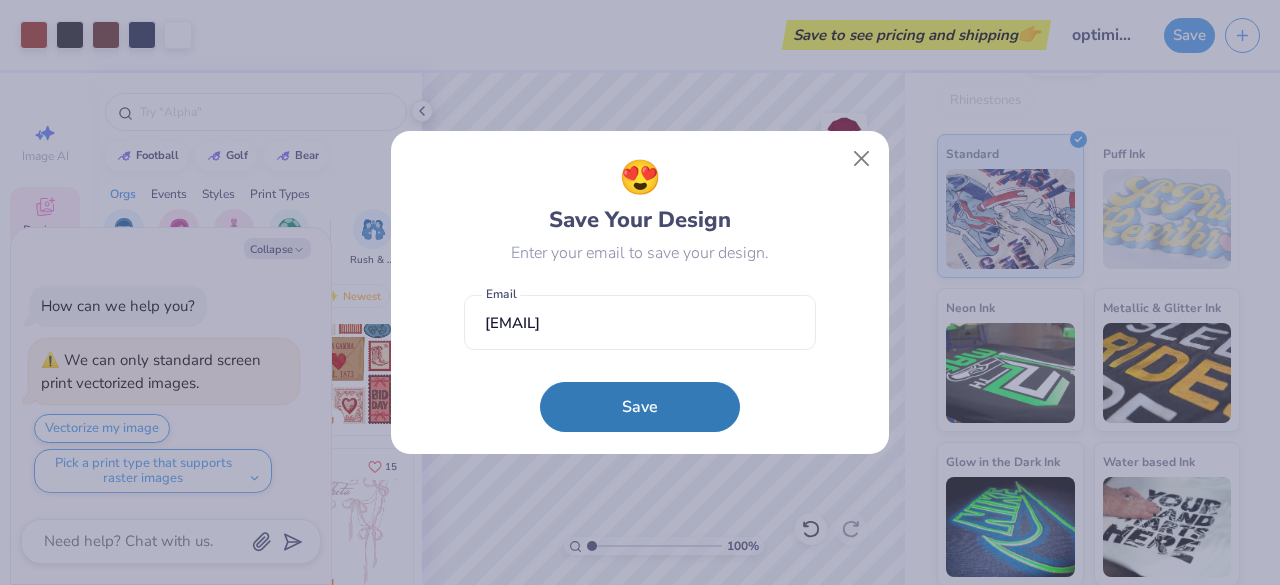 click on "Save" at bounding box center [640, 407] 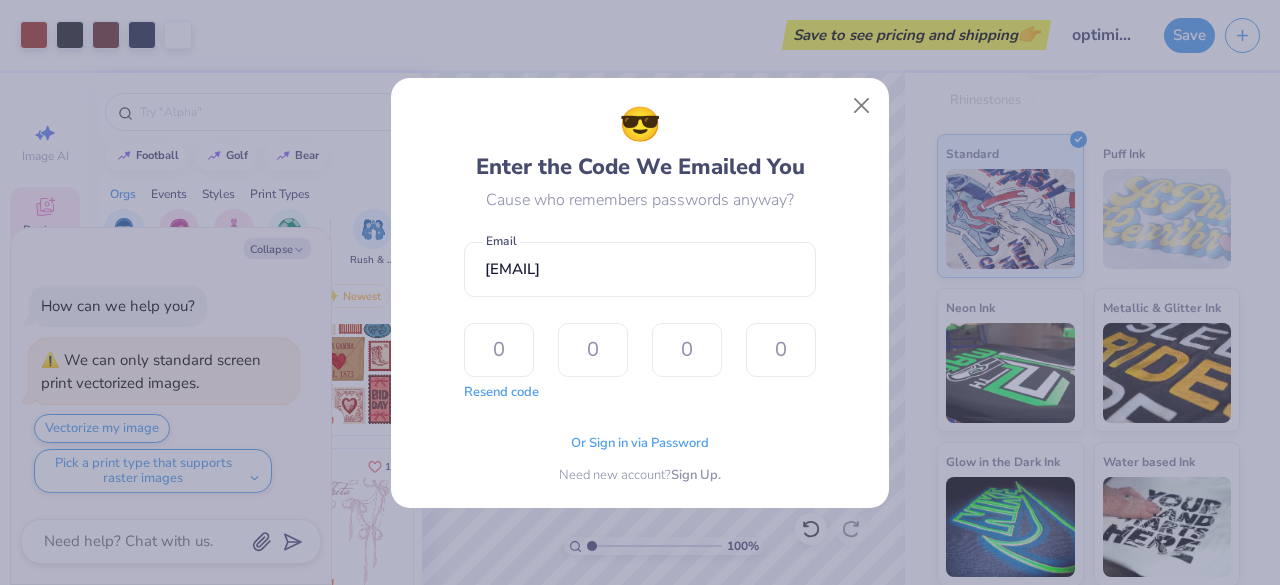 click on "😎 Enter the Code We Emailed You Cause who remembers passwords anyway? rayatsa@umich.edu Email Resend code The design tool encountered an unexpected error and couldn’t send the OTP code. Please try requesting it again. Or Sign in via Password Need new account?  Sign Up." at bounding box center [640, 292] 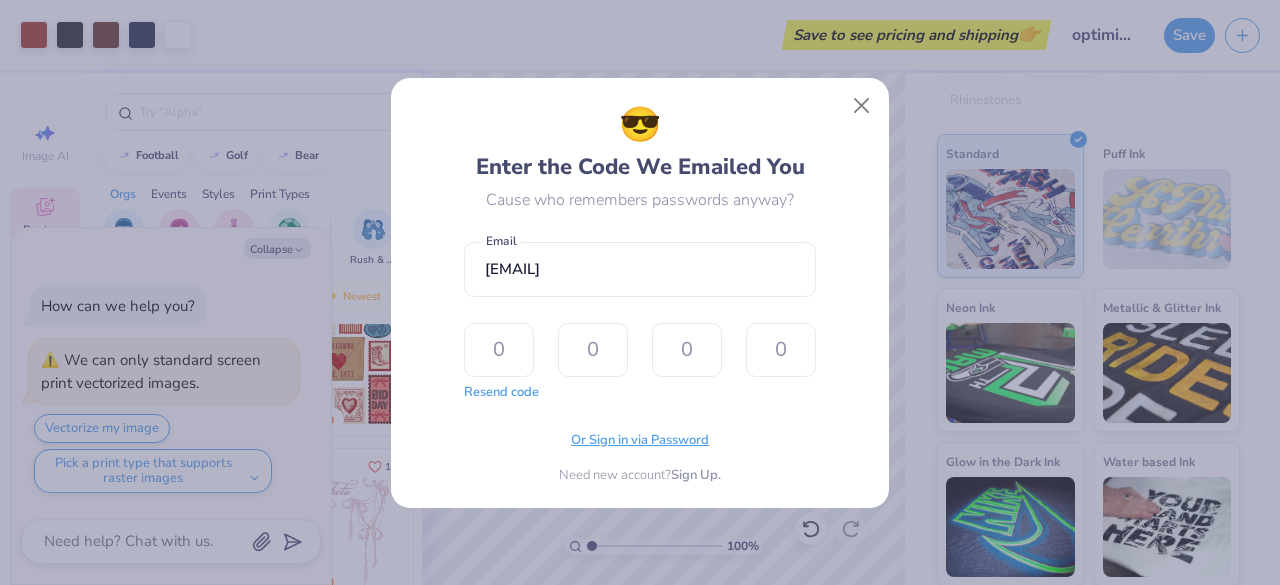 click on "Or Sign in via Password" at bounding box center (640, 441) 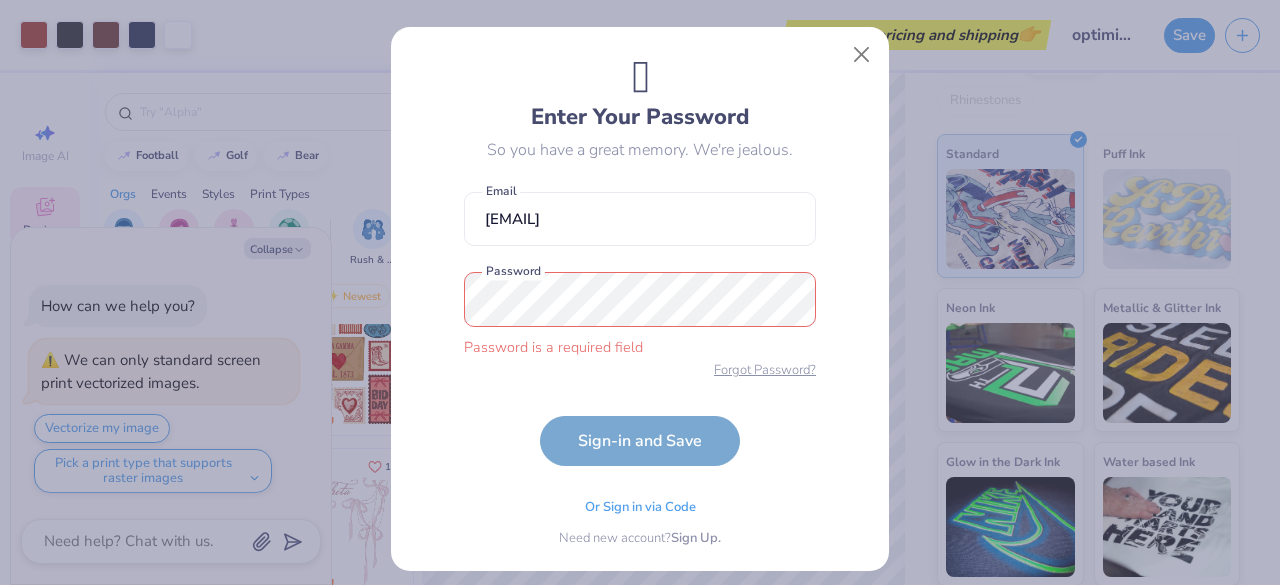 click on "rayatsa@umich.edu Email Password is a required field Password Forgot Password? Sign-in and Save" at bounding box center [640, 324] 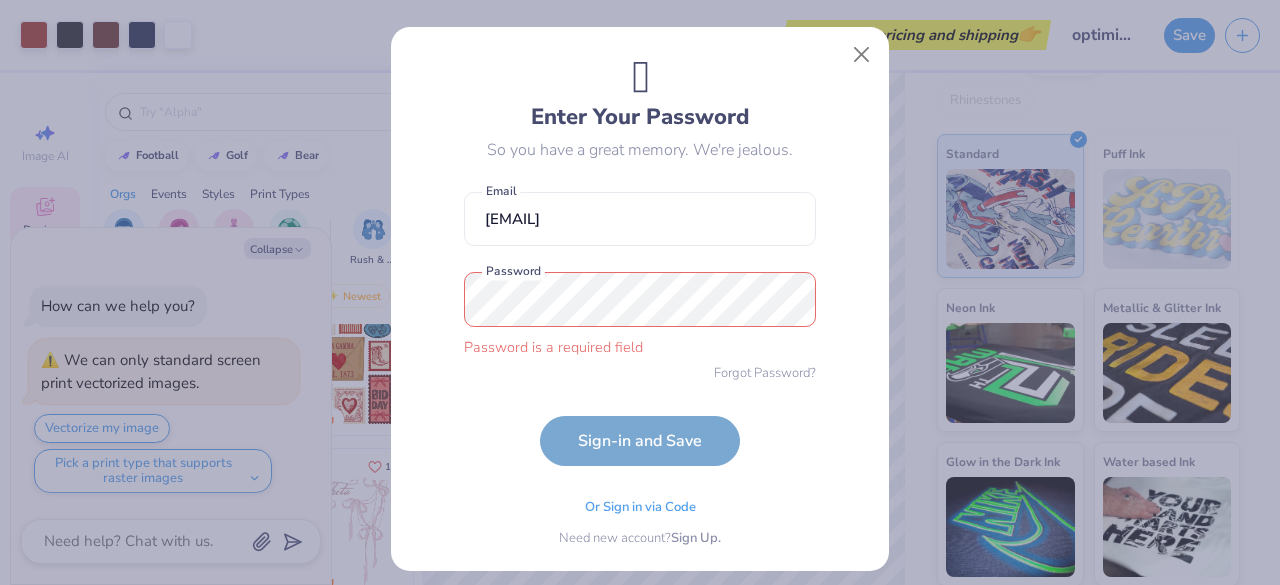 click on "Or Sign in via Code" at bounding box center [640, 508] 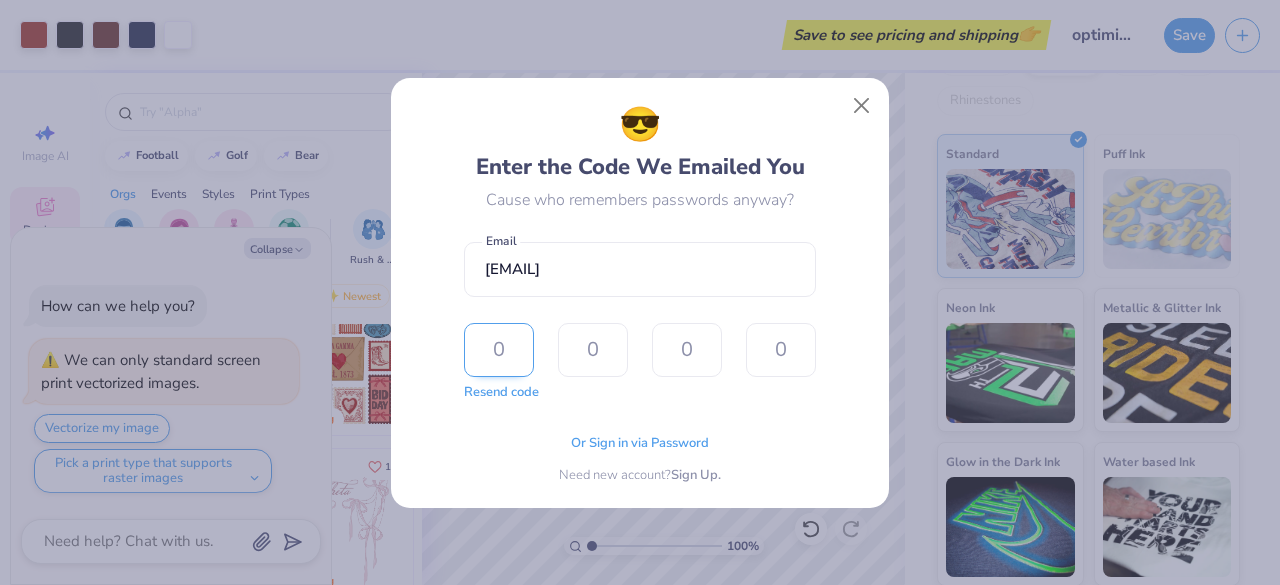 click at bounding box center [499, 350] 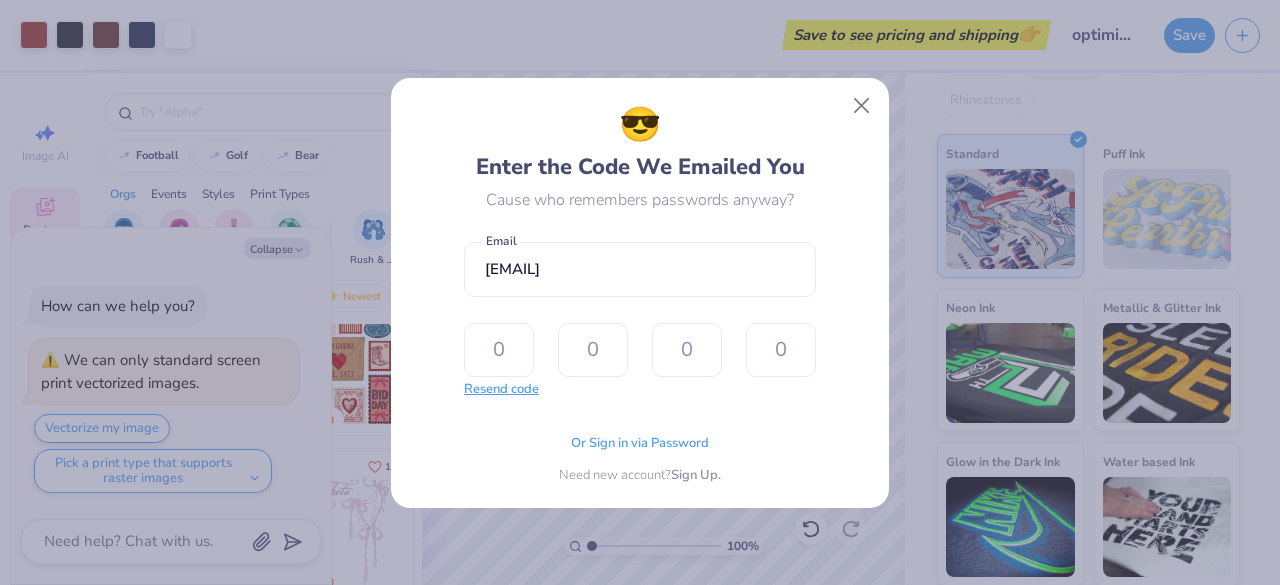 click on "Resend code" at bounding box center (501, 390) 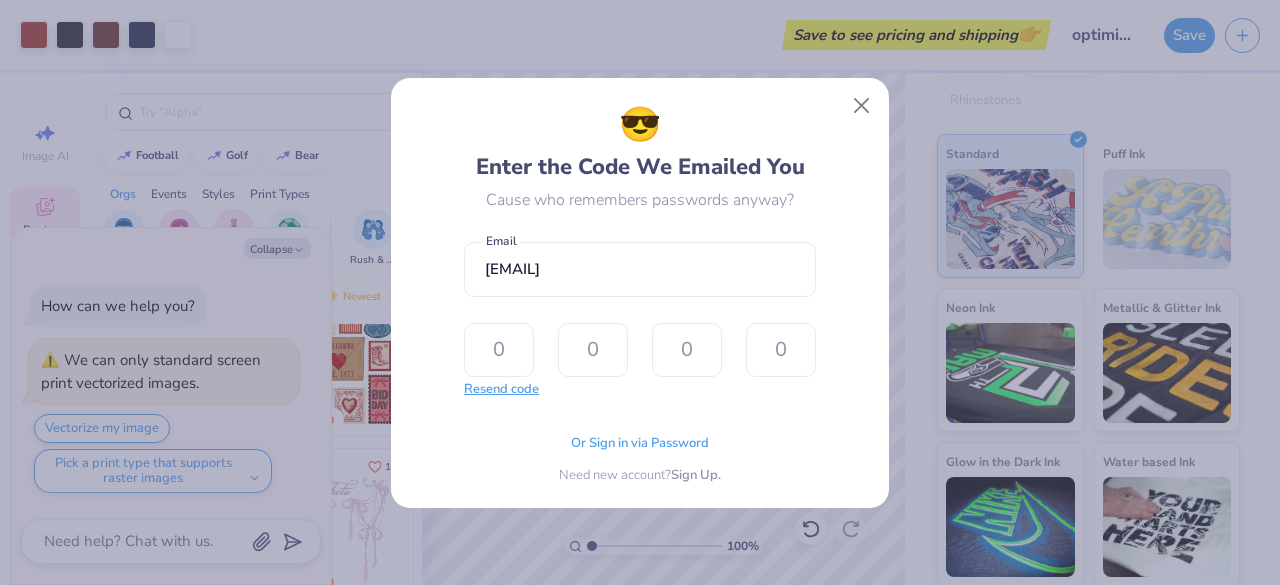 click on "Resend code" at bounding box center [501, 390] 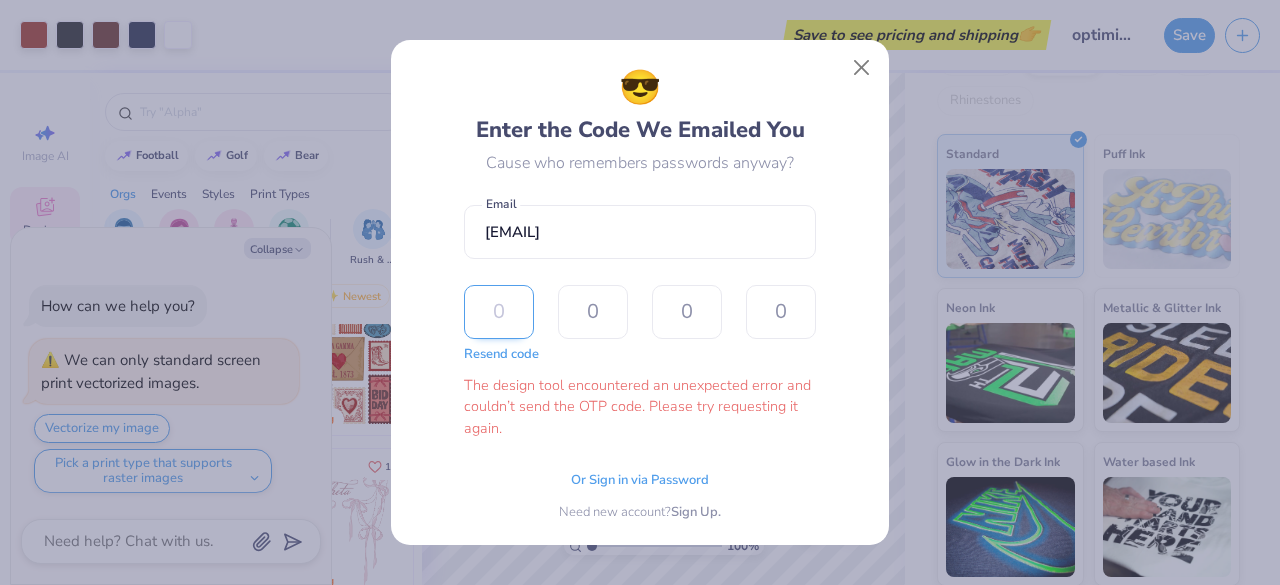 click at bounding box center [499, 312] 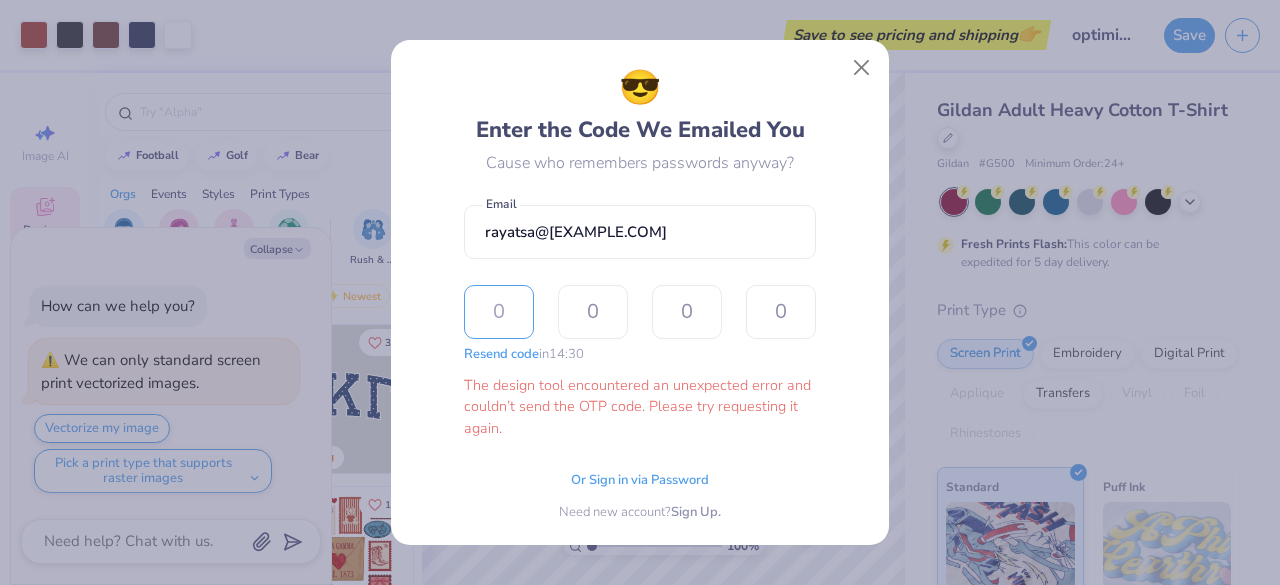 scroll, scrollTop: 0, scrollLeft: 0, axis: both 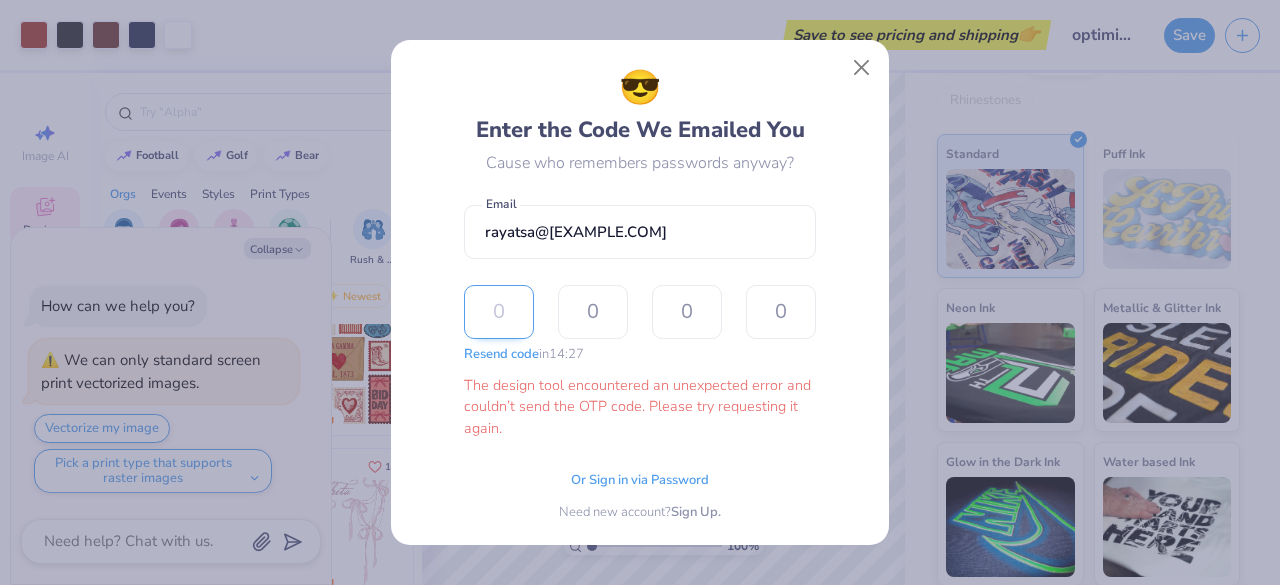click at bounding box center (499, 312) 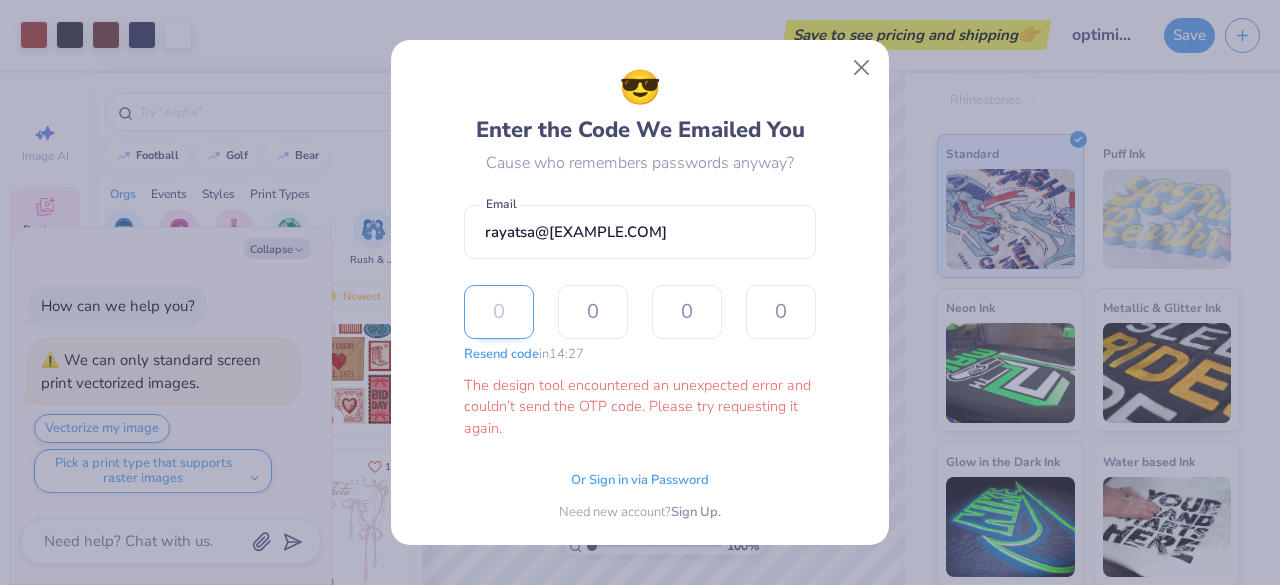 click at bounding box center [499, 312] 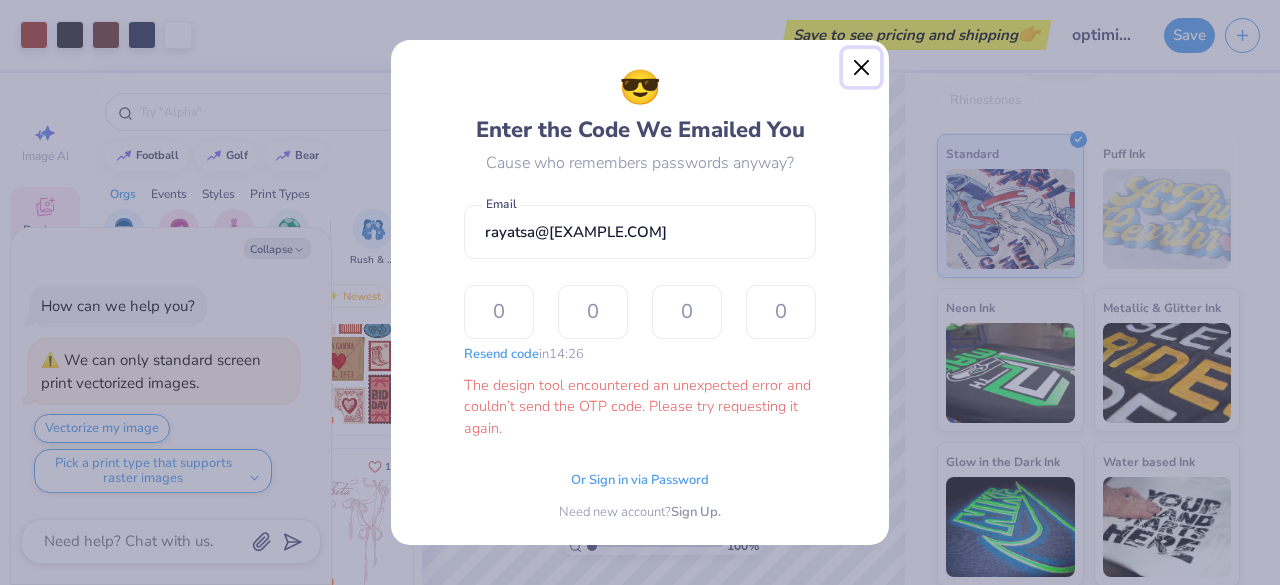 click at bounding box center (862, 68) 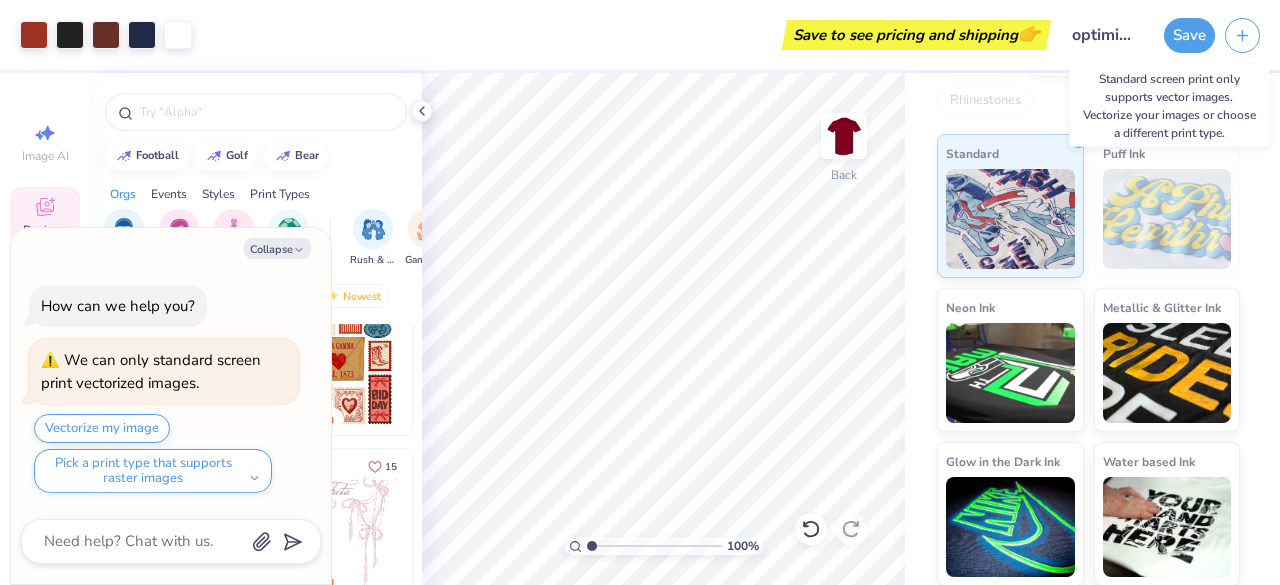 click on "Save" at bounding box center [1222, 35] 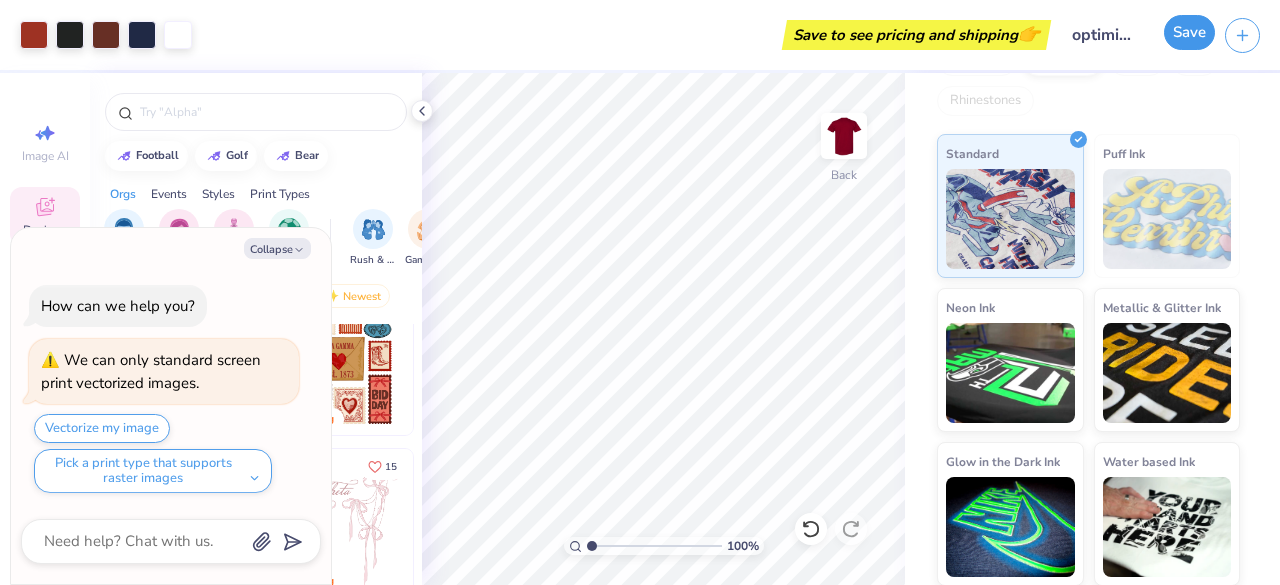 click on "Save" at bounding box center (1189, 32) 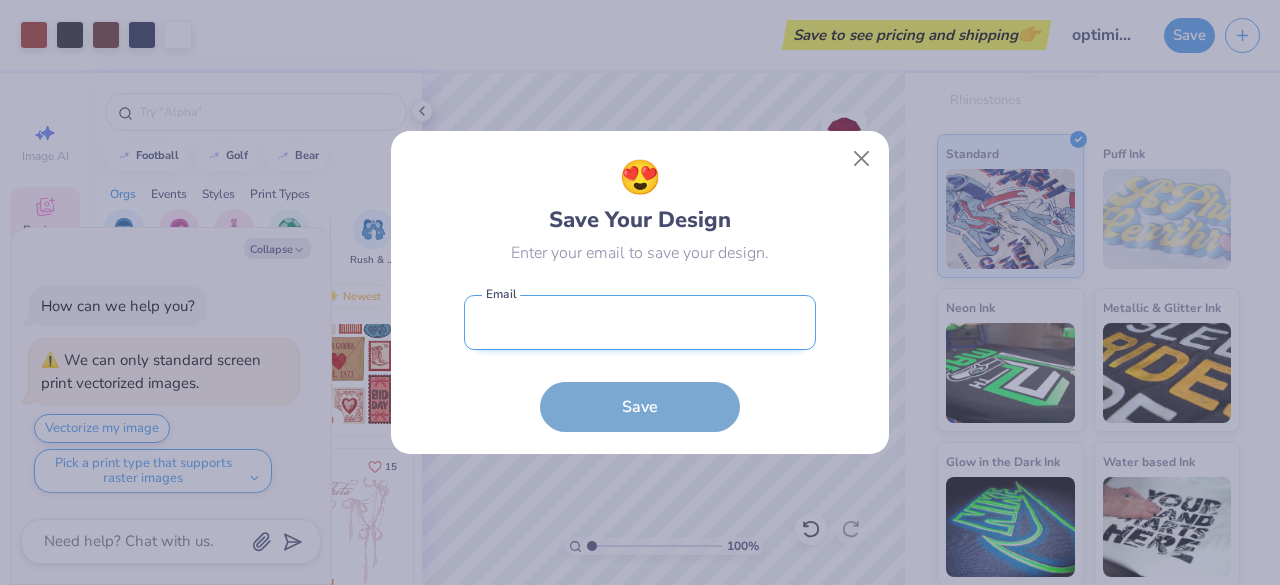 drag, startPoint x: 556, startPoint y: 311, endPoint x: 569, endPoint y: 311, distance: 13 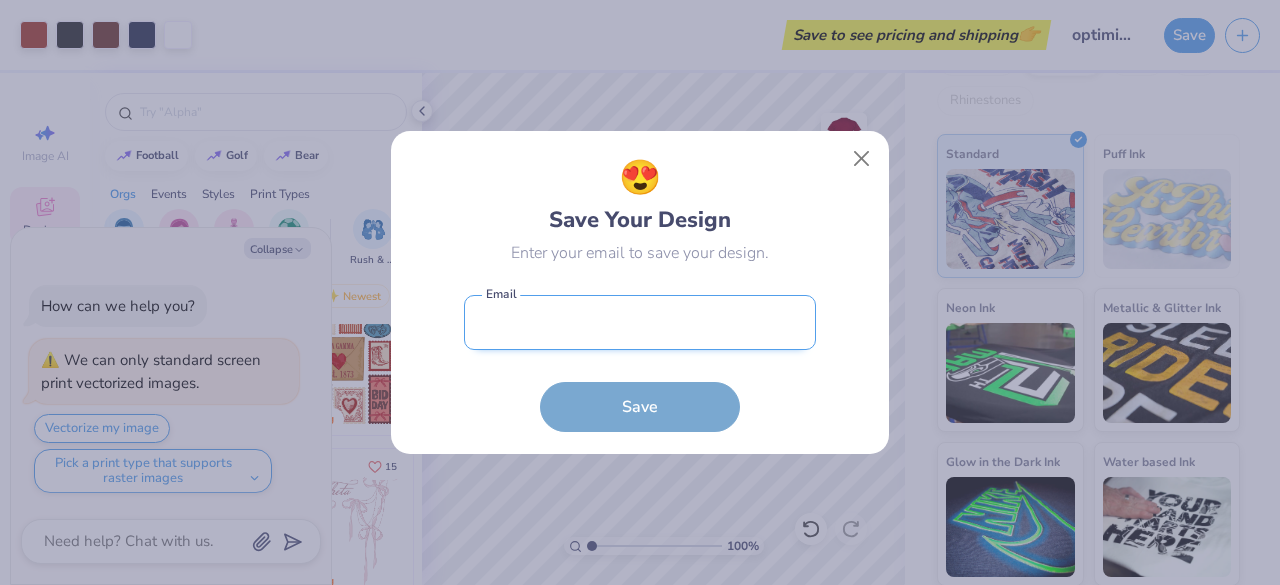 click at bounding box center (640, 322) 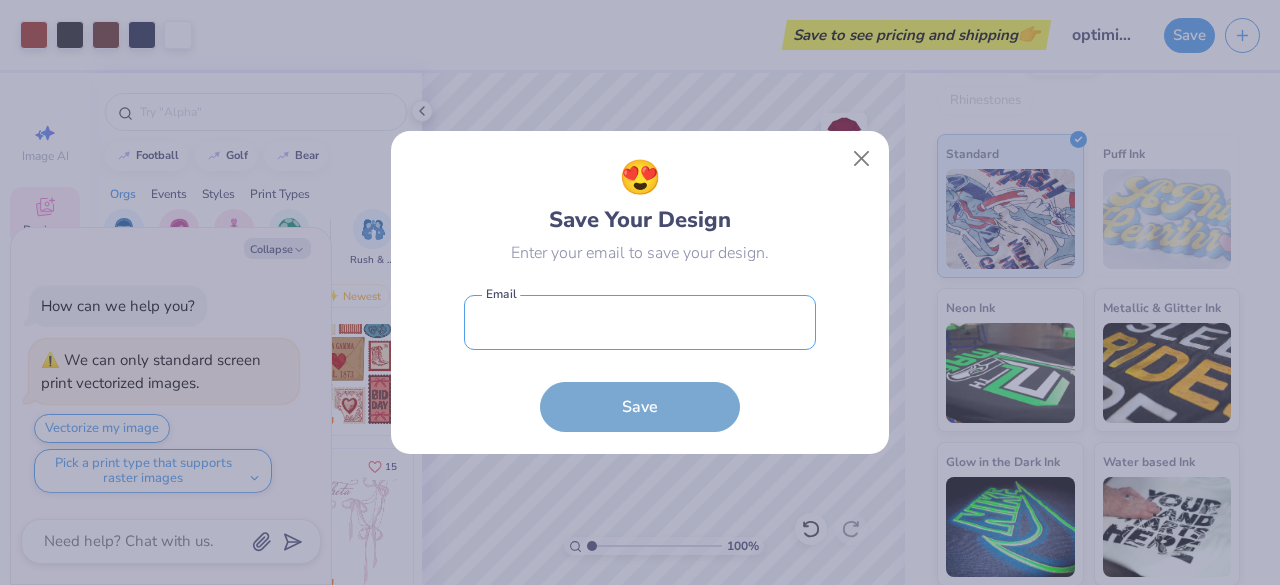 type on "sahejextra@gmail.com" 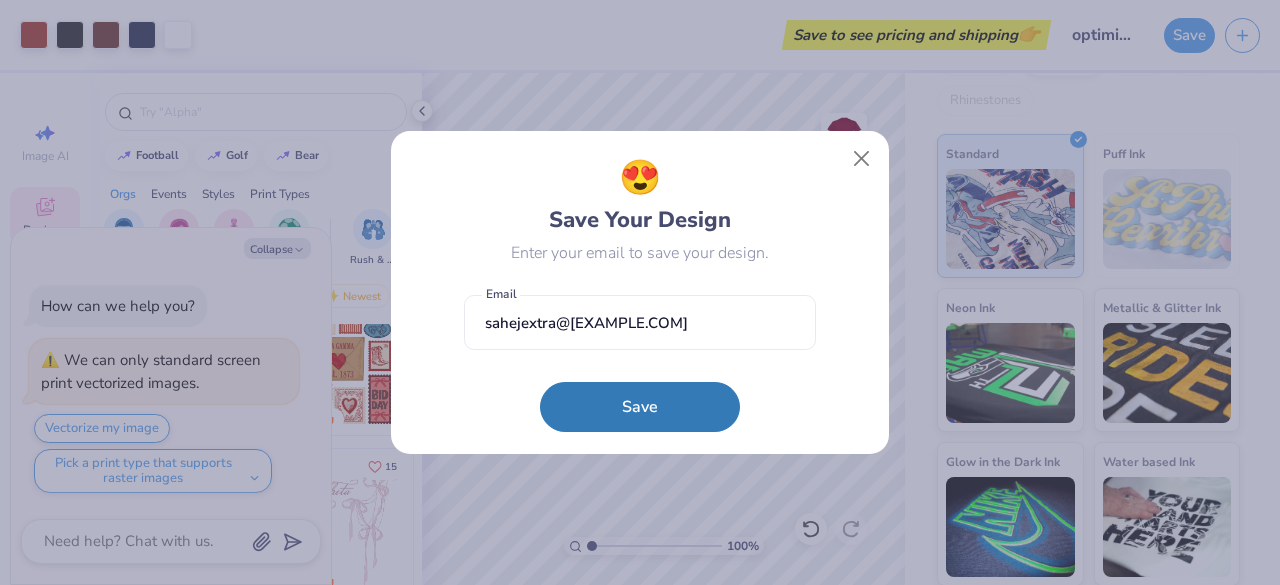 click on "Save" at bounding box center (640, 407) 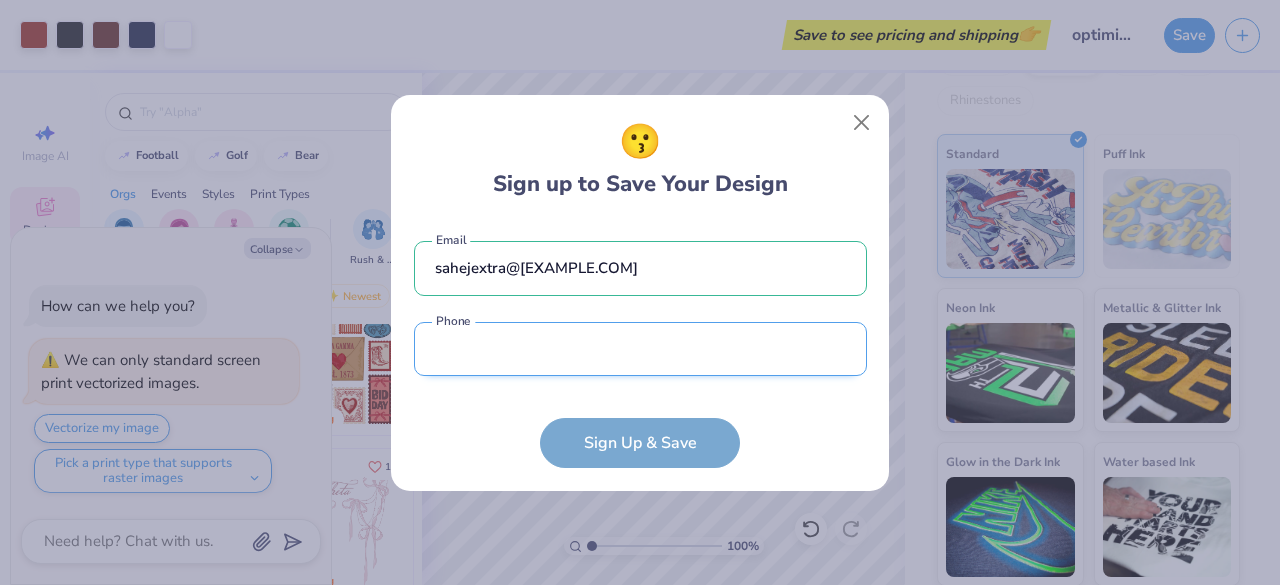 click at bounding box center (640, 349) 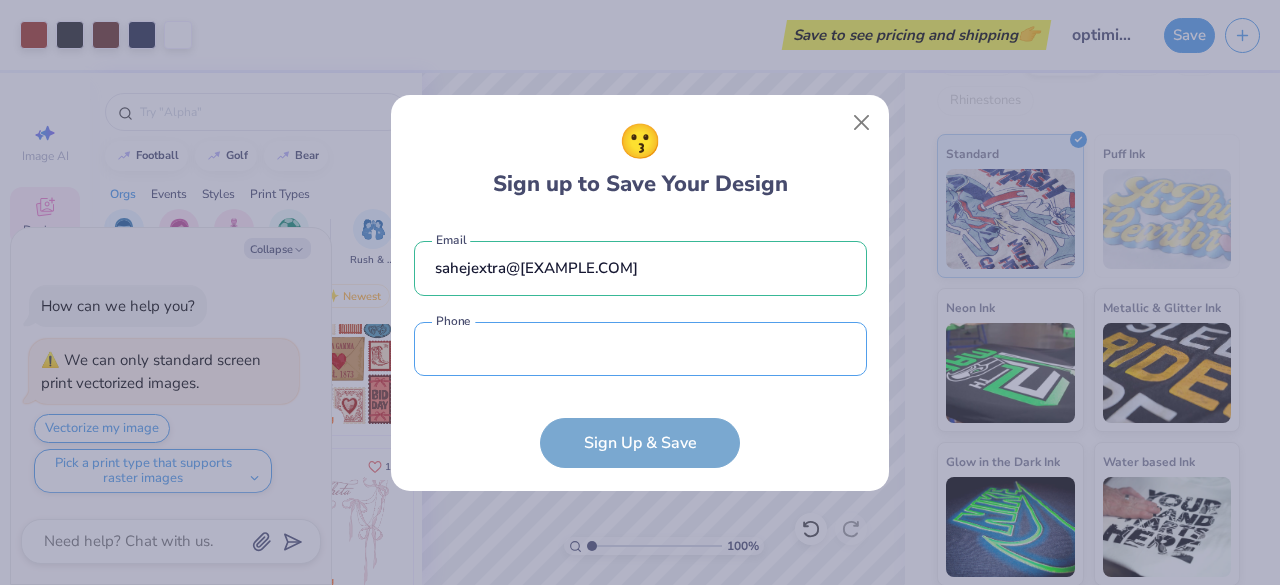 type on "(248) 227-0033" 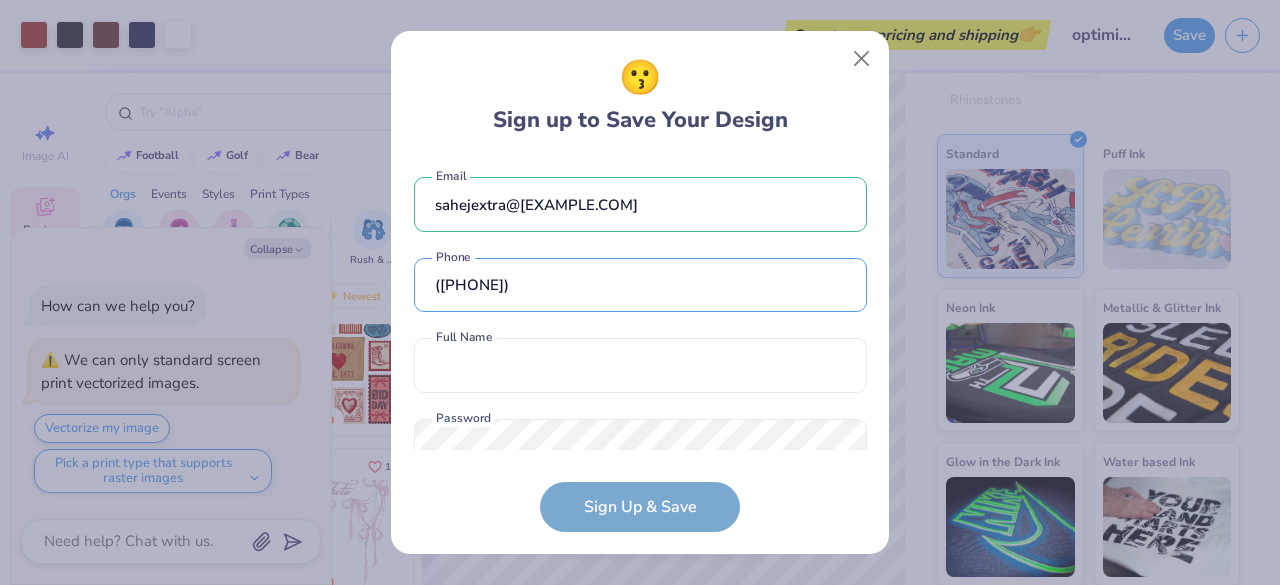 scroll, scrollTop: 58, scrollLeft: 0, axis: vertical 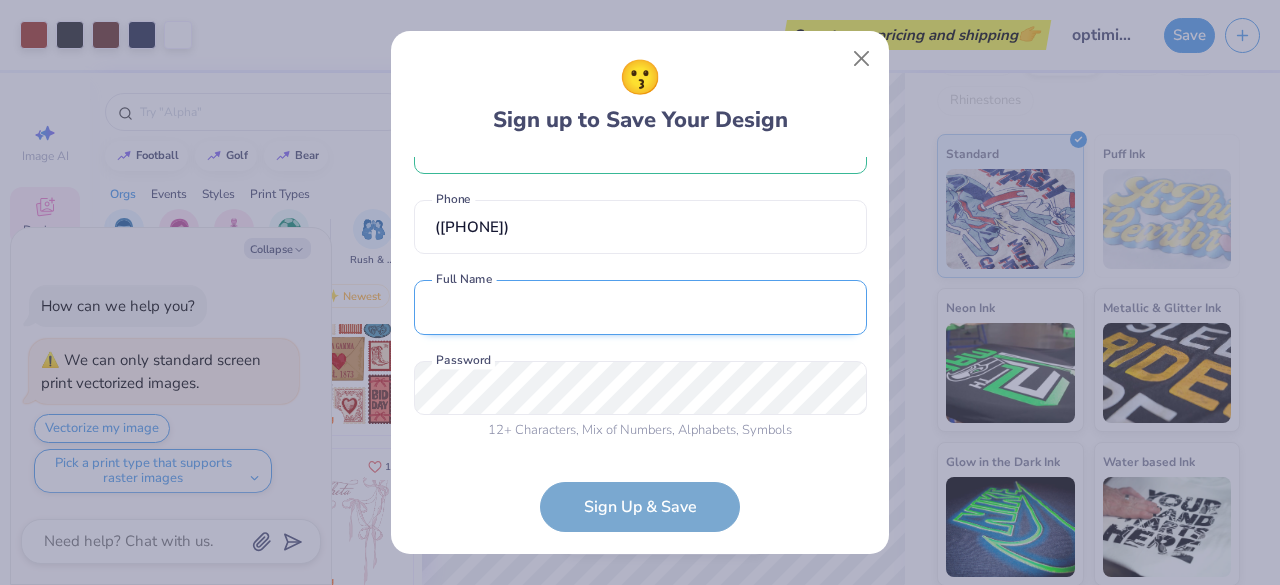 click at bounding box center (640, 307) 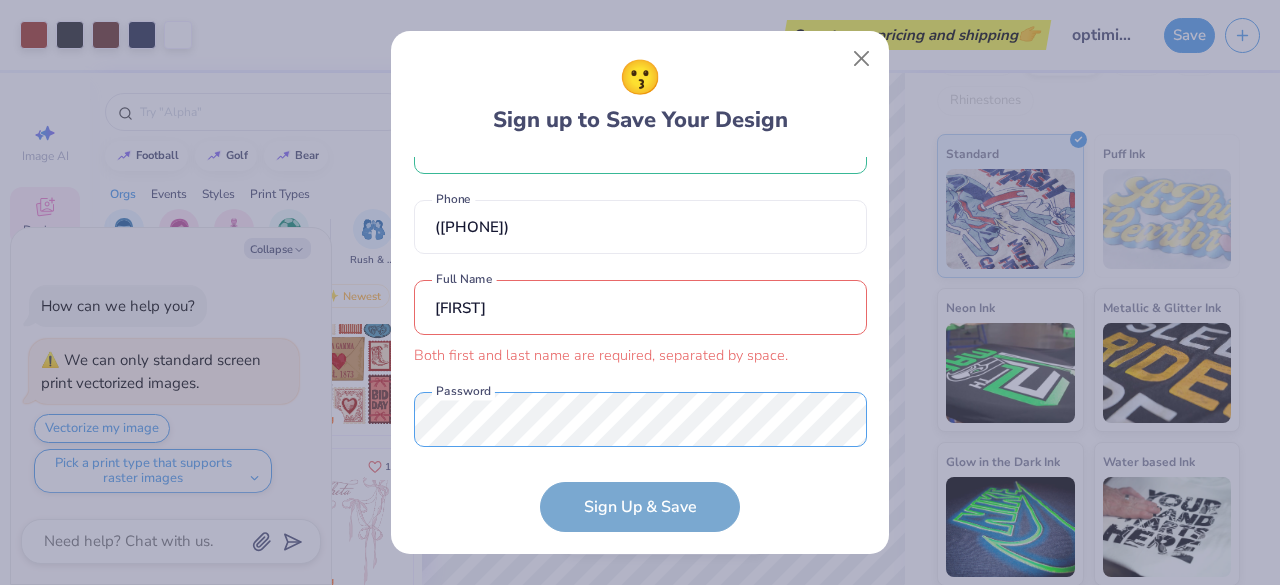 click on "sahejextra@gmail.com Email (248) 227-0033 Phone Sahej Both first and last name are required, separated by space. Full Name 12 + Characters , Mix of   Numbers ,   Alphabets ,   Symbols Password is a required field Password" at bounding box center (640, 303) 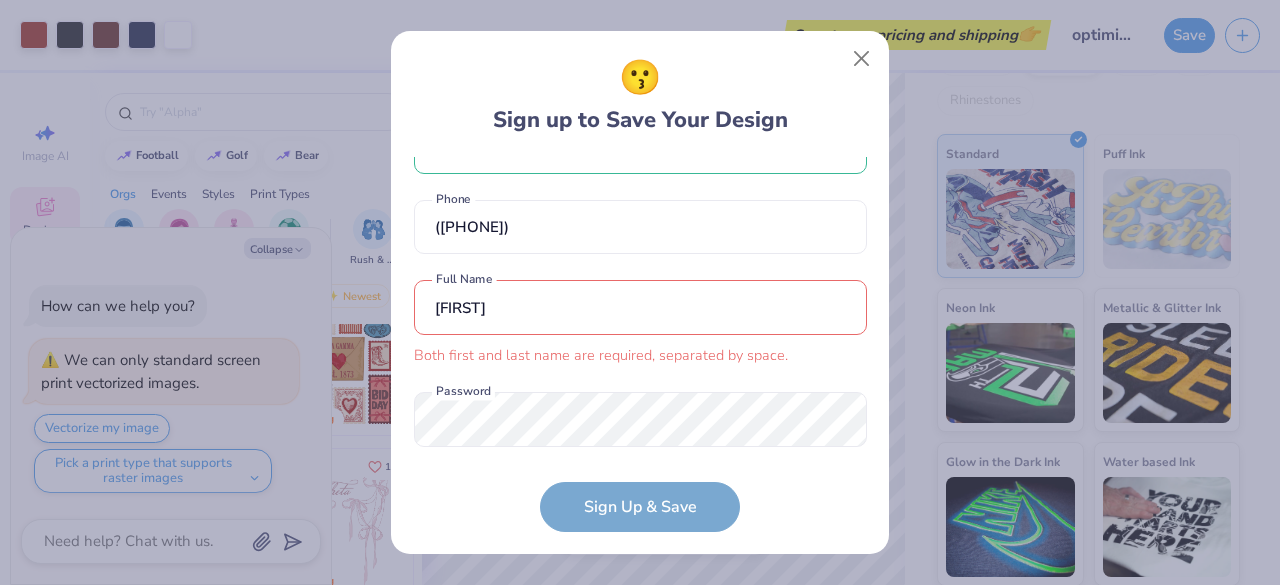 drag, startPoint x: 685, startPoint y: 449, endPoint x: 670, endPoint y: 451, distance: 15.132746 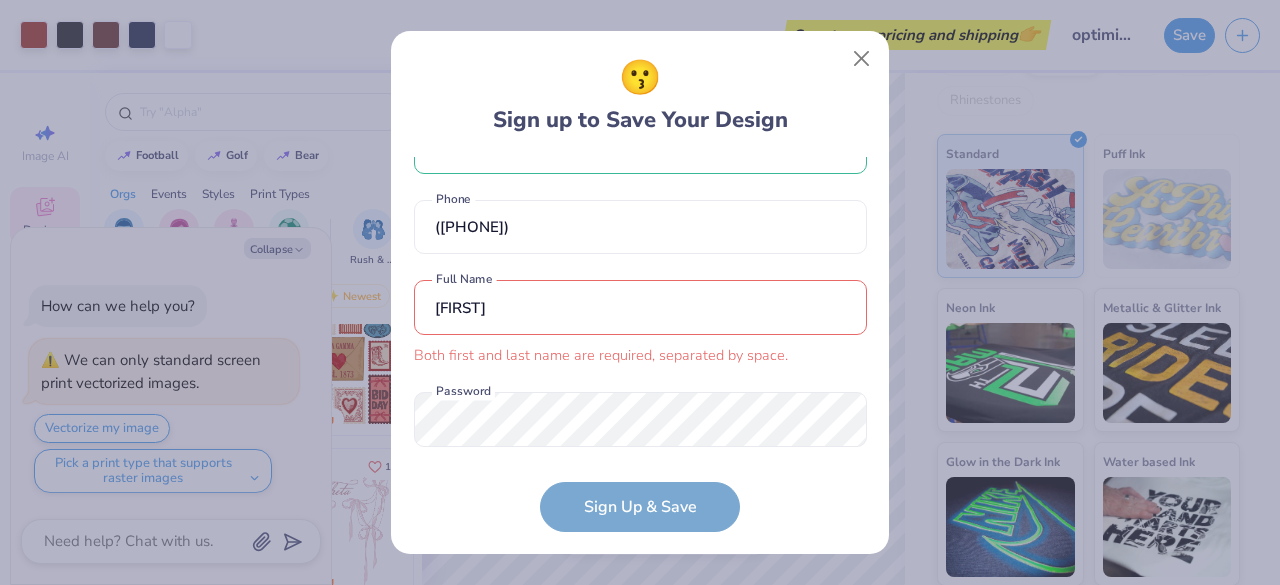 click on "12 + Characters , Mix of   Numbers ,   Alphabets ,   Symbols Password is a required field Password" at bounding box center (640, 432) 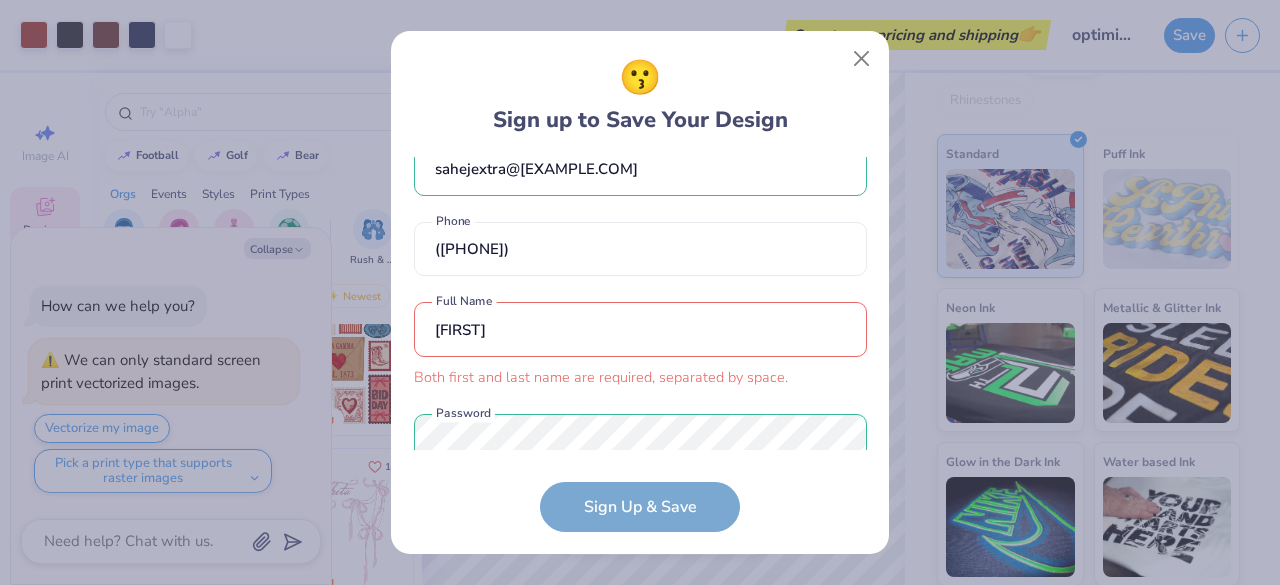scroll, scrollTop: 0, scrollLeft: 0, axis: both 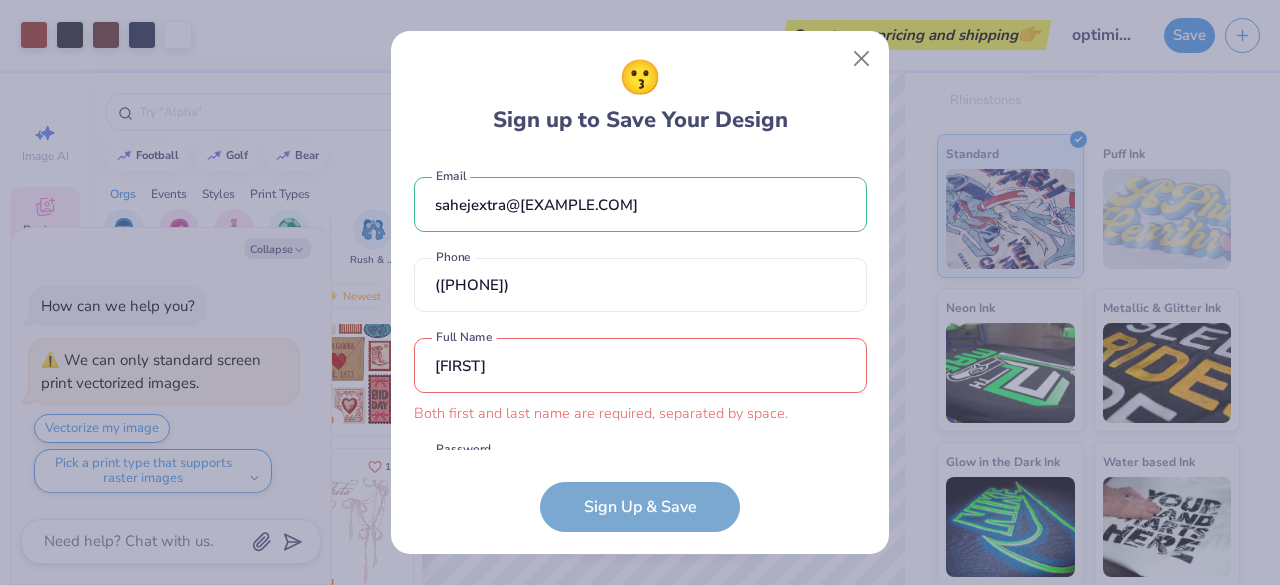 click on "sahejextra@gmail.com Email (248) 227-0033 Phone Sahej Both first and last name are required, separated by space. Full Name 12 + Characters , Mix of   Numbers ,   Alphabets ,   Symbols Password Sign Up & Save" at bounding box center [640, 344] 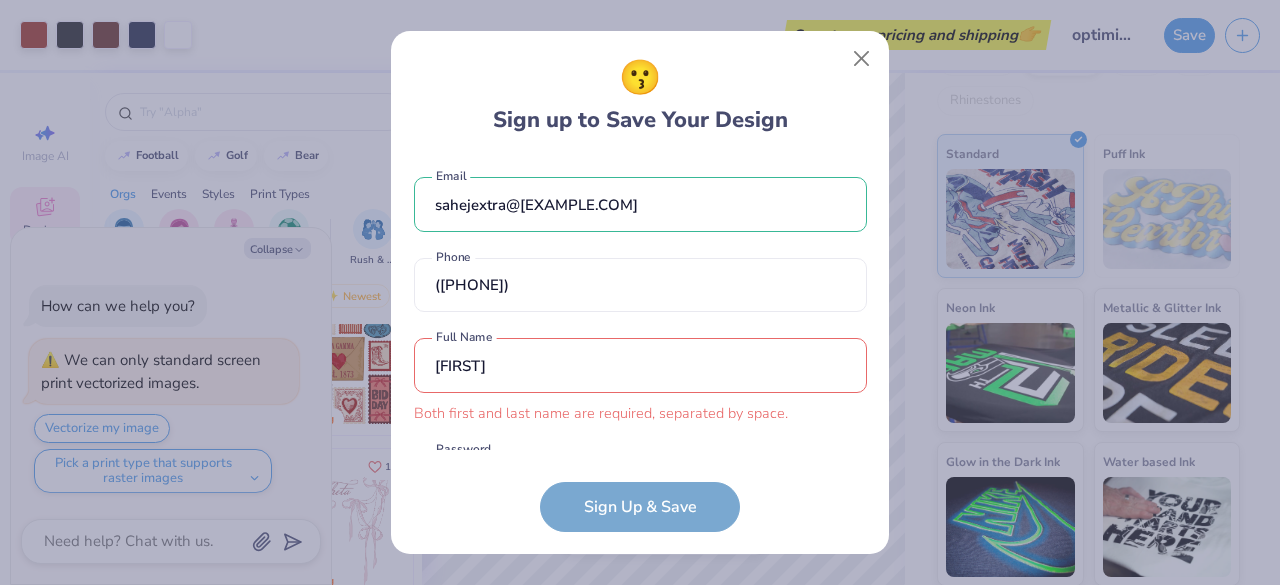 click on "Sahej" at bounding box center [640, 365] 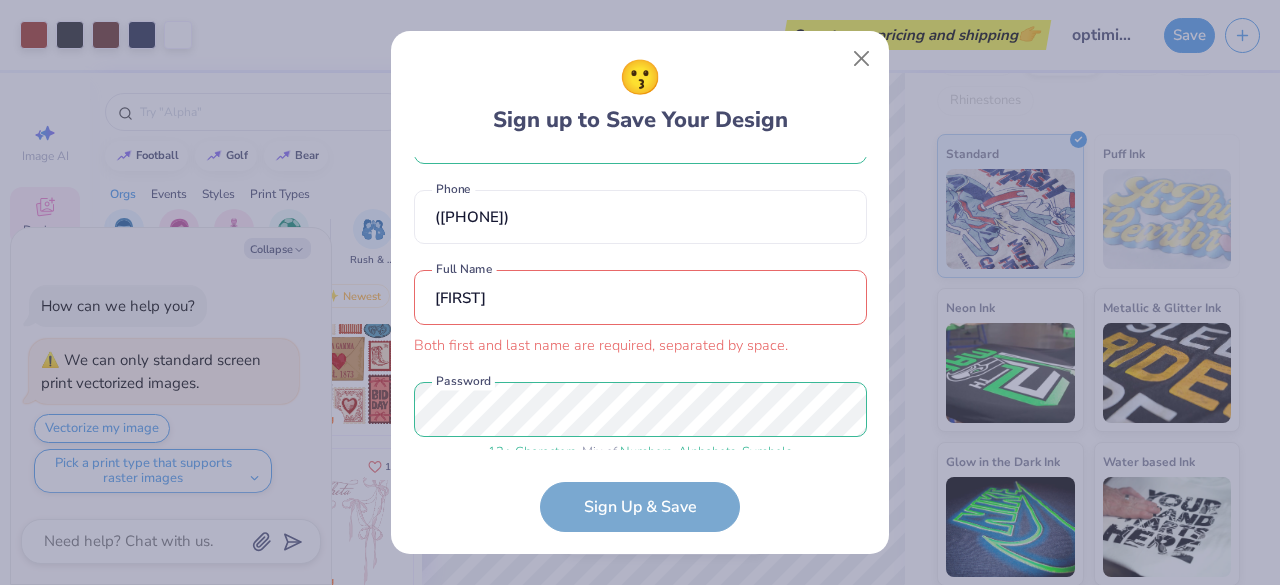 scroll, scrollTop: 90, scrollLeft: 0, axis: vertical 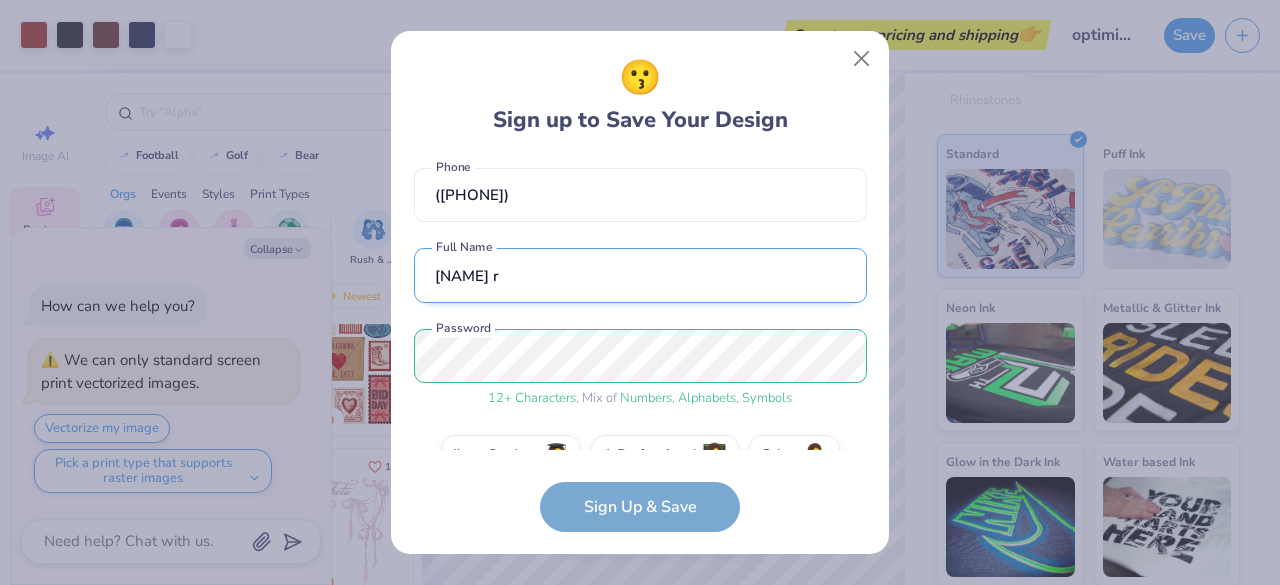 click on "Sahej r" at bounding box center [640, 275] 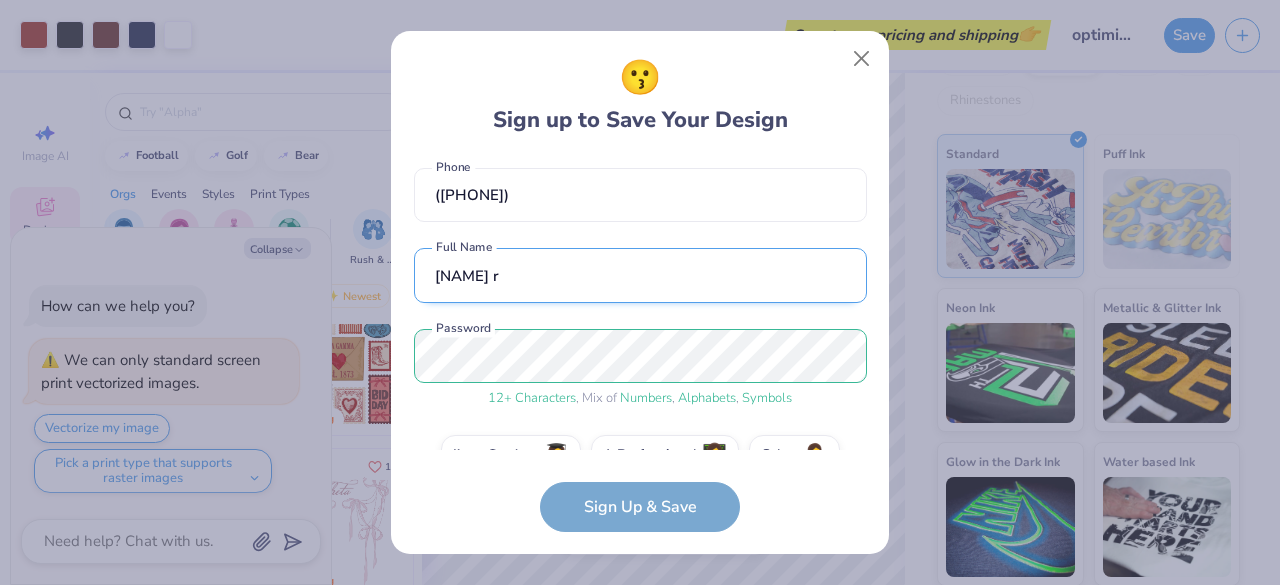 click on "Sahej r" at bounding box center (640, 275) 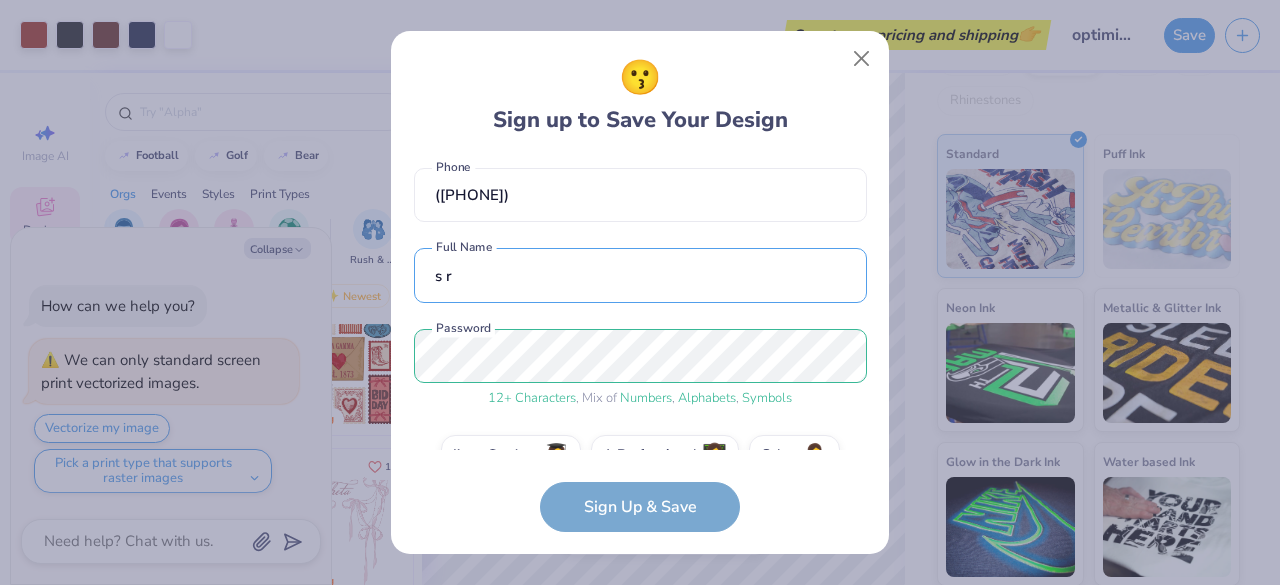 type on "s r" 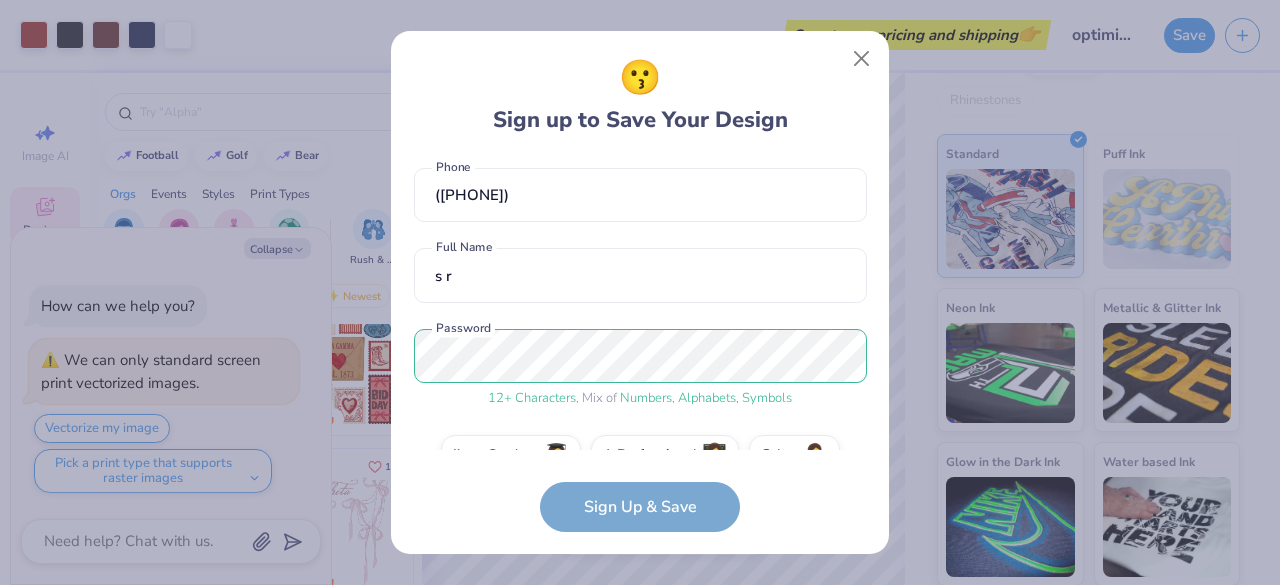 click on "sahejextra@gmail.com Email (248) 227-0033 Phone s r Full Name 12 + Characters , Mix of   Numbers ,   Alphabets ,   Symbols Password I'm a Student 🧑‍🎓 A Professional 👩‍💻 Other 🤷‍♀️ Sign Up & Save" at bounding box center [640, 344] 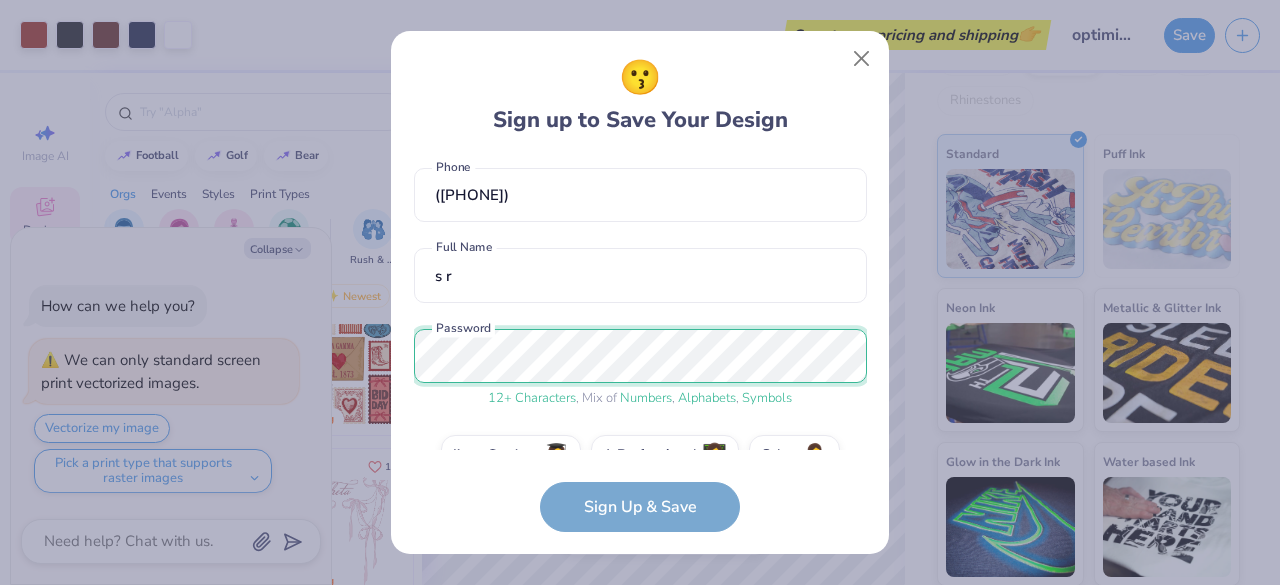 click on "😗 Sign up to Save Your Design sahejextra@gmail.com Email (248) 227-0033 Phone s r Full Name 12 + Characters , Mix of   Numbers ,   Alphabets ,   Symbols Password I'm a Student 🧑‍🎓 A Professional 👩‍💻 Other 🤷‍♀️ Sign Up & Save" at bounding box center [640, 293] 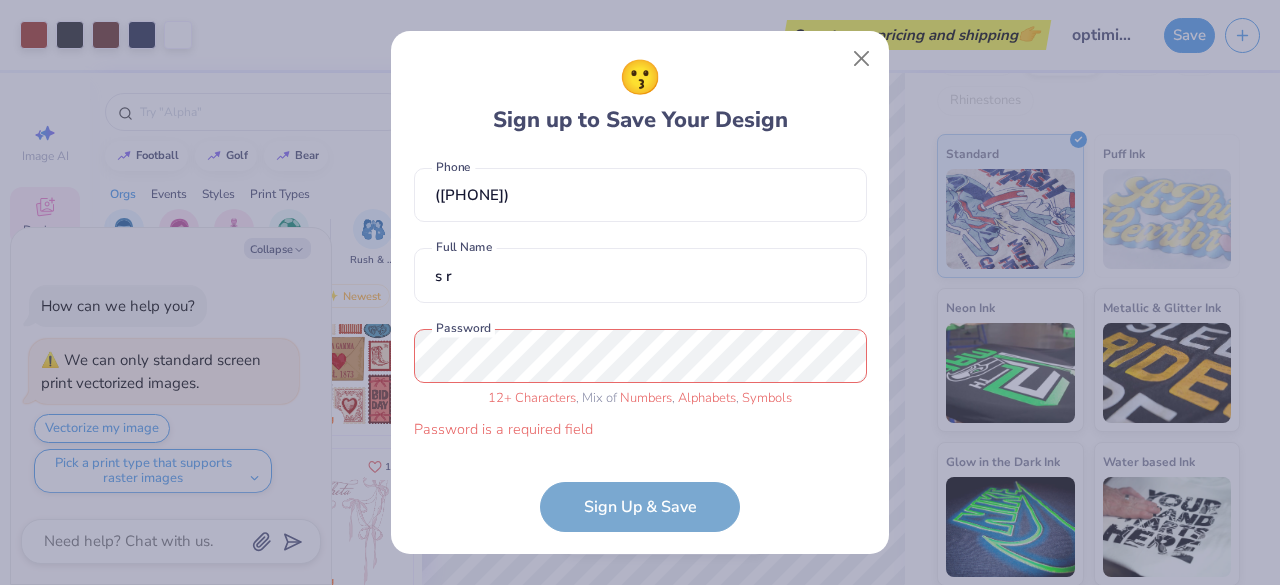 click on "sahejextra@gmail.com Email (248) 227-0033 Phone s r Full Name 12 + Characters , Mix of   Numbers ,   Alphabets ,   Symbols Password is a required field Password" at bounding box center (640, 303) 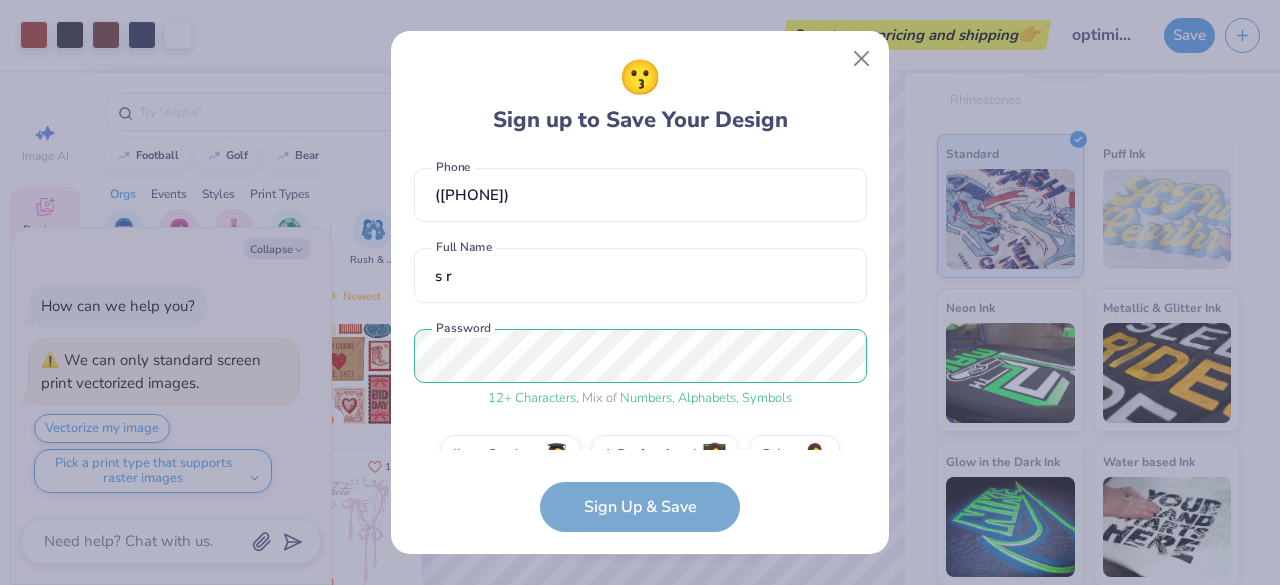 scroll, scrollTop: 0, scrollLeft: 0, axis: both 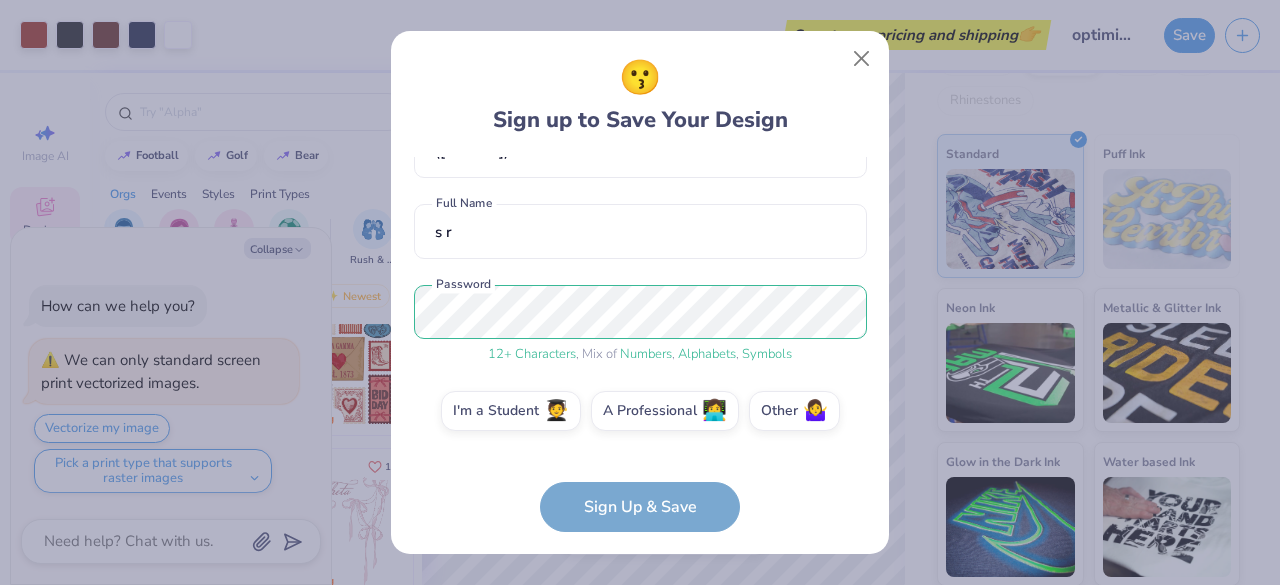 click on "sahejextra@gmail.com Email (248) 227-0033 Phone s r Full Name 12 + Characters , Mix of   Numbers ,   Alphabets ,   Symbols Password I'm a Student 🧑‍🎓 A Professional 👩‍💻 Other 🤷‍♀️ Sign Up & Save" at bounding box center [640, 344] 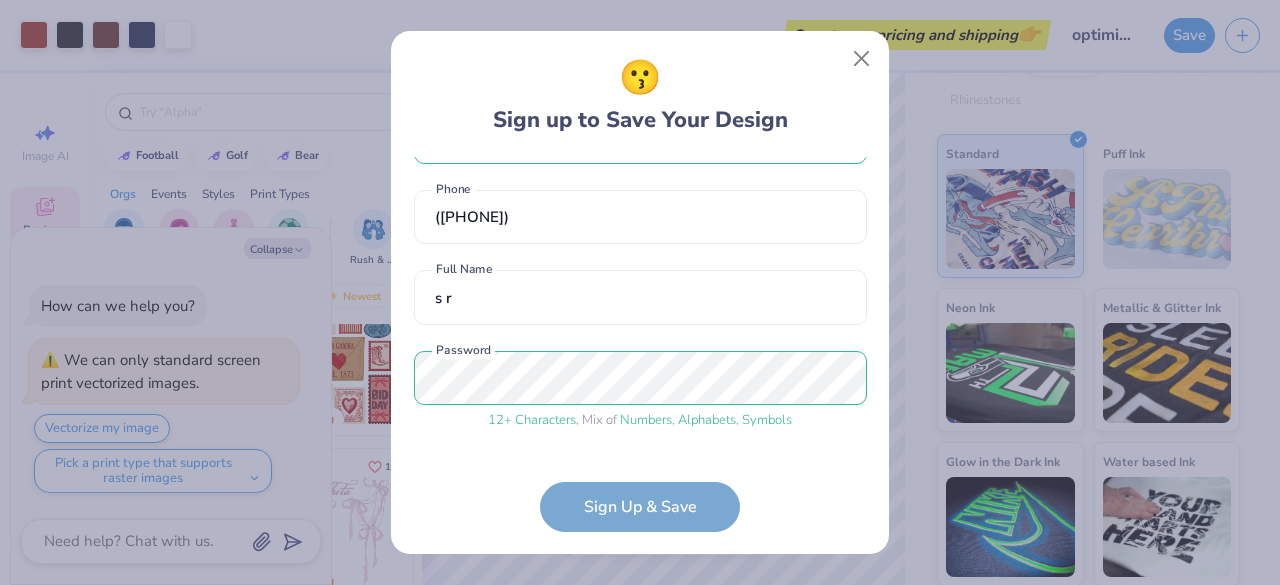 scroll, scrollTop: 134, scrollLeft: 0, axis: vertical 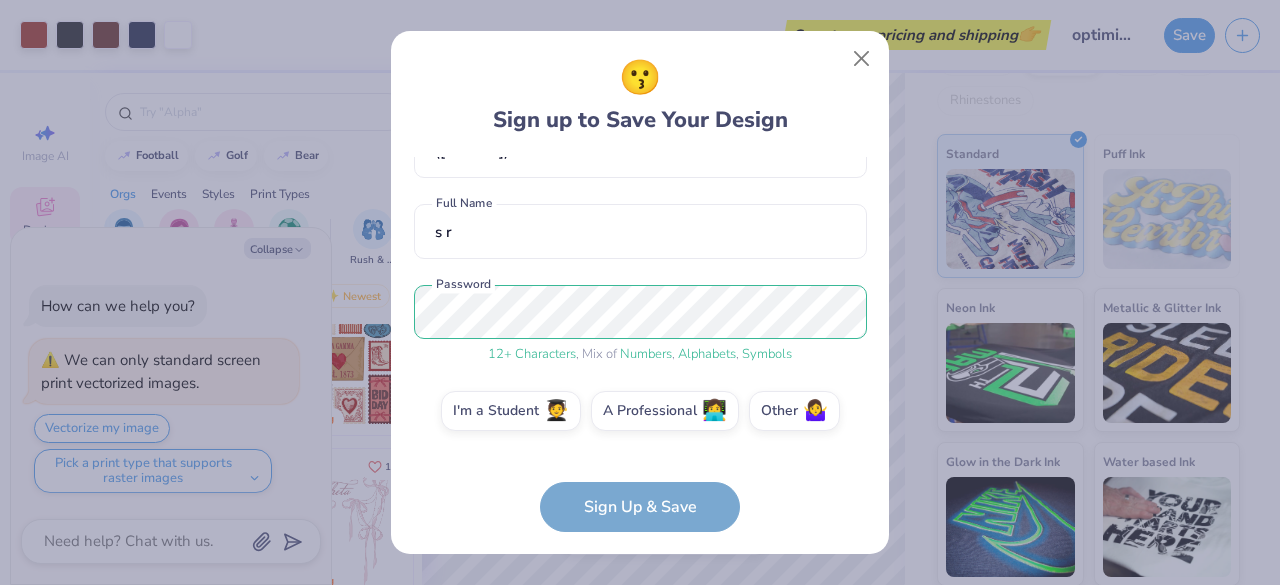 click on "sahejextra@gmail.com Email (248) 227-0033 Phone s r Full Name 12 + Characters , Mix of   Numbers ,   Alphabets ,   Symbols Password I'm a Student 🧑‍🎓 A Professional 👩‍💻 Other 🤷‍♀️ Sign Up & Save" at bounding box center [640, 344] 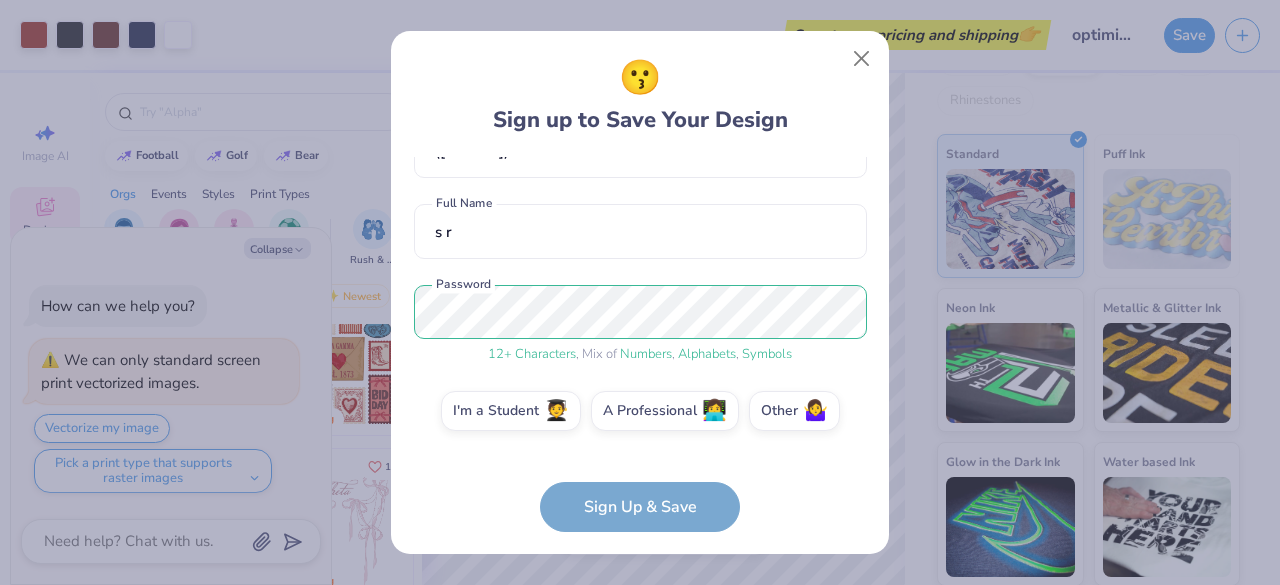click on "sahejextra@gmail.com Email (248) 227-0033 Phone s r Full Name 12 + Characters , Mix of   Numbers ,   Alphabets ,   Symbols Password I'm a Student 🧑‍🎓 A Professional 👩‍💻 Other 🤷‍♀️ Sign Up & Save" at bounding box center [640, 344] 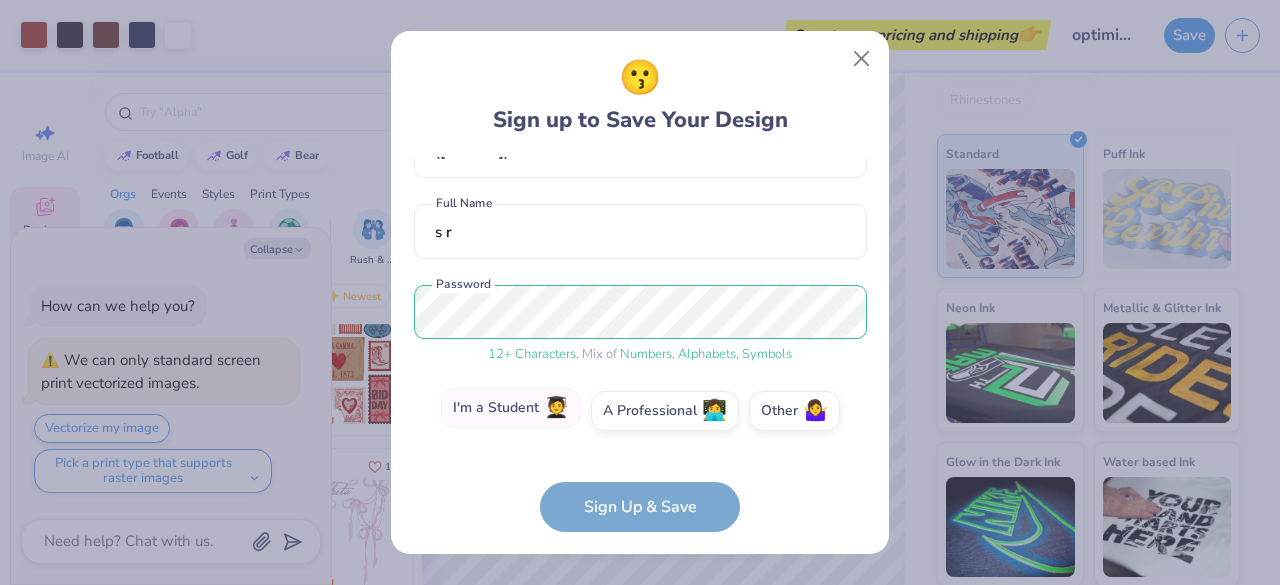 click on "I'm a Student 🧑‍🎓" at bounding box center (511, 408) 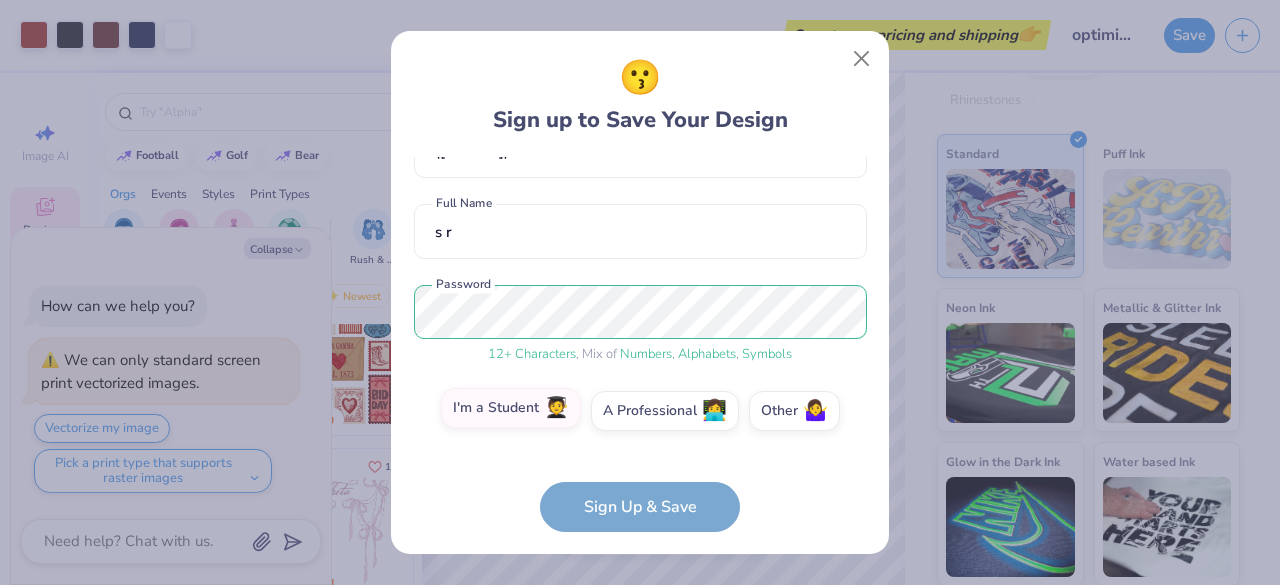 click on "I'm a Student 🧑‍🎓" at bounding box center [640, 549] 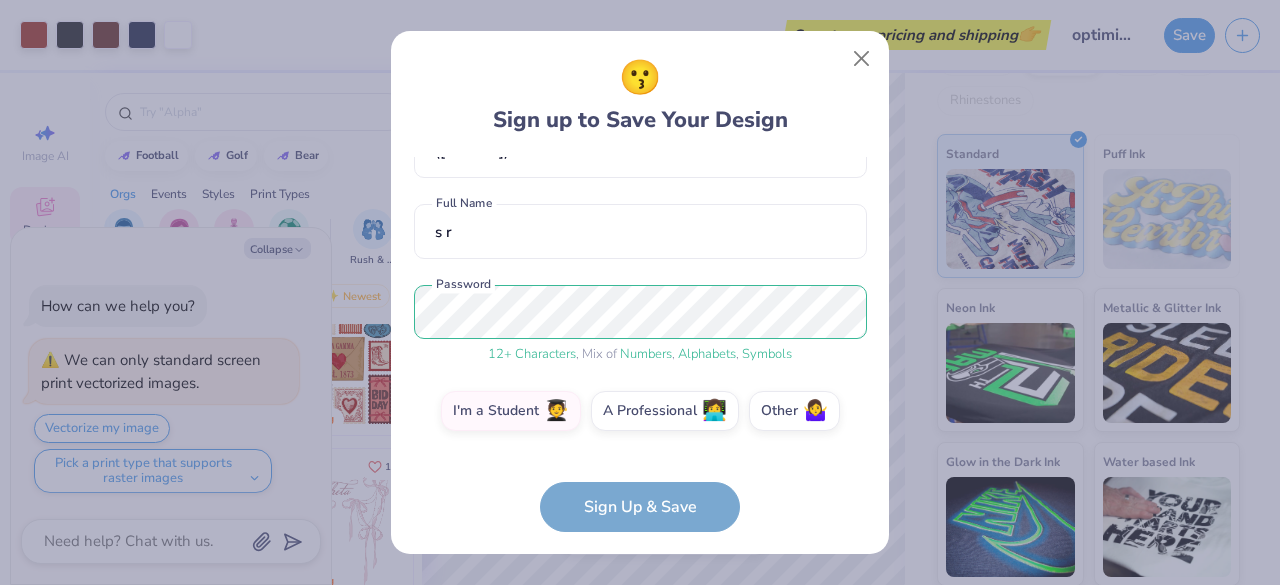 scroll, scrollTop: 0, scrollLeft: 0, axis: both 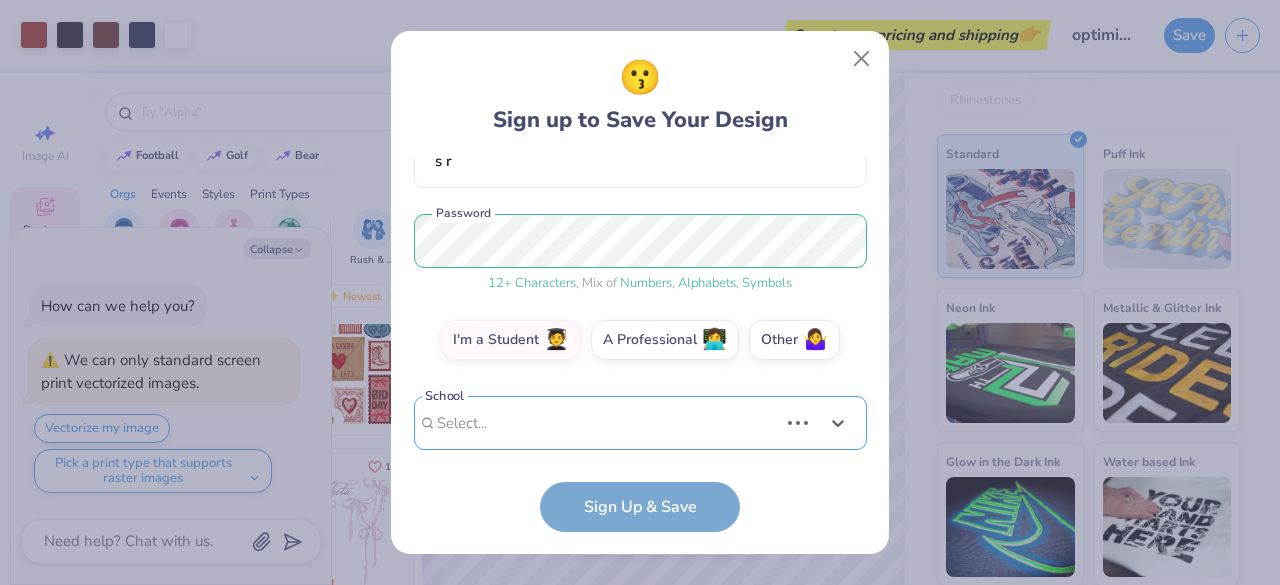 click on "Use Up and Down to choose options, press Enter to select the currently focused option, press Escape to exit the menu, press Tab to select the option and exit the menu. Select... Loading..." at bounding box center [640, 453] 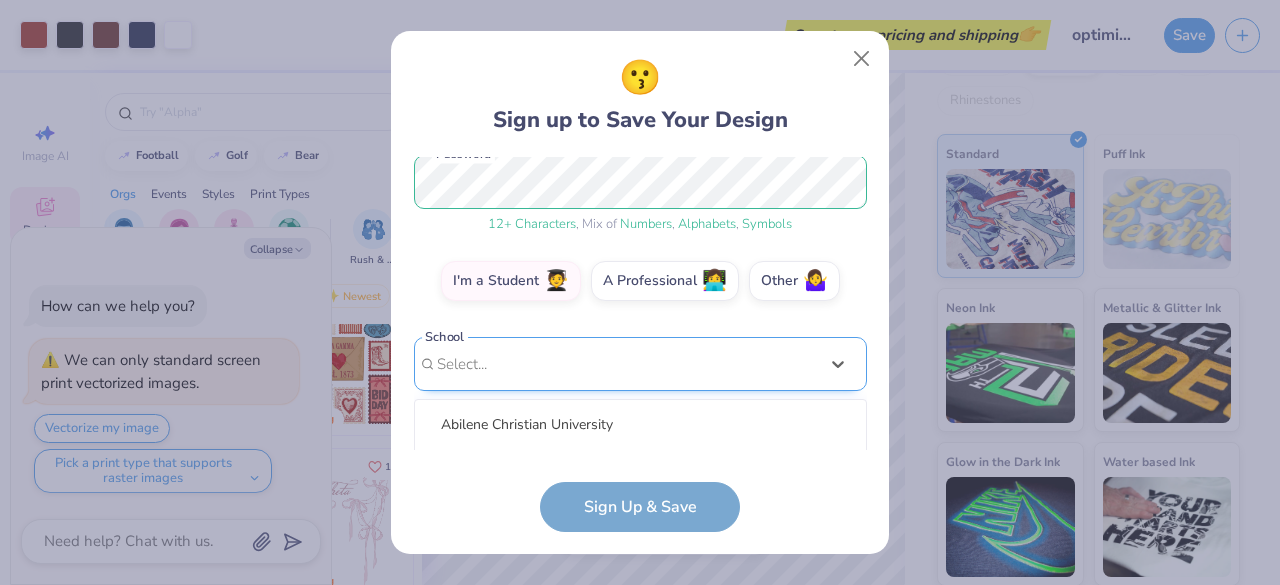 scroll, scrollTop: 514, scrollLeft: 0, axis: vertical 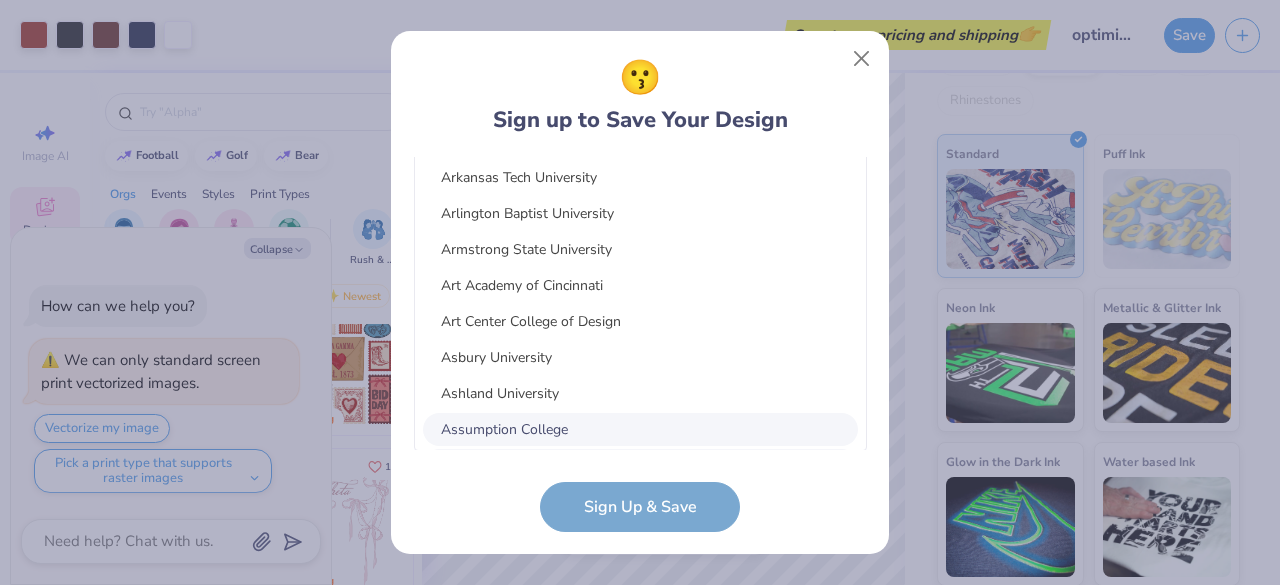 click on "Abilene Christian University Adams State University Adelphi University Adrian College Adventist University of Health Sciences Agnes Scott College Al Akhawayn University Alabama A&M University Alabama State University Alaska Bible College Alaska Pacific University Albany College of Pharmacy and Health Sciences Albany State University Albertus Magnus College Albion College Albright College Alcorn State University Alderson-Broaddus University Alfred University Alice Lloyd College Allegheny College Allegheny Wesleyan College Allen College Allen University Alliant International University Alma College Alvernia University Alverno College Amberton University American Academy of Art American Baptist College American Indian College of the Assemblies of God American International College American Jewish University American Military University American University American University in Bulgaria American University in Cairo American University in Dubai American University of Beirut American University of Paris" at bounding box center [640, 300] 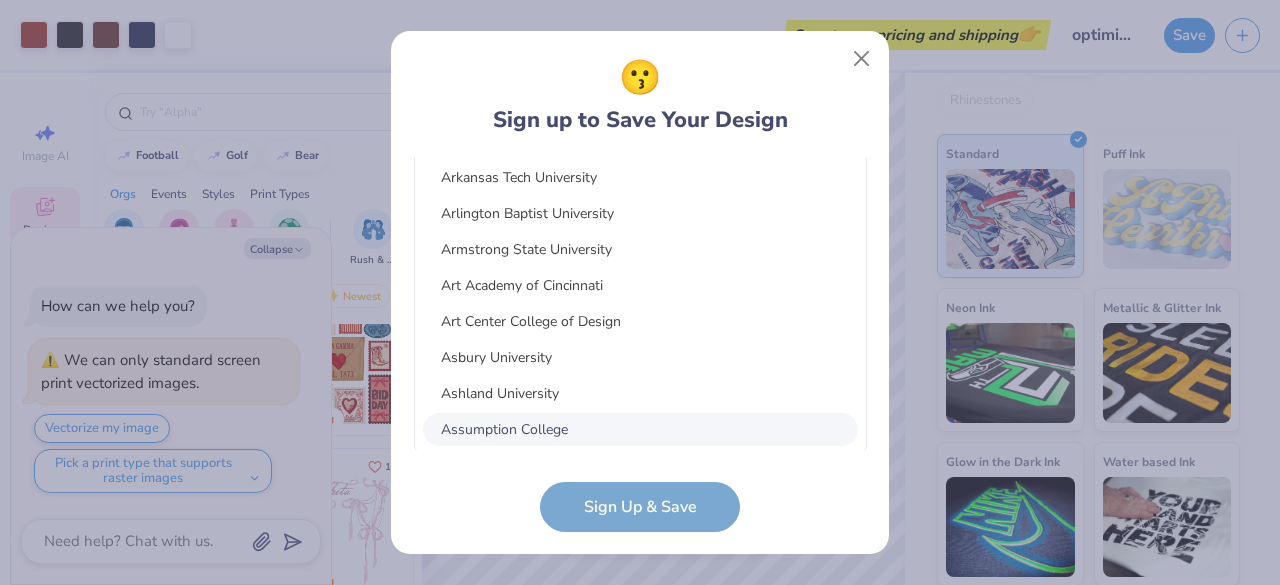 click on "Assumption College" at bounding box center (640, 429) 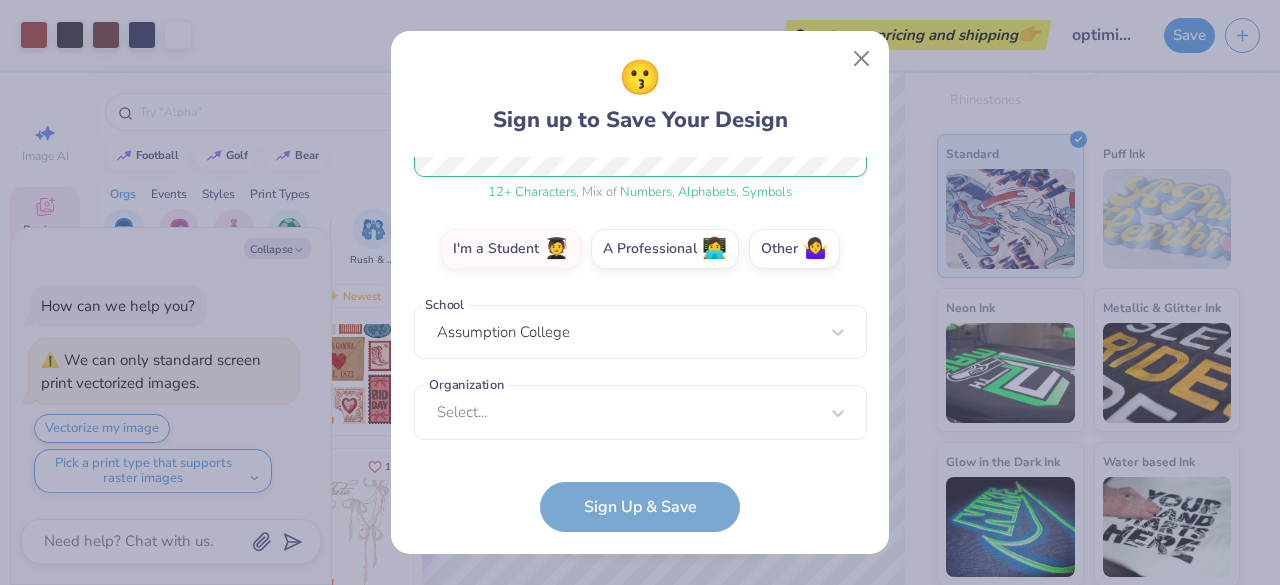 scroll, scrollTop: 296, scrollLeft: 0, axis: vertical 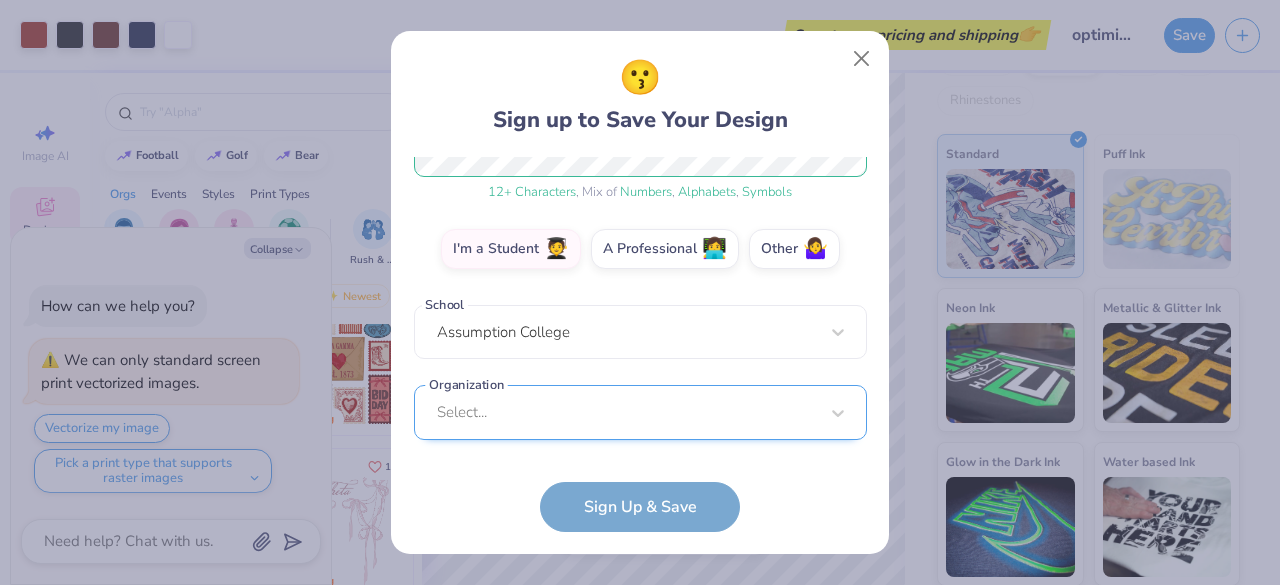 click on "sahejextra@gmail.com Email (248) 227-0033 Phone s r Full Name 12 + Characters , Mix of   Numbers ,   Alphabets ,   Symbols Password I'm a Student 🧑‍🎓 A Professional 👩‍💻 Other 🤷‍♀️ School Assumption College Organization Select... Organization cannot be null" at bounding box center (640, 303) 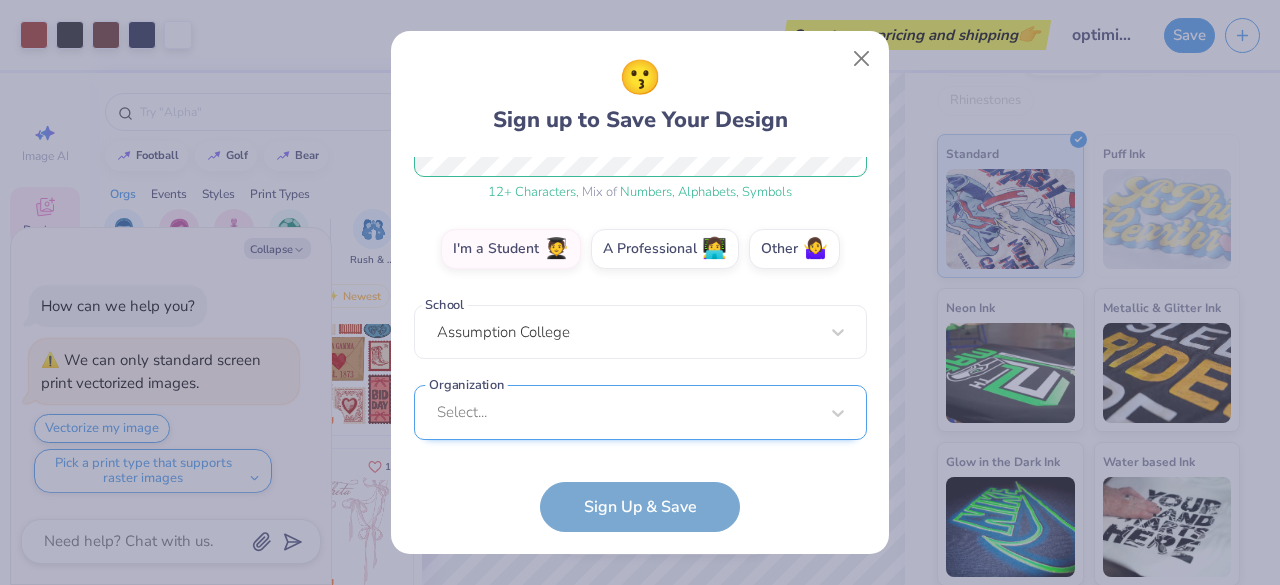 click on "Select..." at bounding box center (640, 412) 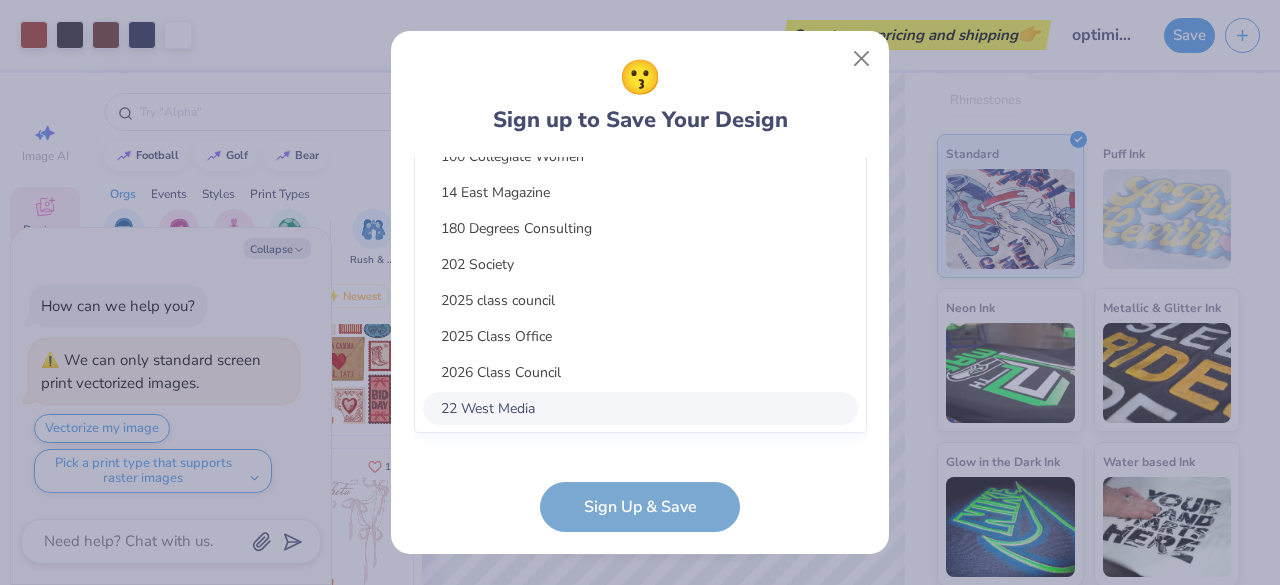 scroll, scrollTop: 595, scrollLeft: 0, axis: vertical 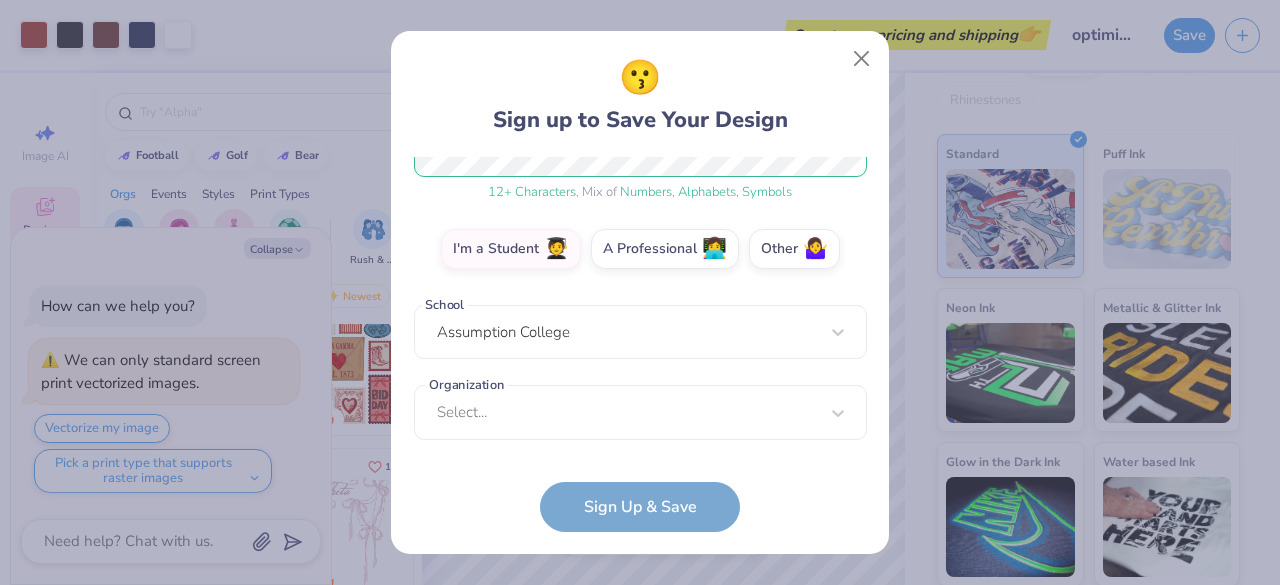 click on "sahejextra@gmail.com Email (248) 227-0033 Phone s r Full Name 12 + Characters , Mix of   Numbers ,   Alphabets ,   Symbols Password I'm a Student 🧑‍🎓 A Professional 👩‍💻 Other 🤷‍♀️ School Assumption College Organization Select... Organization cannot be null Sign Up & Save" at bounding box center [640, 344] 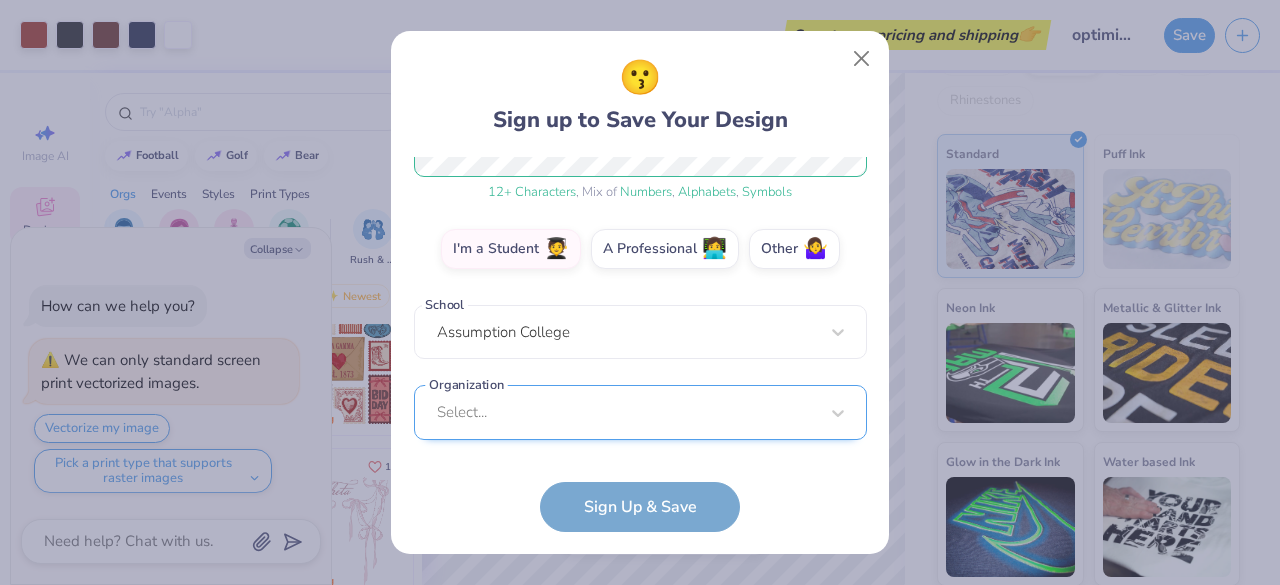 click on "Select..." at bounding box center (640, 412) 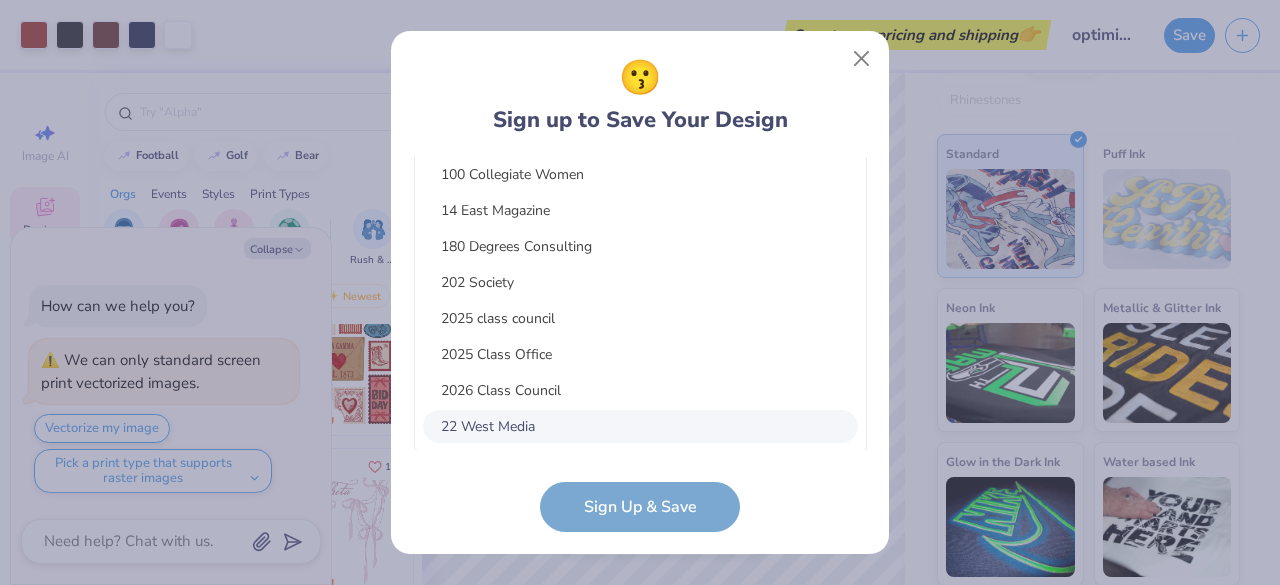 scroll, scrollTop: 595, scrollLeft: 0, axis: vertical 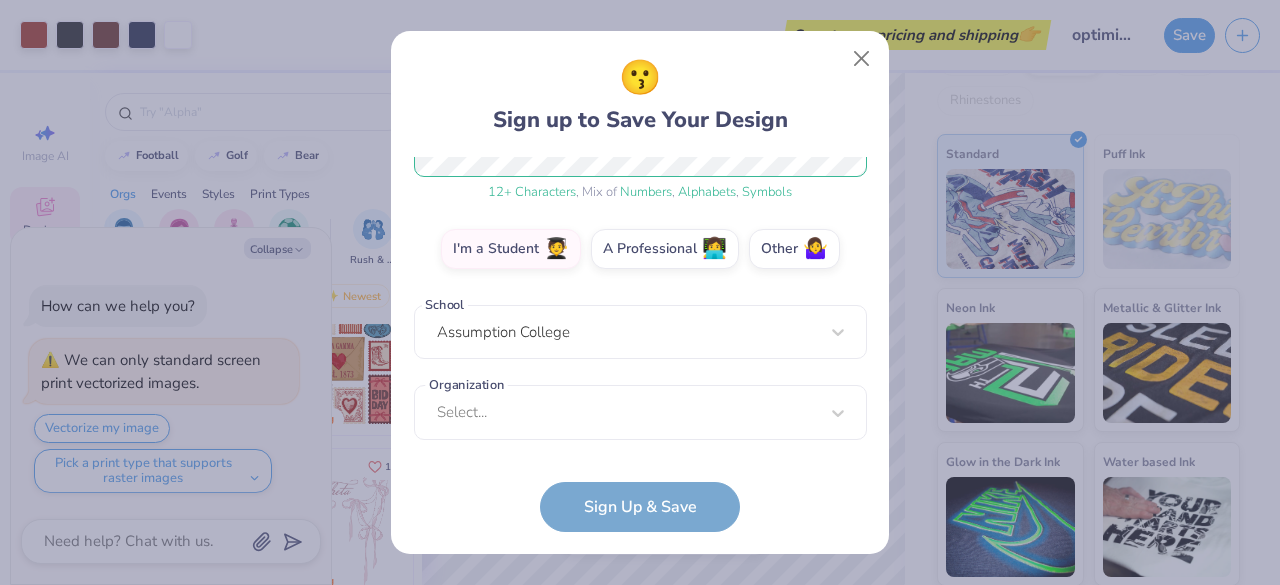 drag, startPoint x: 465, startPoint y: 499, endPoint x: 480, endPoint y: 481, distance: 23.43075 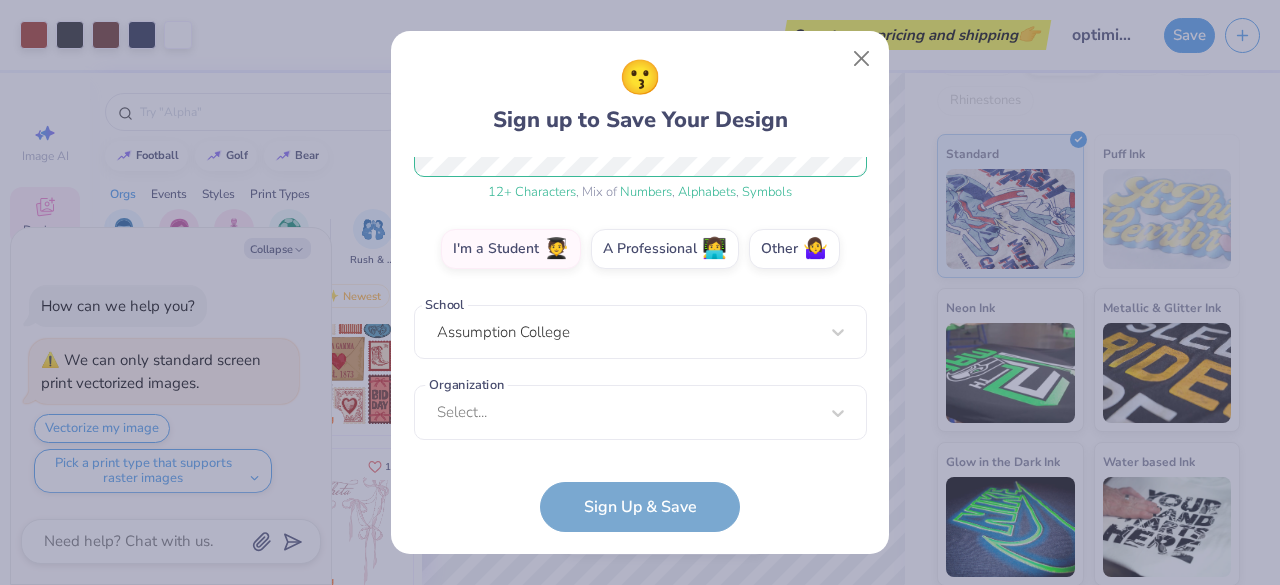click on "sahejextra@gmail.com Email (248) 227-0033 Phone s r Full Name 12 + Characters , Mix of   Numbers ,   Alphabets ,   Symbols Password I'm a Student 🧑‍🎓 A Professional 👩‍💻 Other 🤷‍♀️ School Assumption College Organization Select... Organization cannot be null Sign Up & Save" at bounding box center (640, 344) 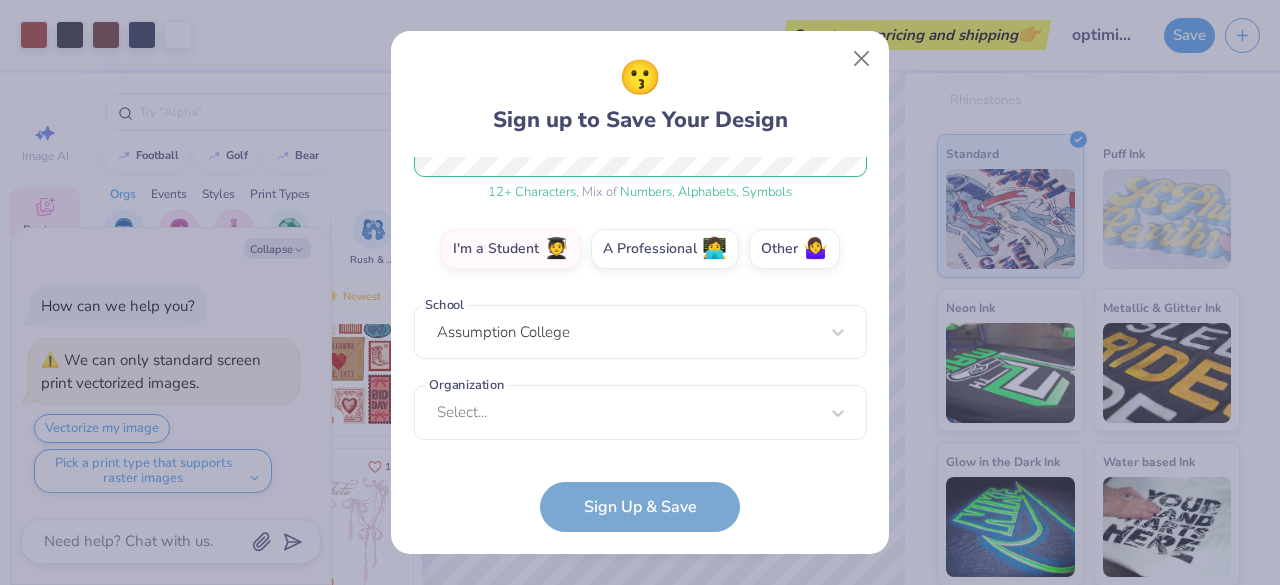 scroll, scrollTop: 196, scrollLeft: 0, axis: vertical 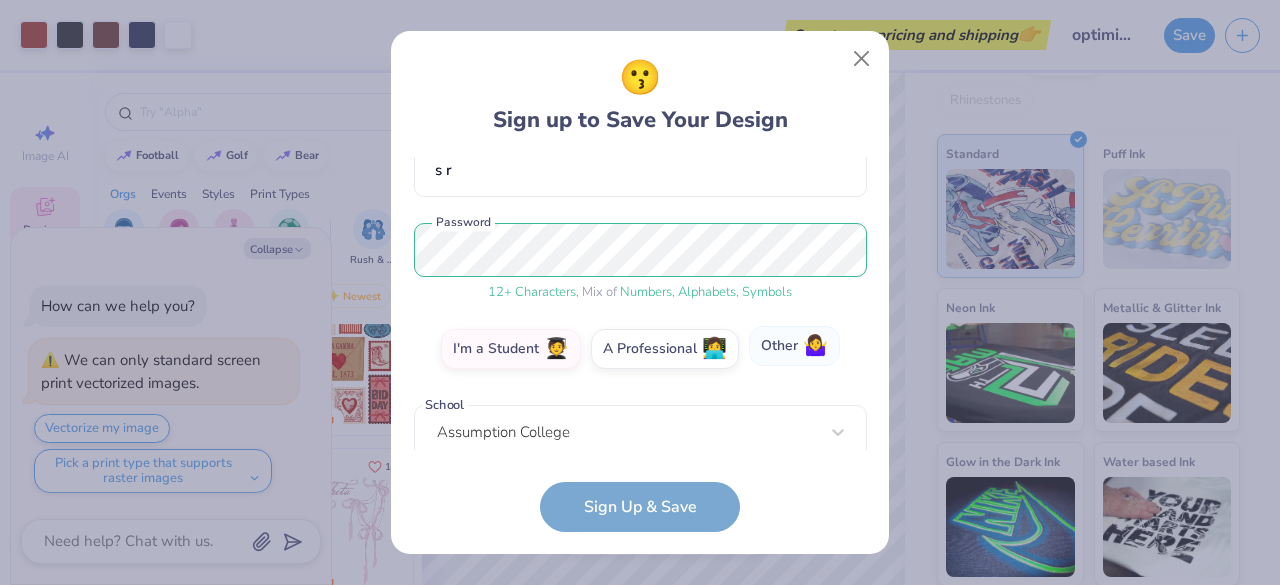 click on "Other 🤷‍♀️" at bounding box center [794, 346] 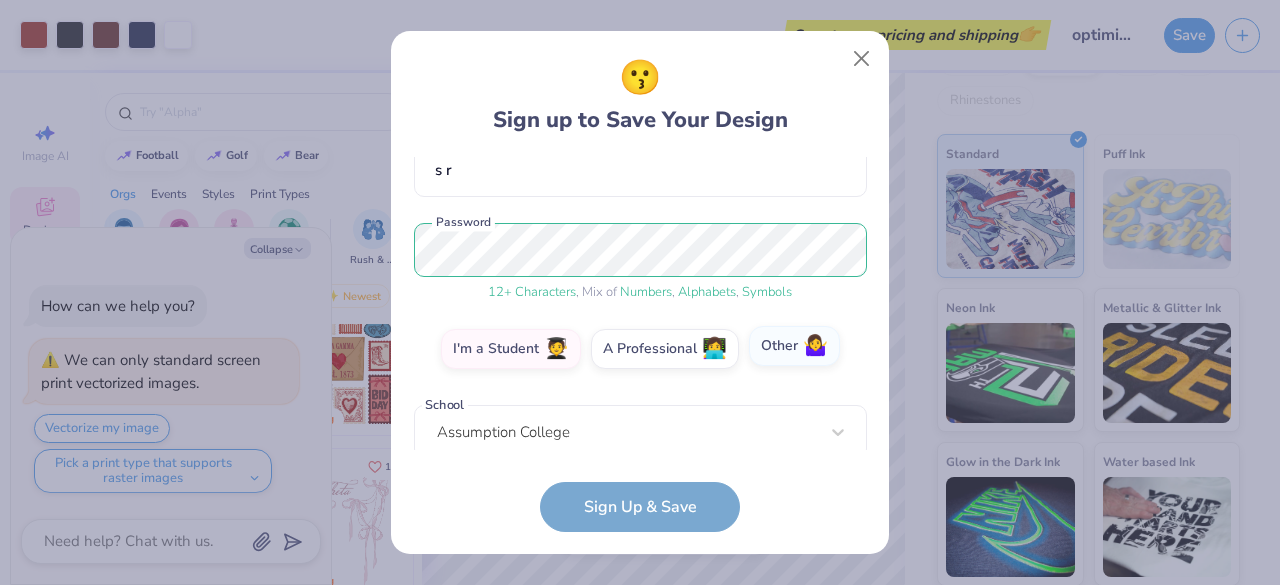 click on "Other 🤷‍♀️" at bounding box center (640, 549) 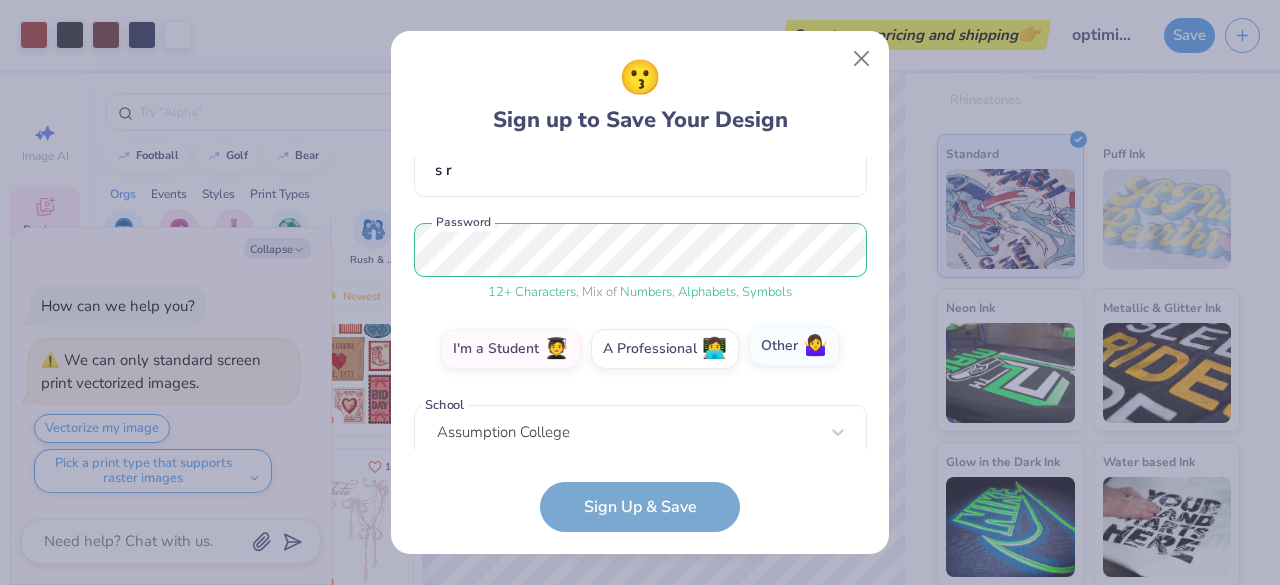 scroll, scrollTop: 0, scrollLeft: 0, axis: both 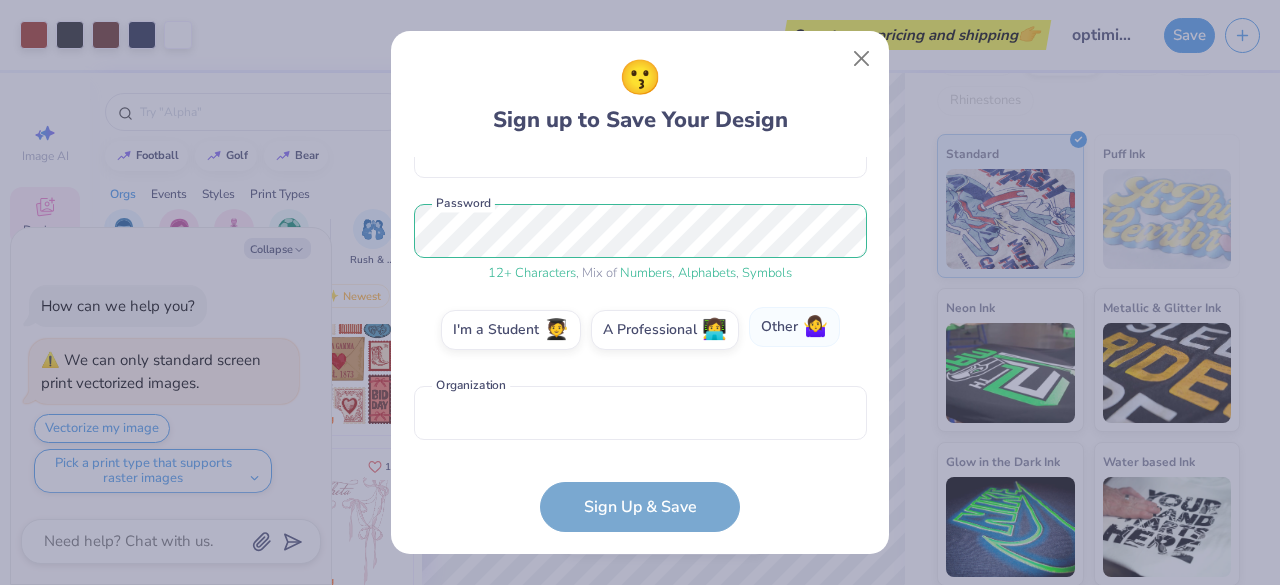 click on "Other 🤷‍♀️" at bounding box center (794, 327) 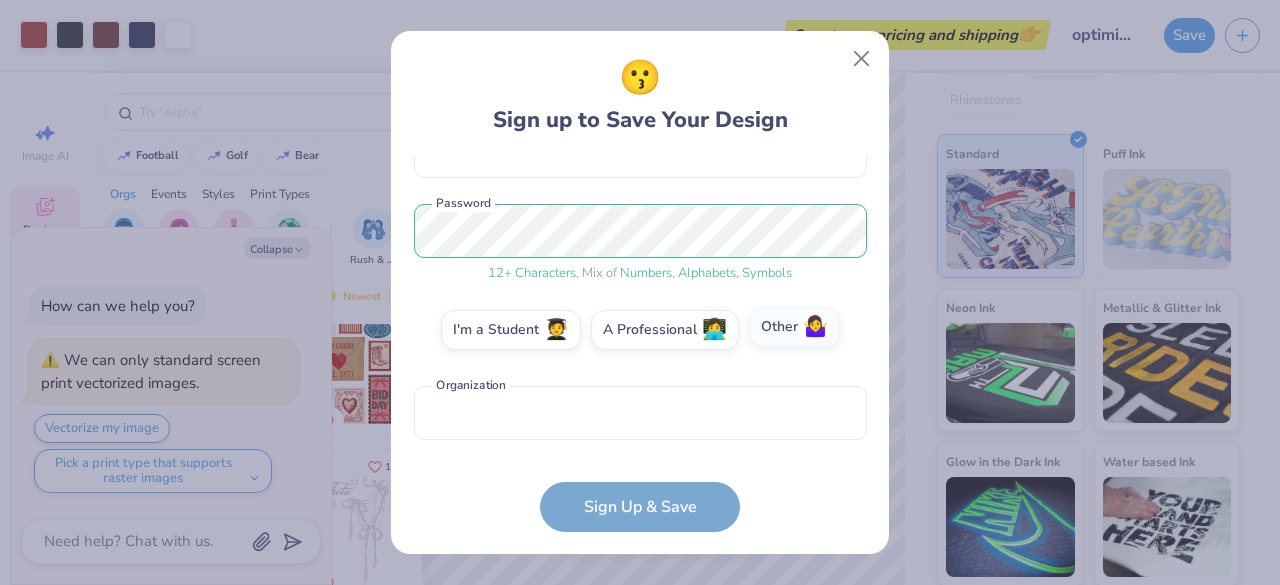click on "Other 🤷‍♀️" at bounding box center (640, 549) 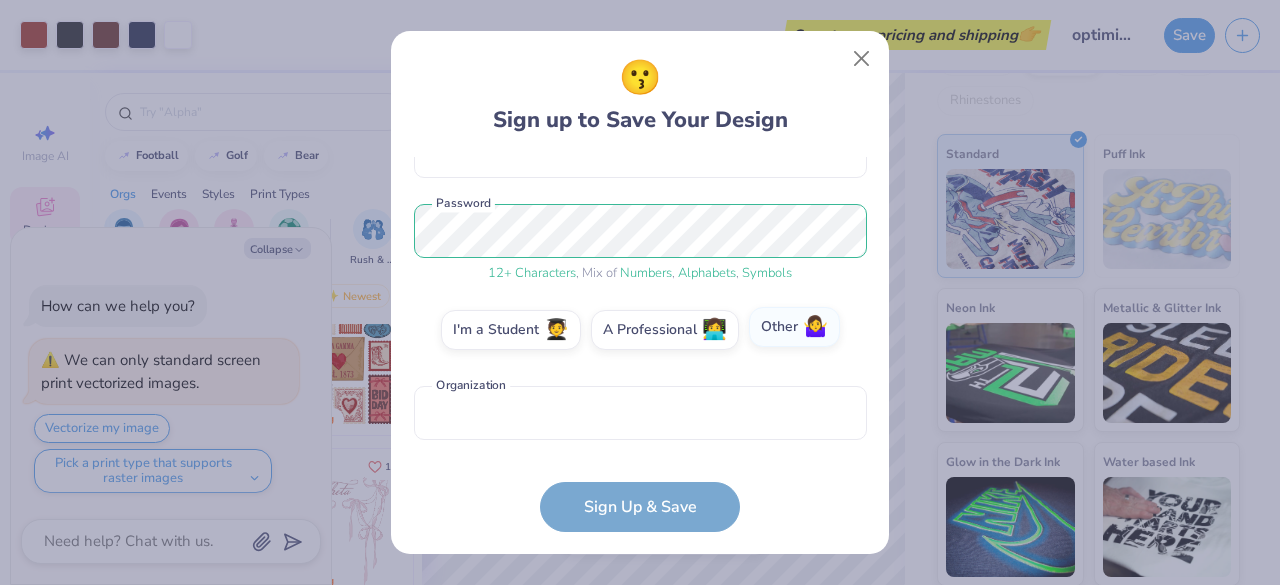 scroll, scrollTop: 1, scrollLeft: 0, axis: vertical 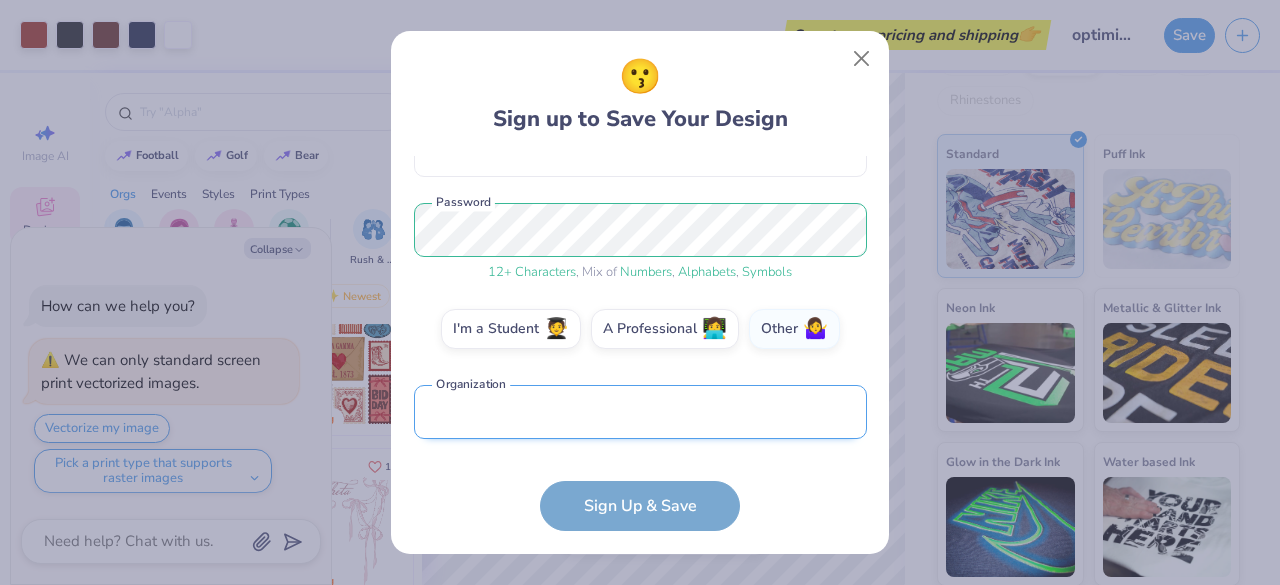 click at bounding box center (640, 412) 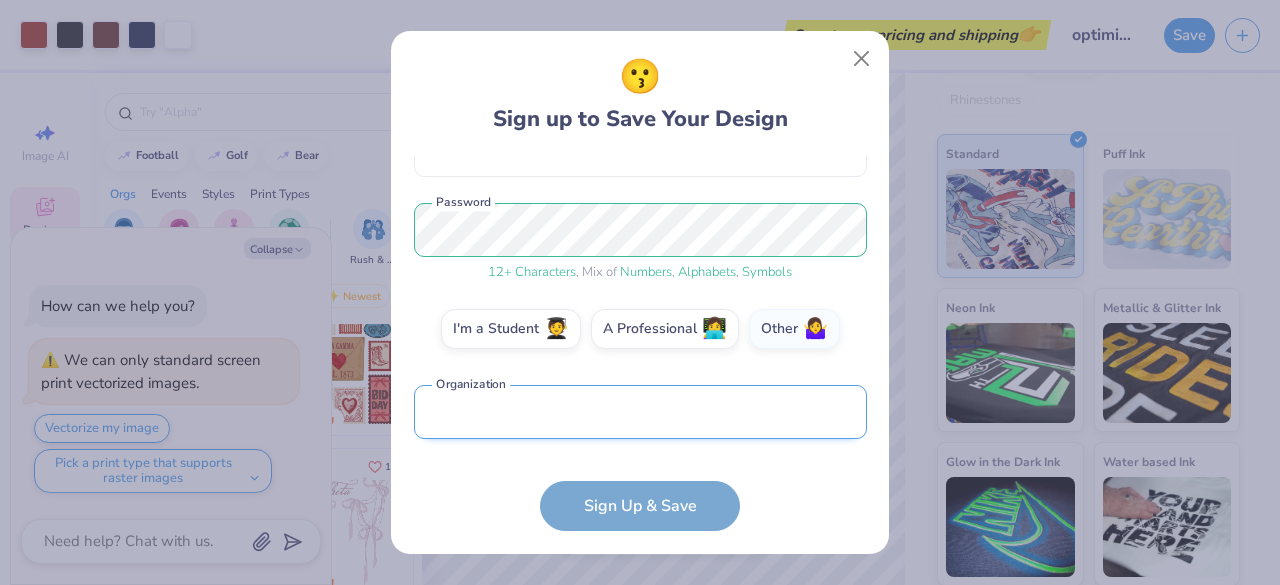 scroll, scrollTop: 335, scrollLeft: 0, axis: vertical 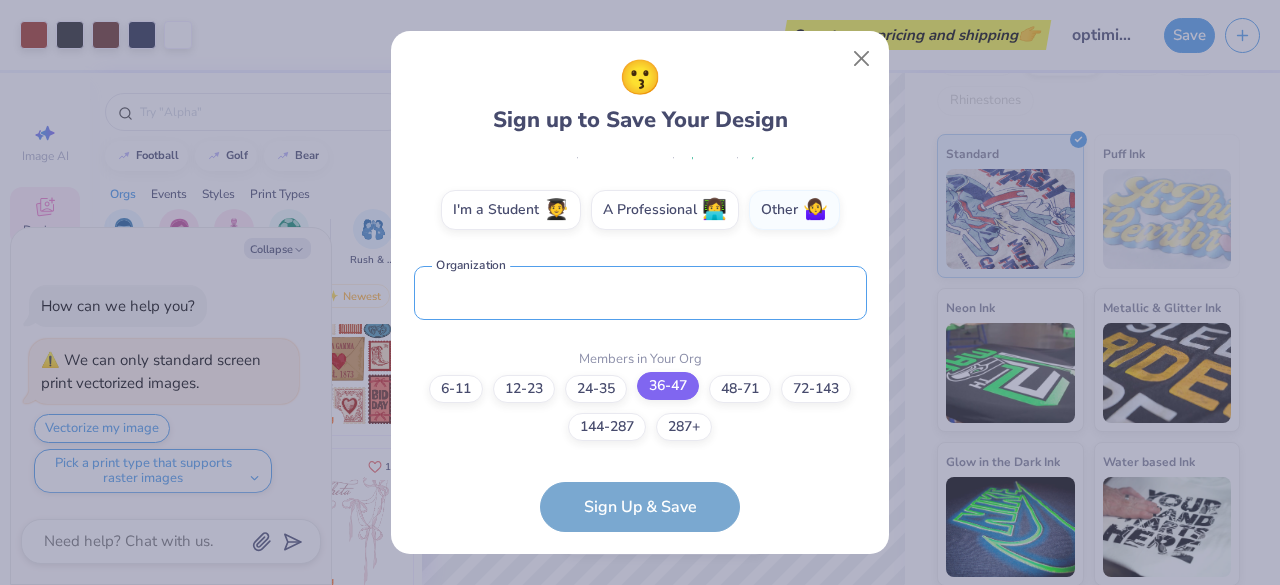 type 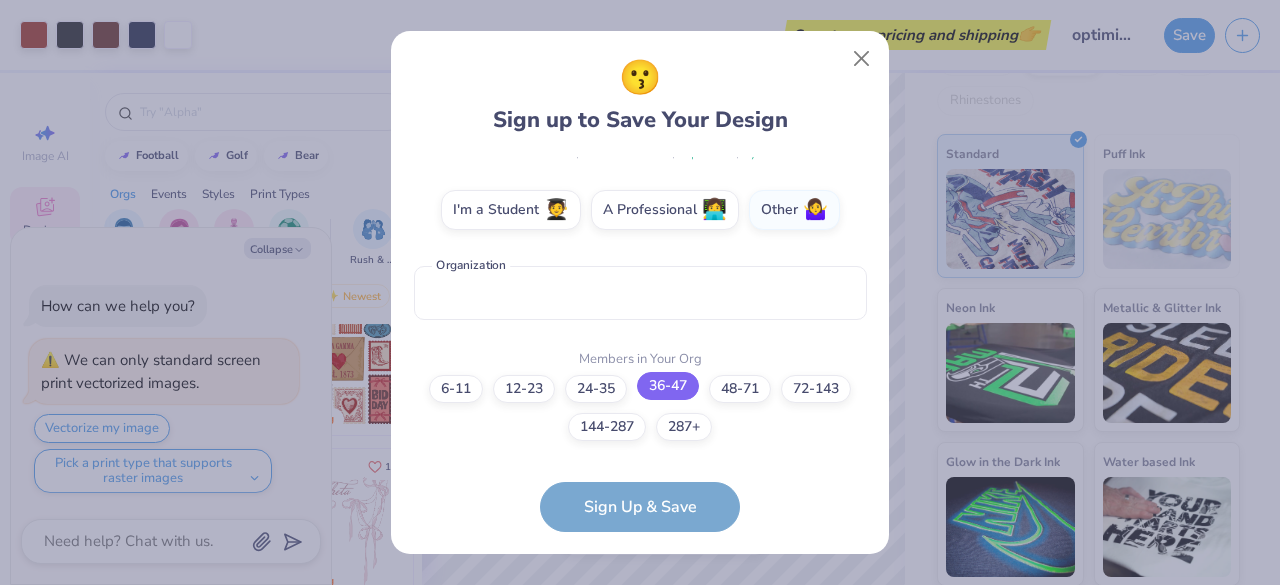 click on "36-47" at bounding box center [668, 386] 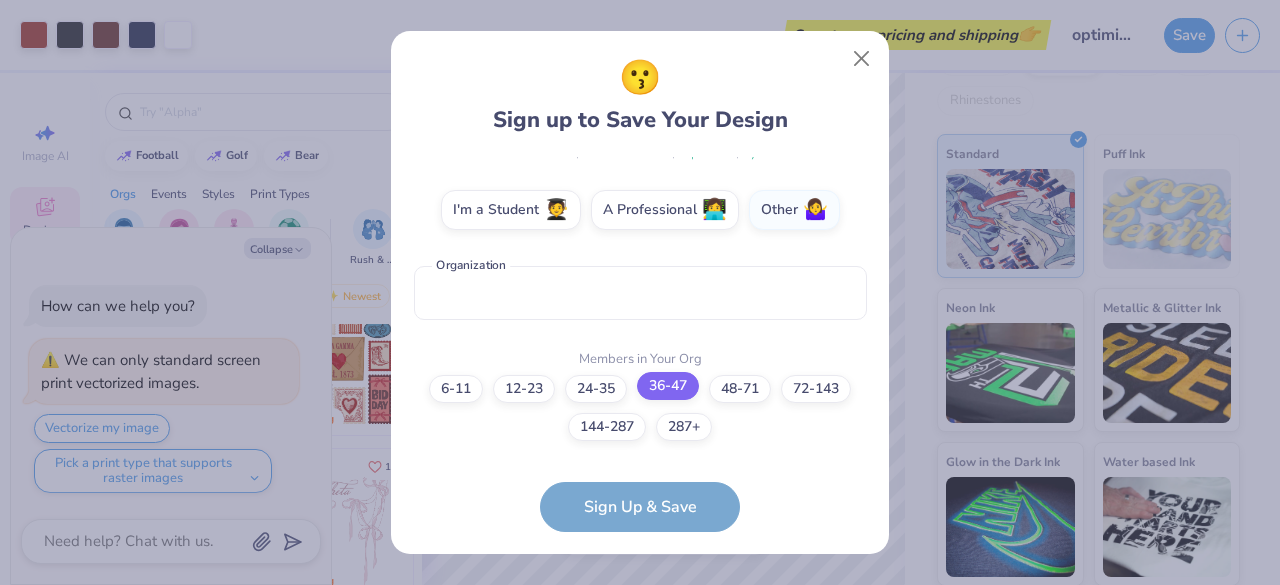 click on "36-47" at bounding box center (640, 742) 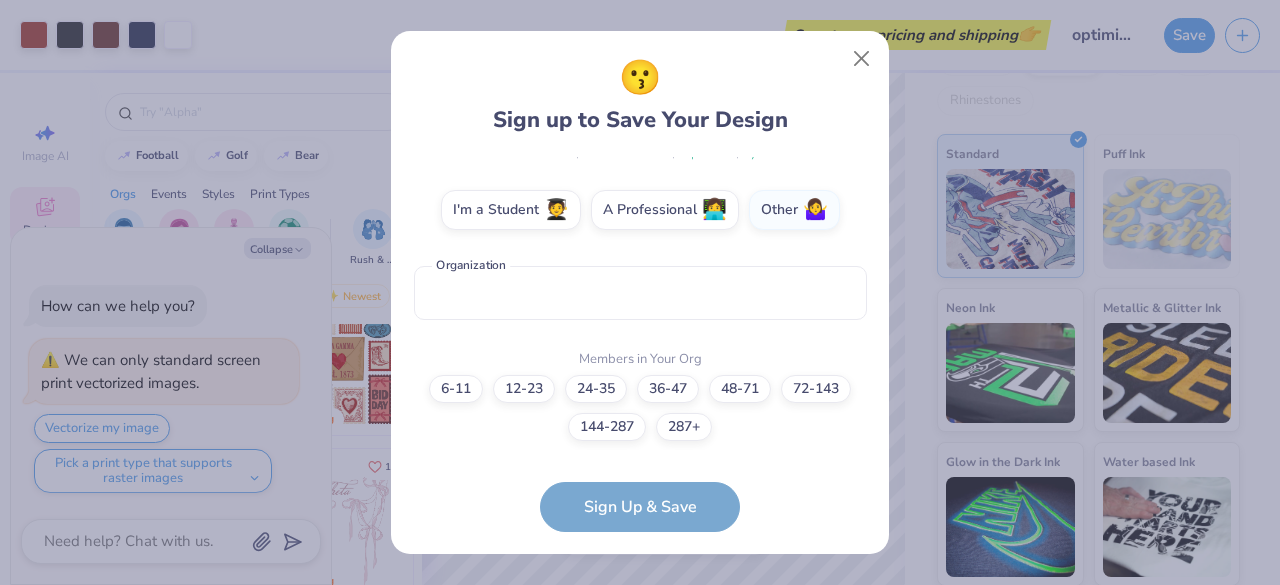 scroll, scrollTop: 194, scrollLeft: 0, axis: vertical 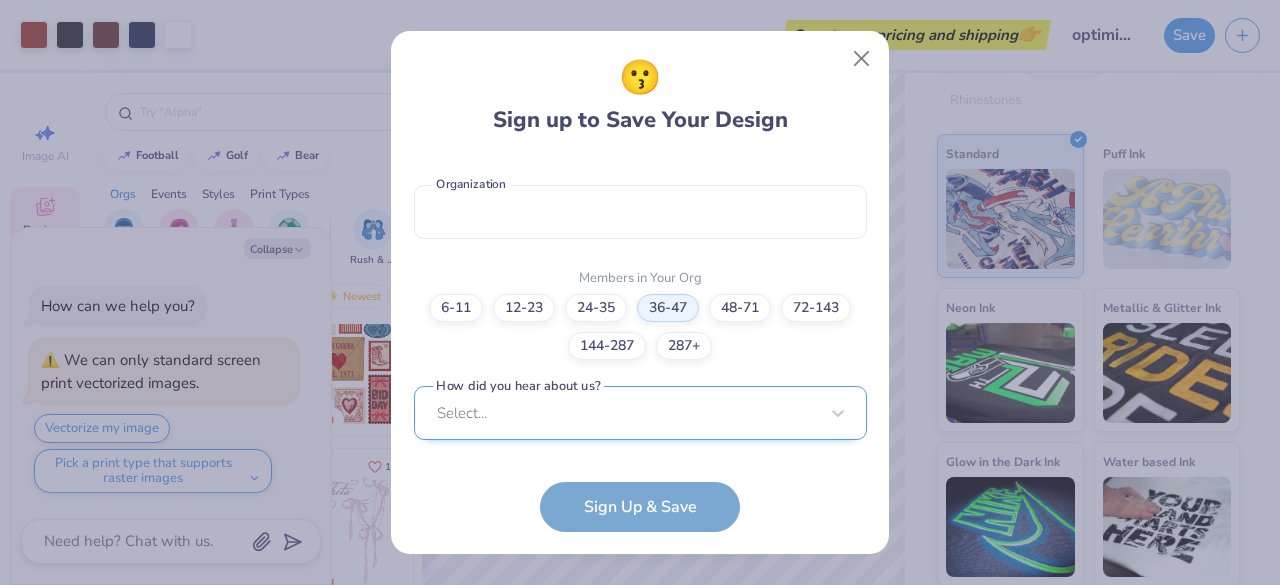 click on "Select..." at bounding box center (640, 413) 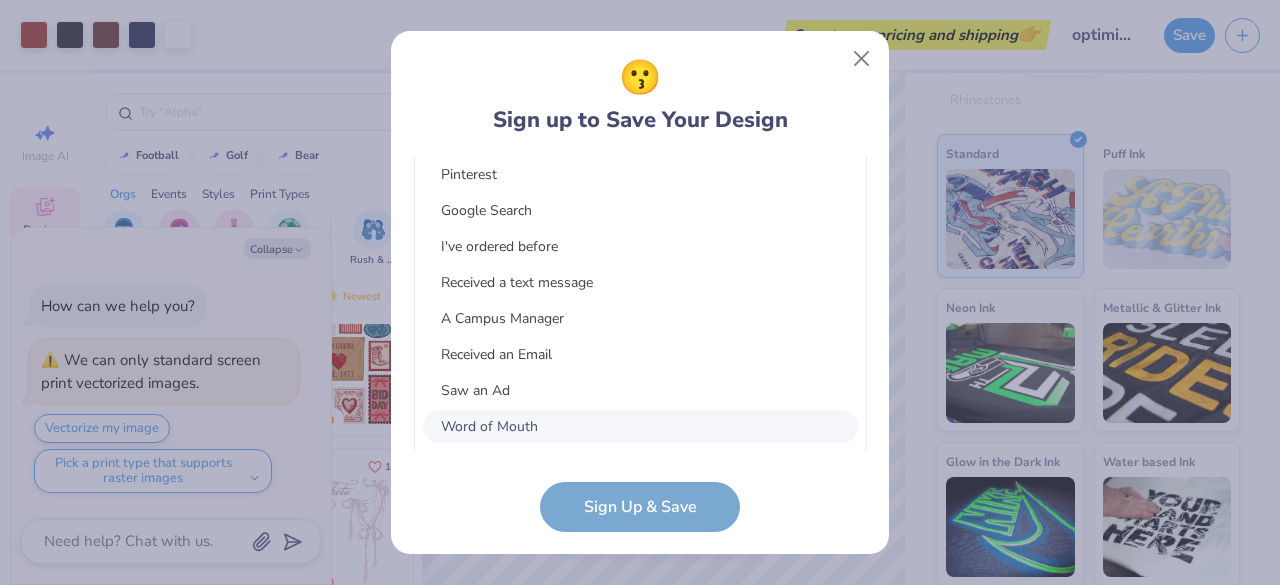 scroll, scrollTop: 715, scrollLeft: 0, axis: vertical 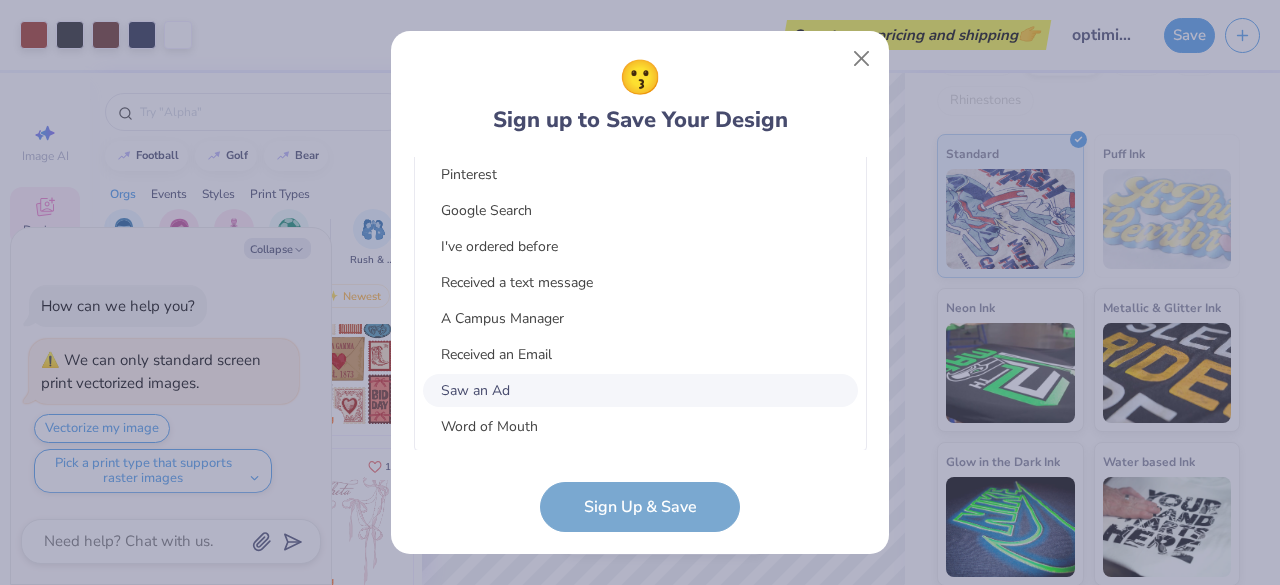 click on "Saw an Ad" at bounding box center [640, 390] 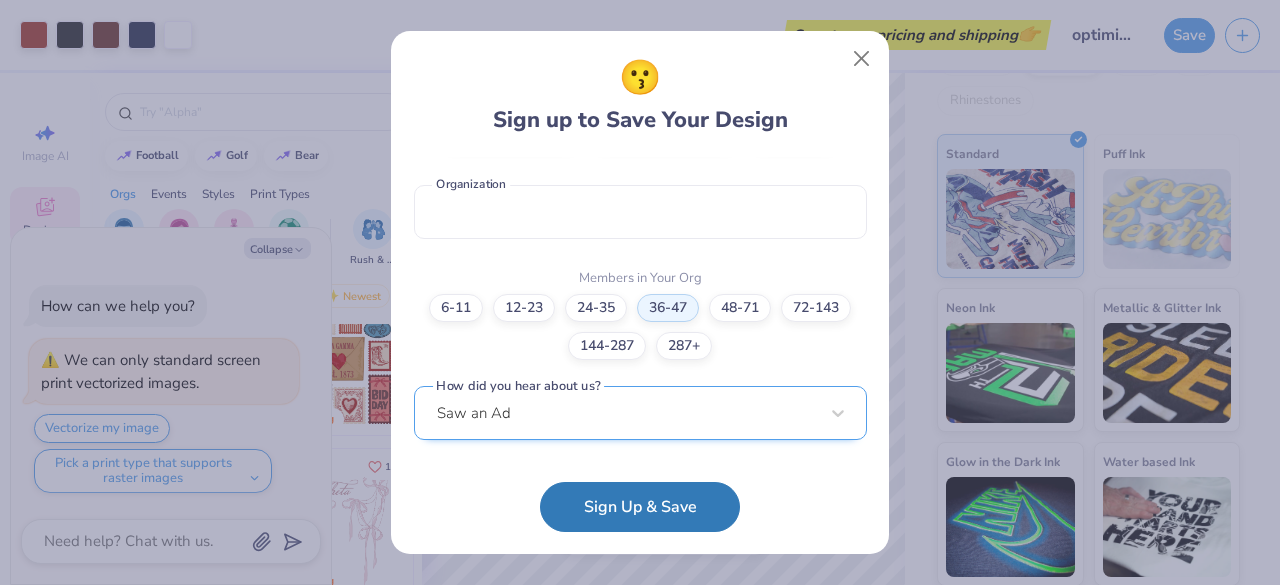 click on "Saw an Ad" at bounding box center [640, 413] 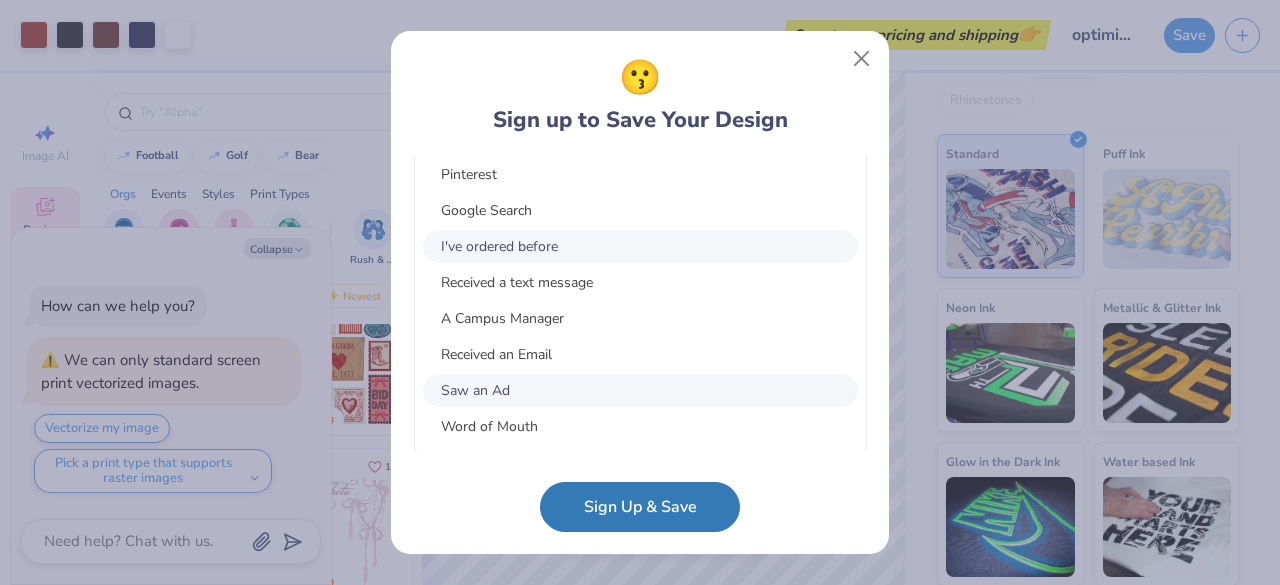 click on "I've ordered before" at bounding box center (640, 246) 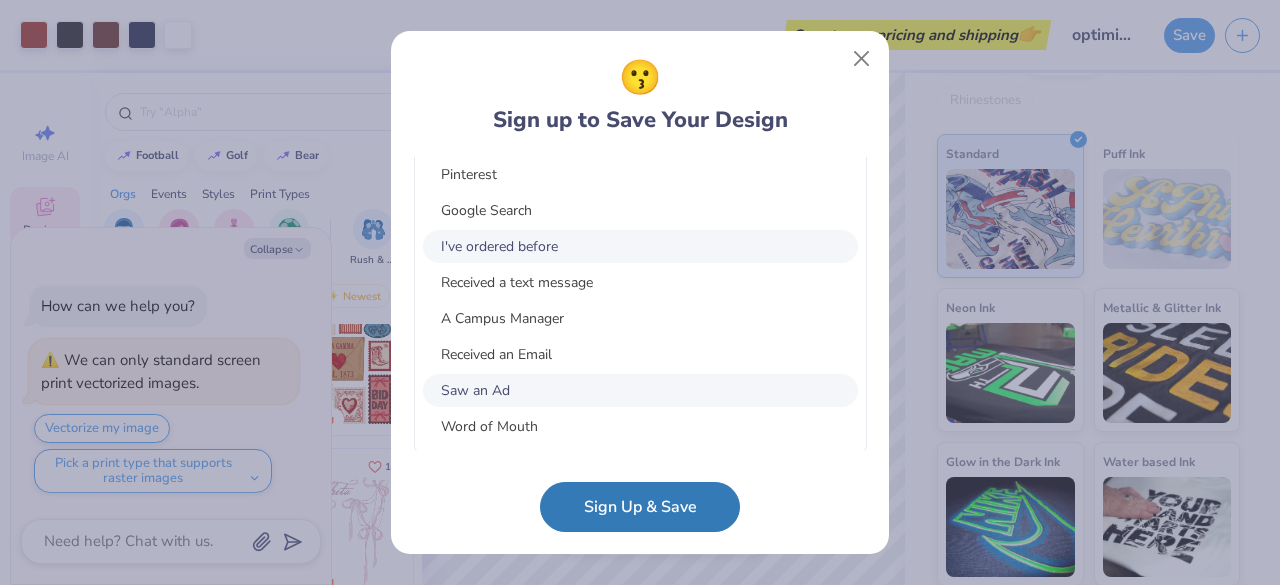 scroll, scrollTop: 416, scrollLeft: 0, axis: vertical 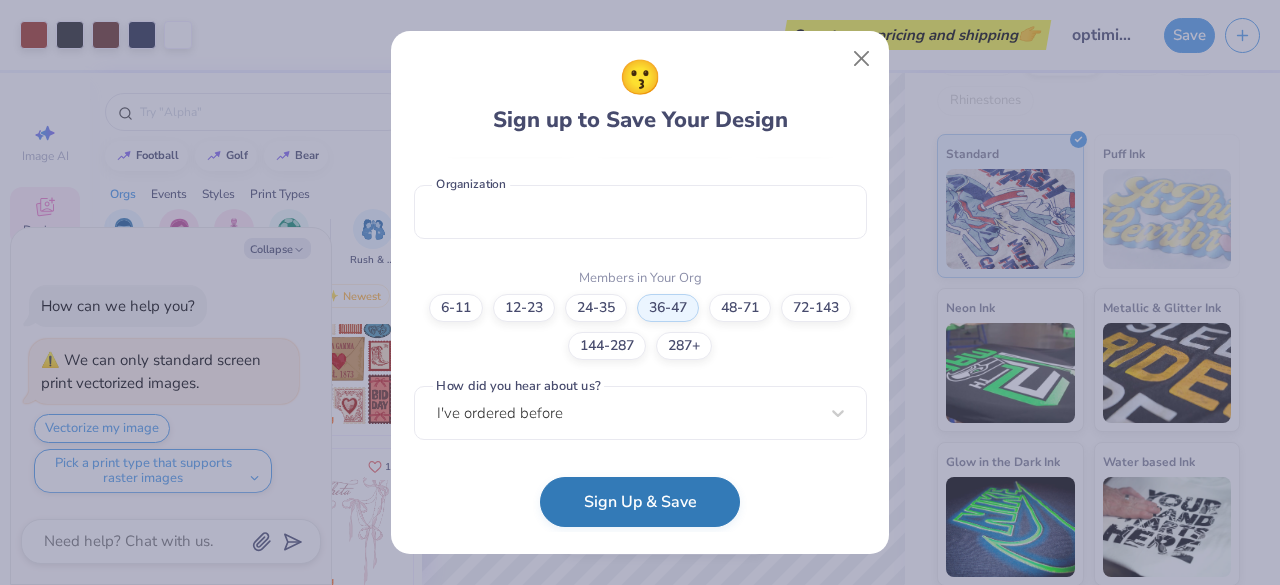 click on "Sign Up & Save" at bounding box center [640, 502] 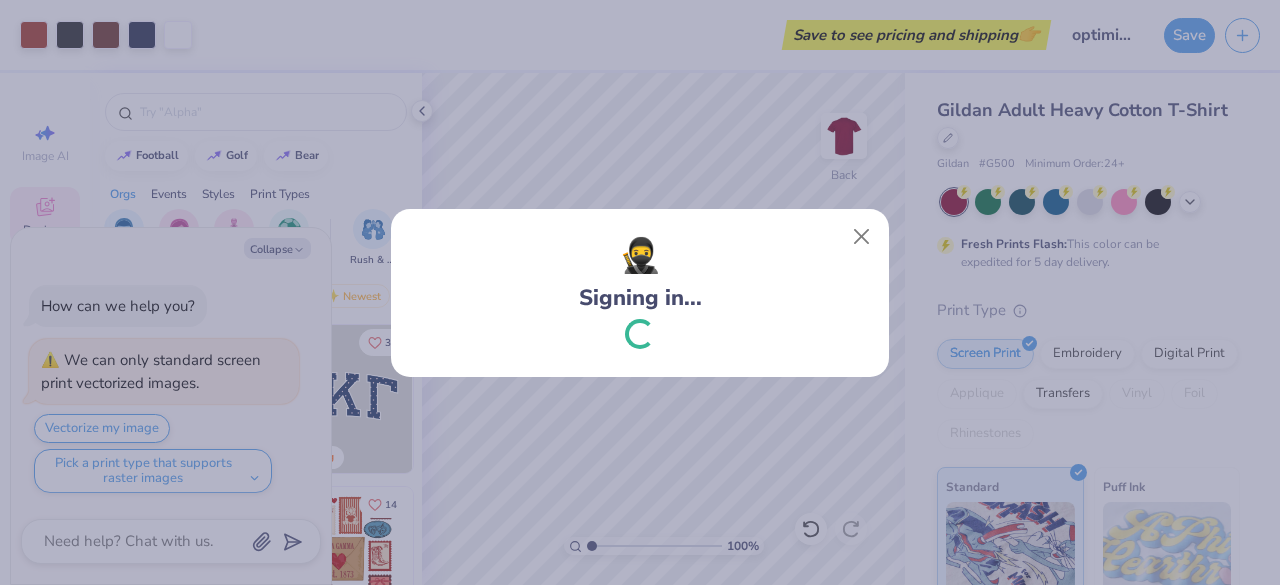 scroll, scrollTop: 0, scrollLeft: 0, axis: both 